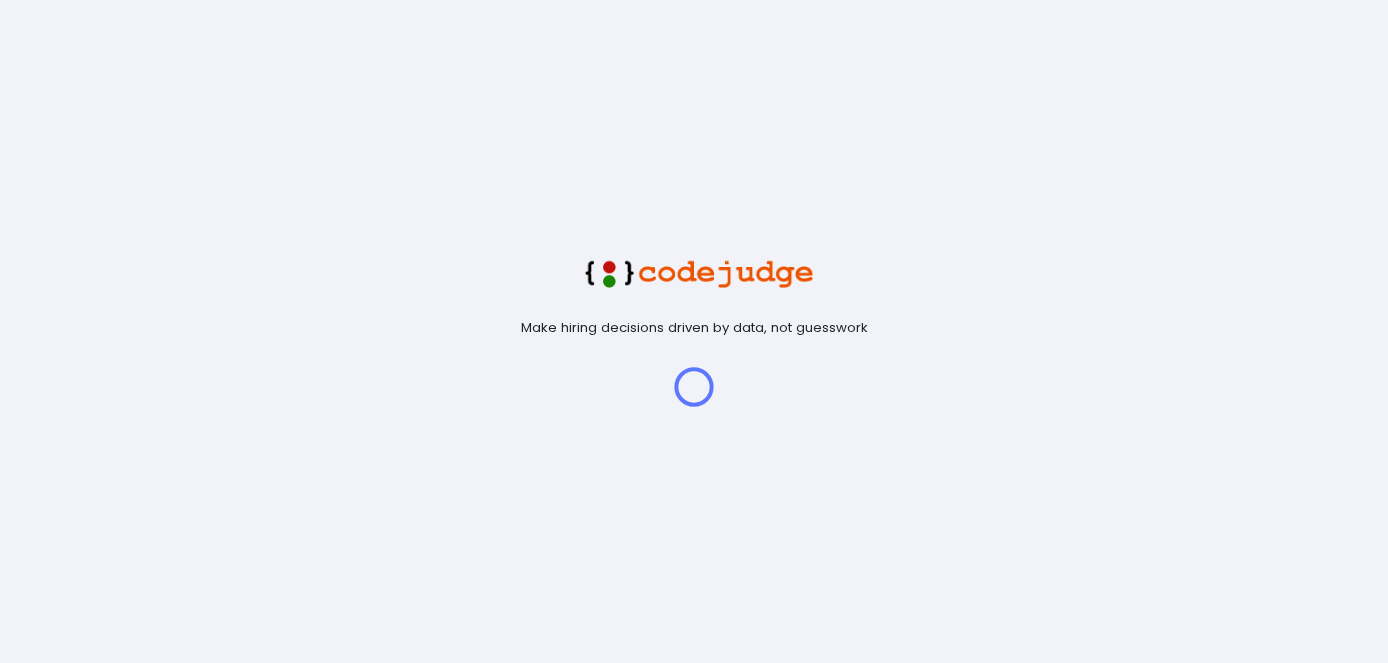 scroll, scrollTop: 0, scrollLeft: 0, axis: both 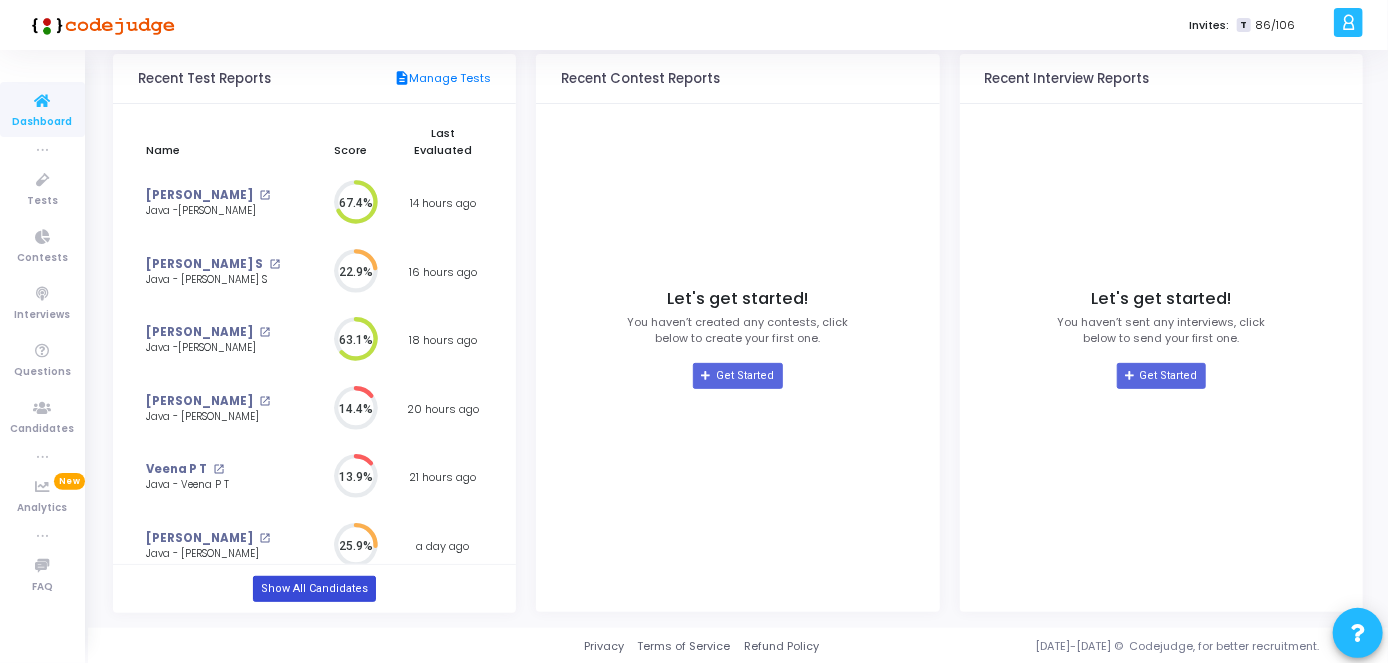 click on "Show All Candidates" 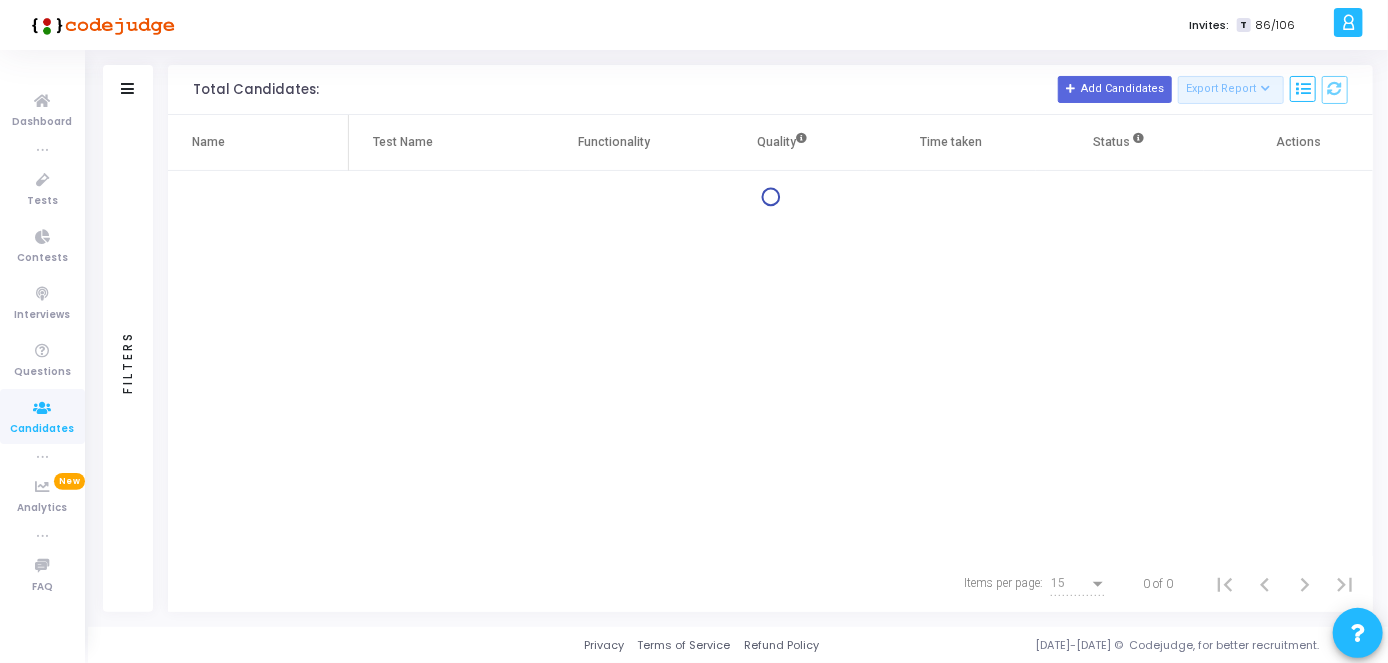 scroll, scrollTop: 0, scrollLeft: 0, axis: both 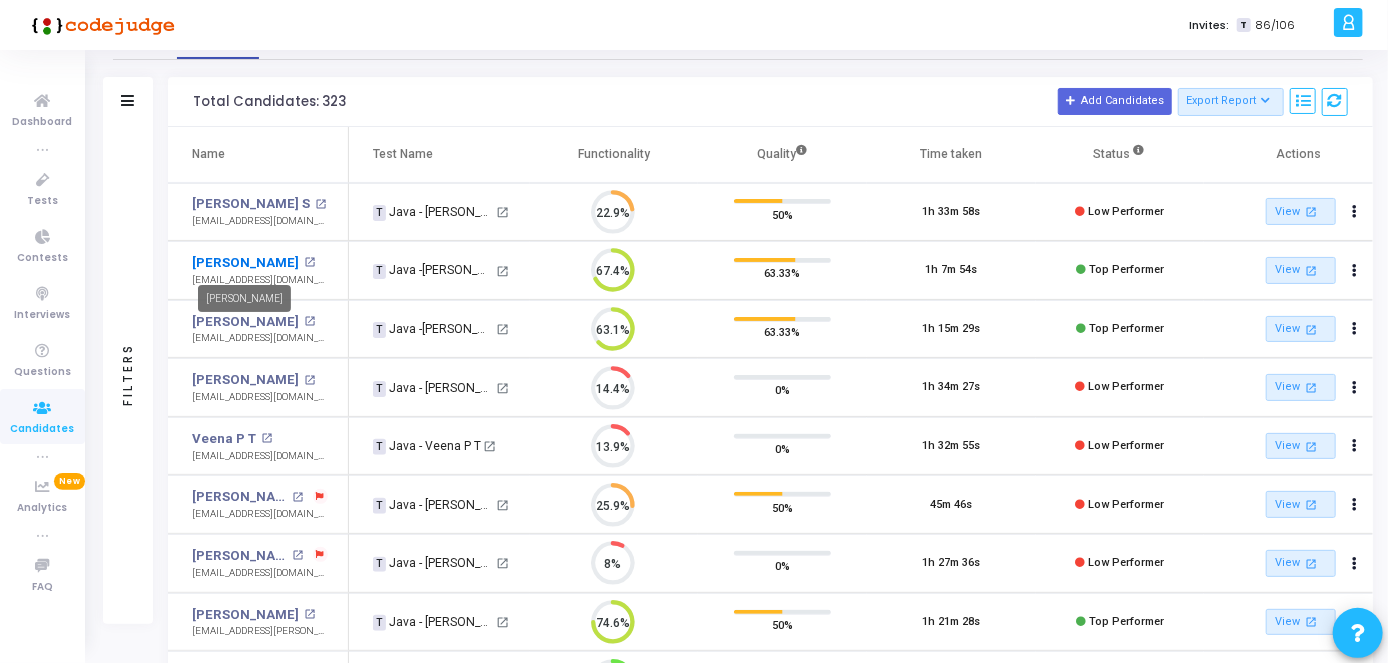 click on "[PERSON_NAME]" at bounding box center [245, 263] 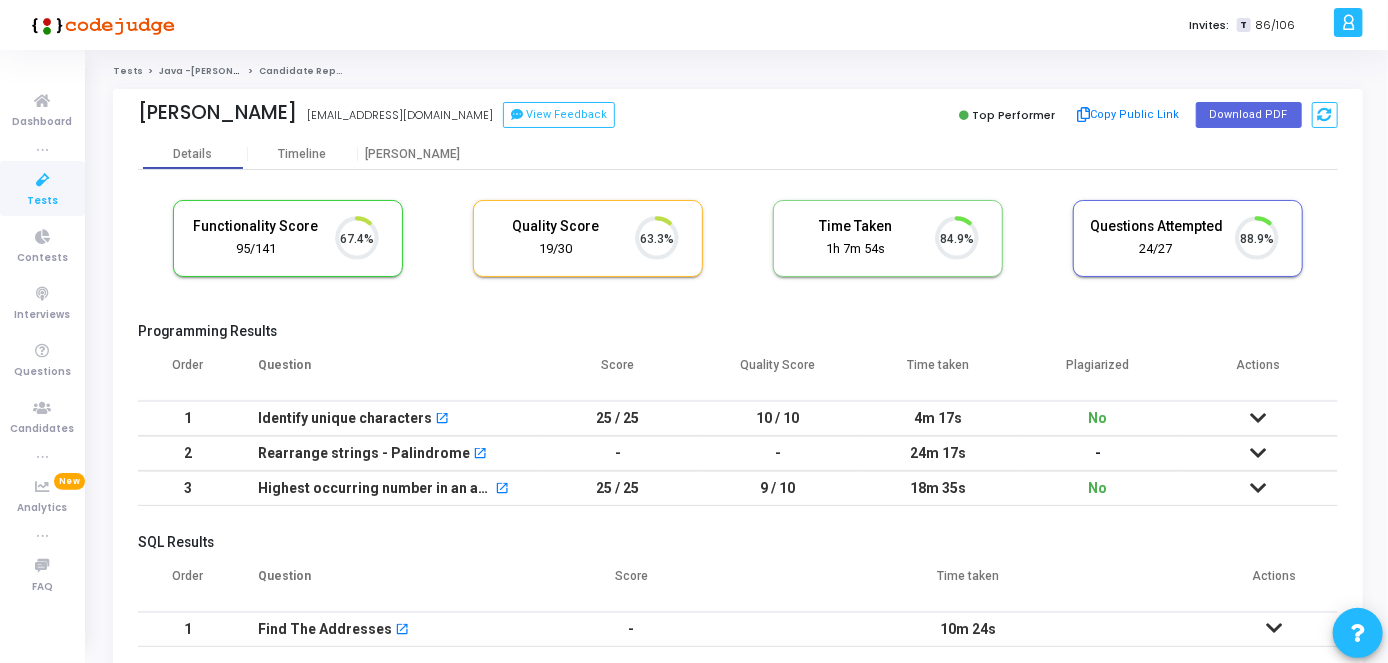 scroll, scrollTop: 8, scrollLeft: 9, axis: both 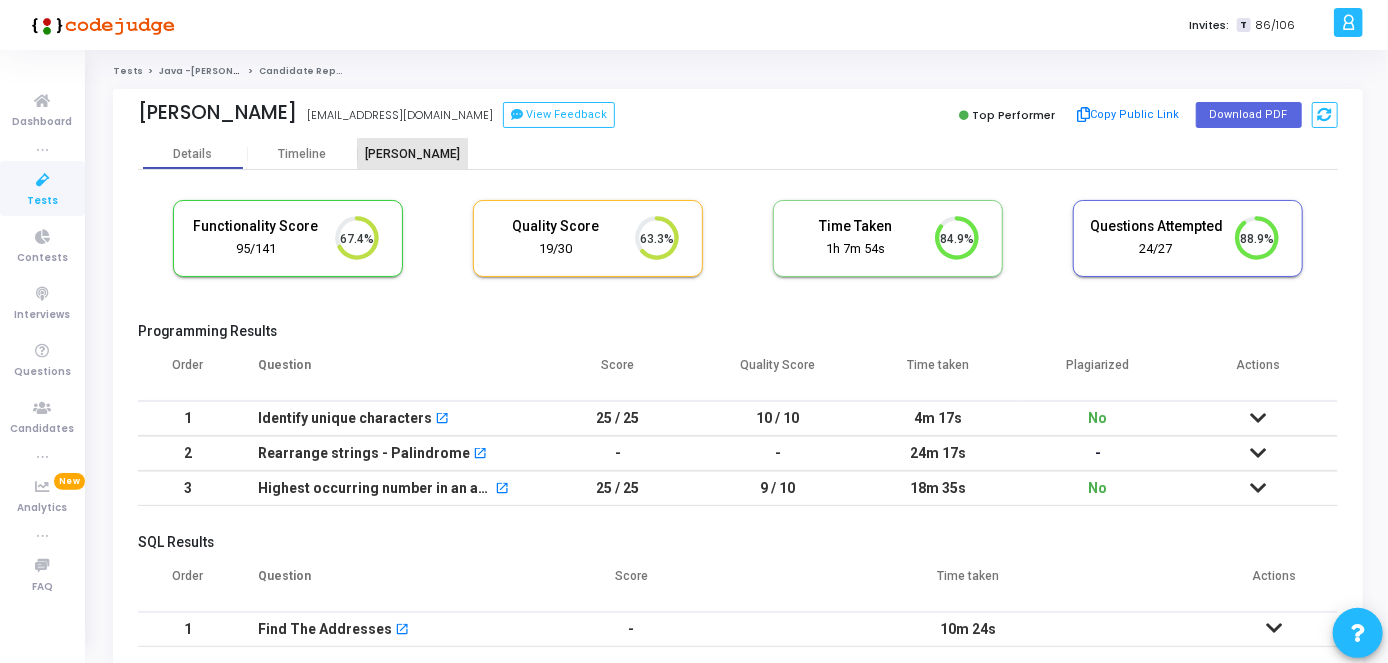 click on "[PERSON_NAME]" at bounding box center [413, 154] 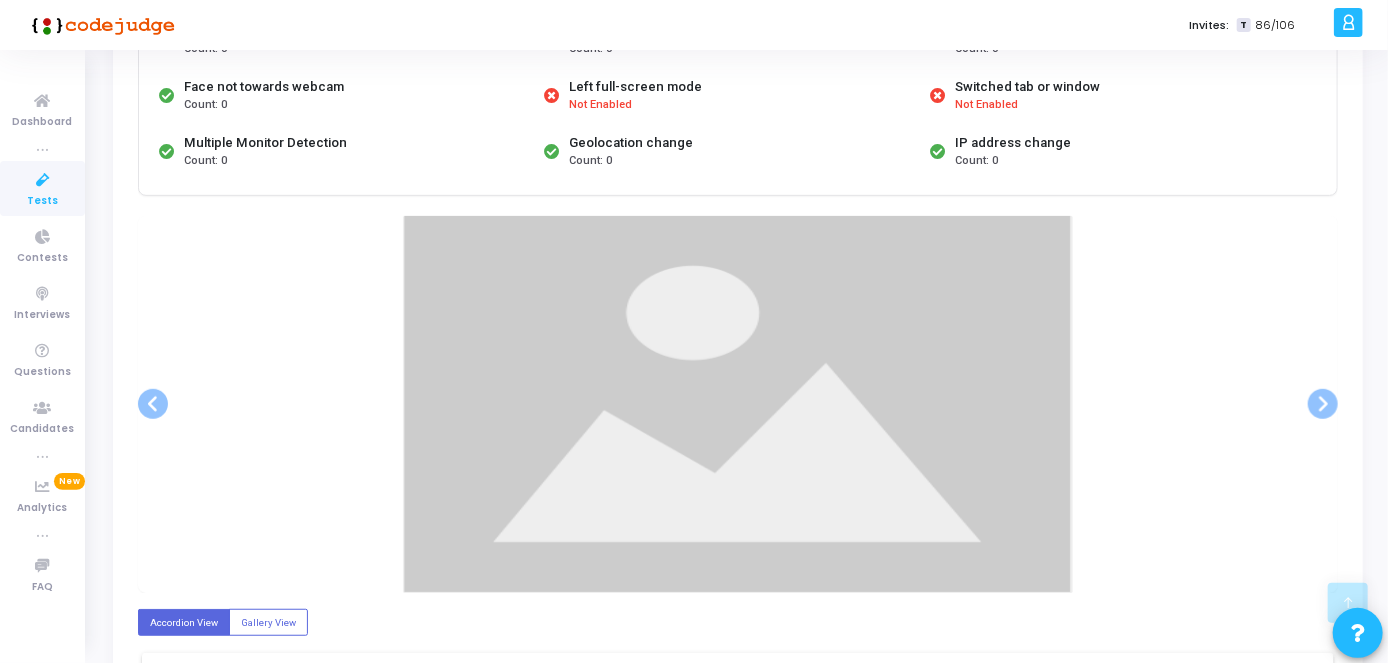 scroll, scrollTop: 356, scrollLeft: 0, axis: vertical 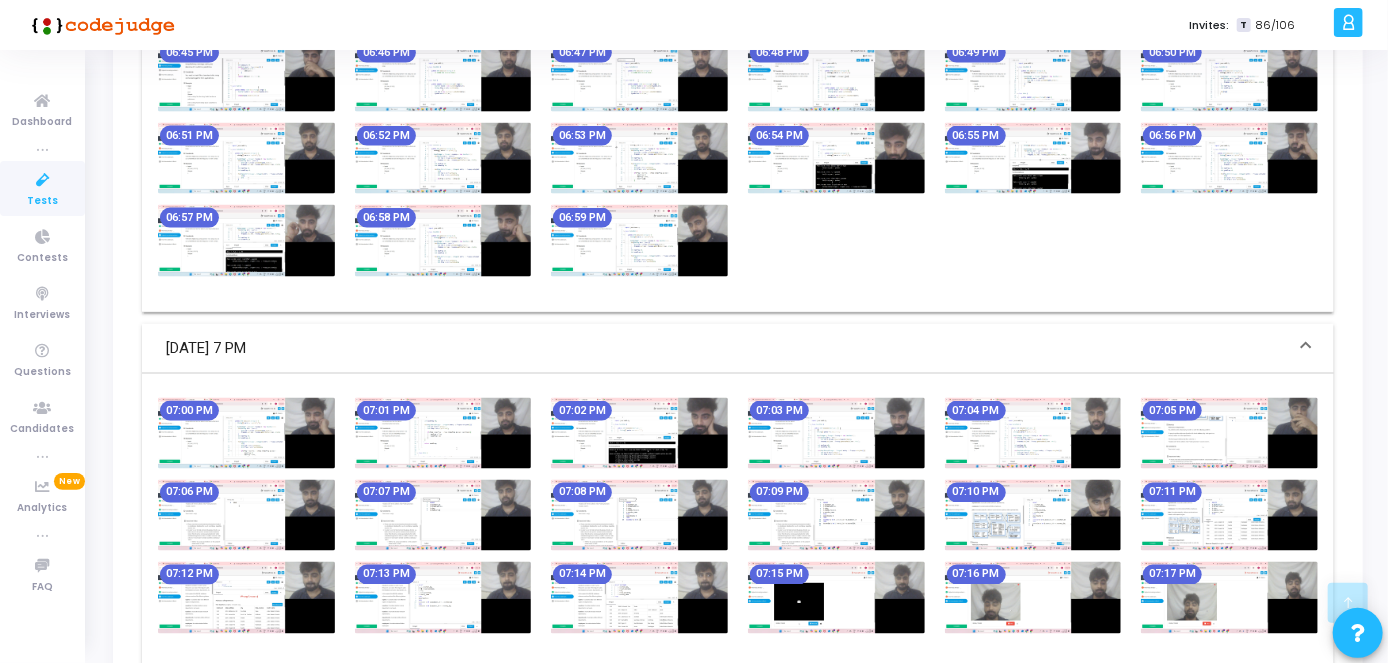 click at bounding box center (639, 597) 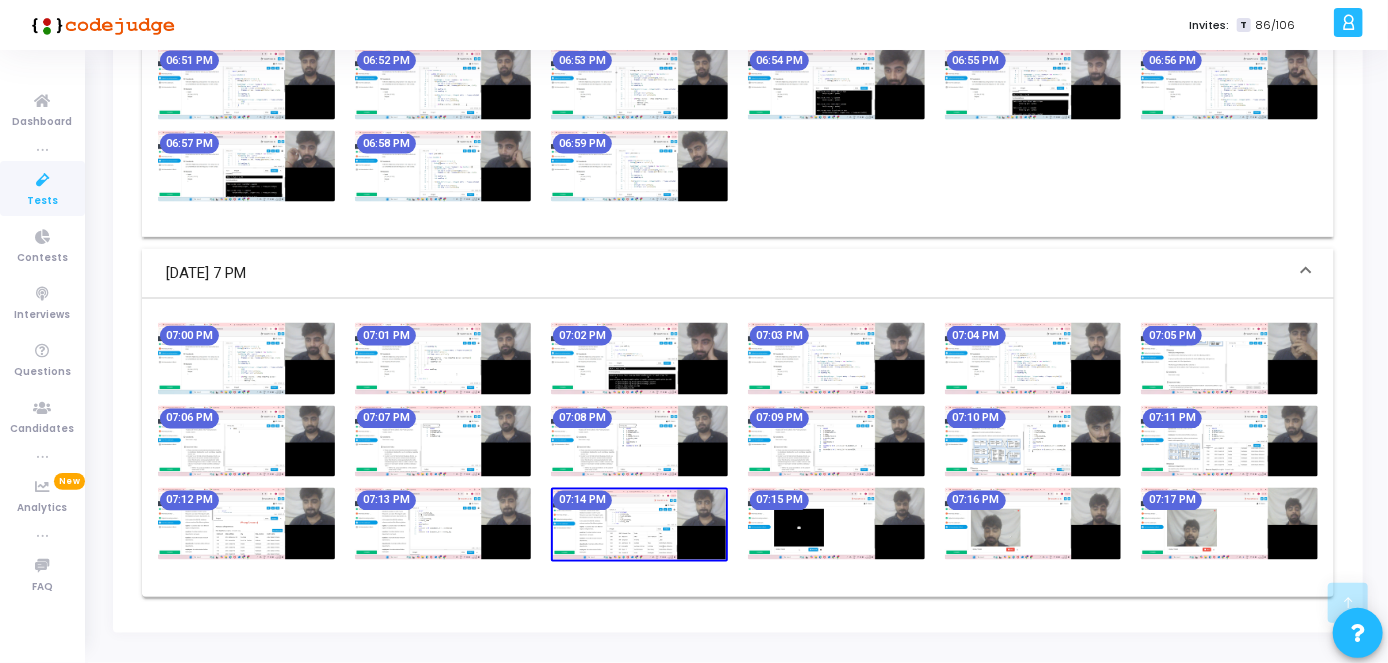 scroll, scrollTop: 1538, scrollLeft: 0, axis: vertical 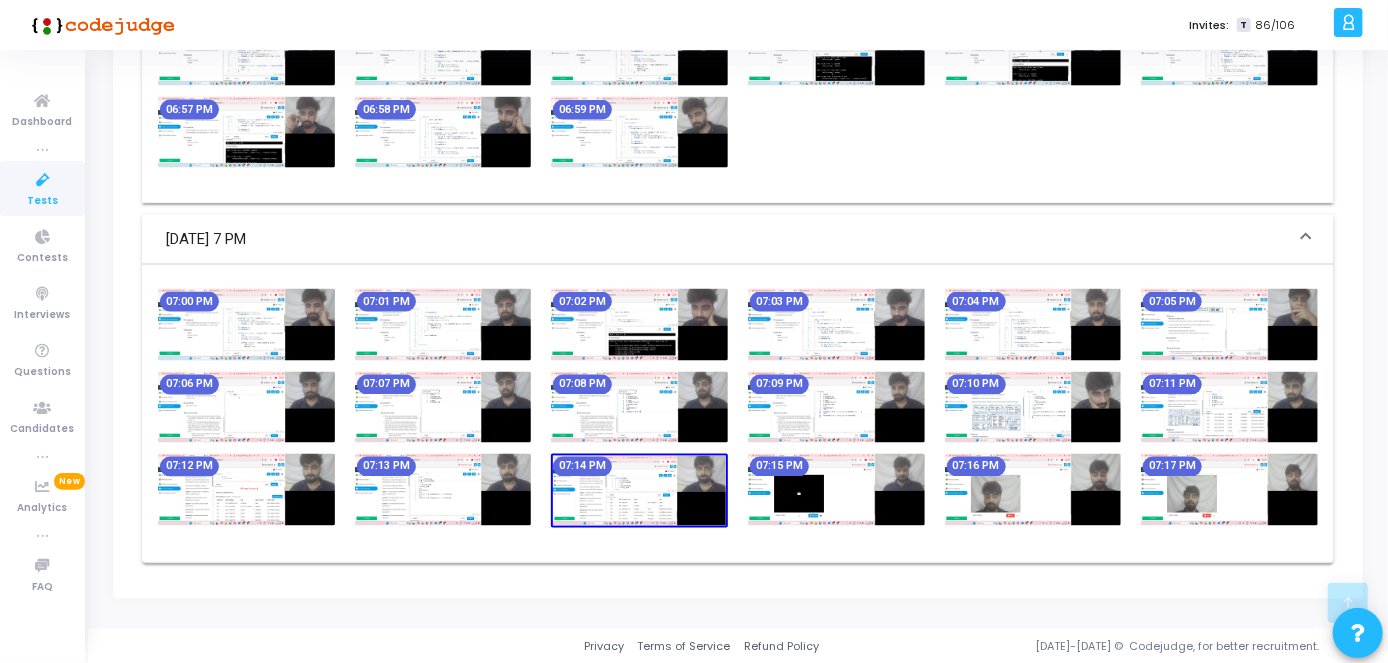 click at bounding box center (1033, 489) 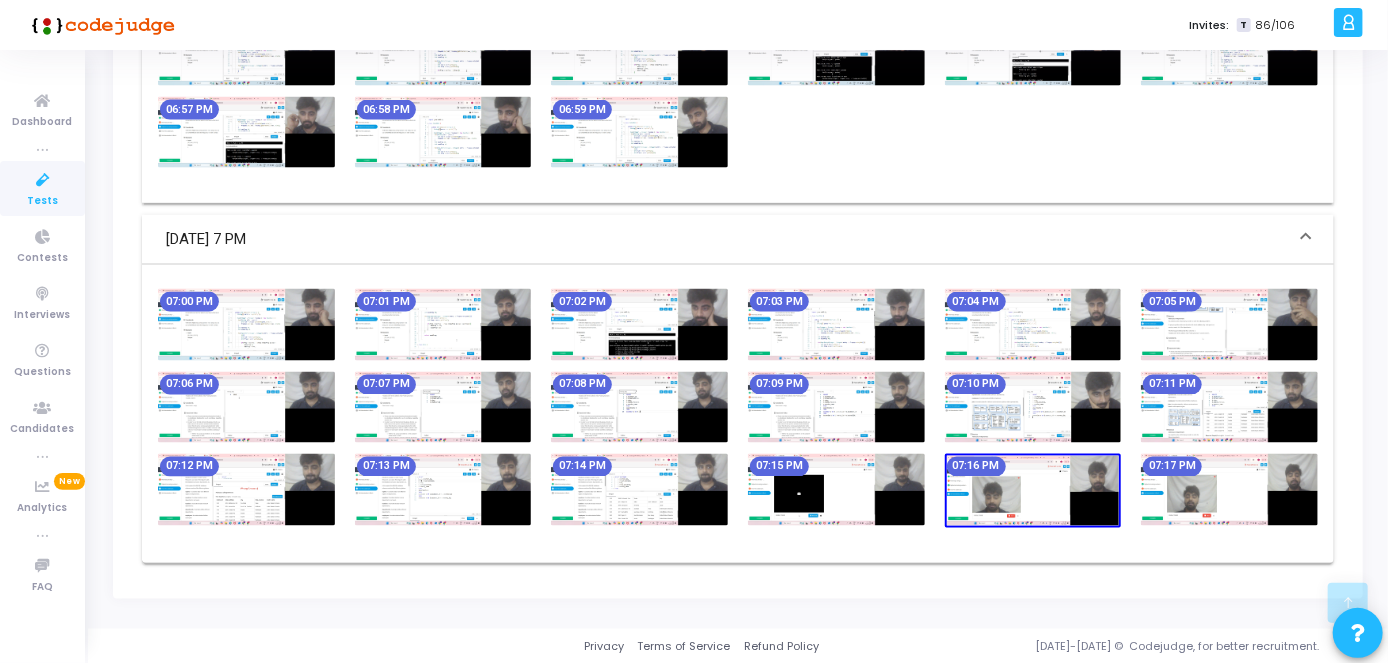 click at bounding box center [1229, 489] 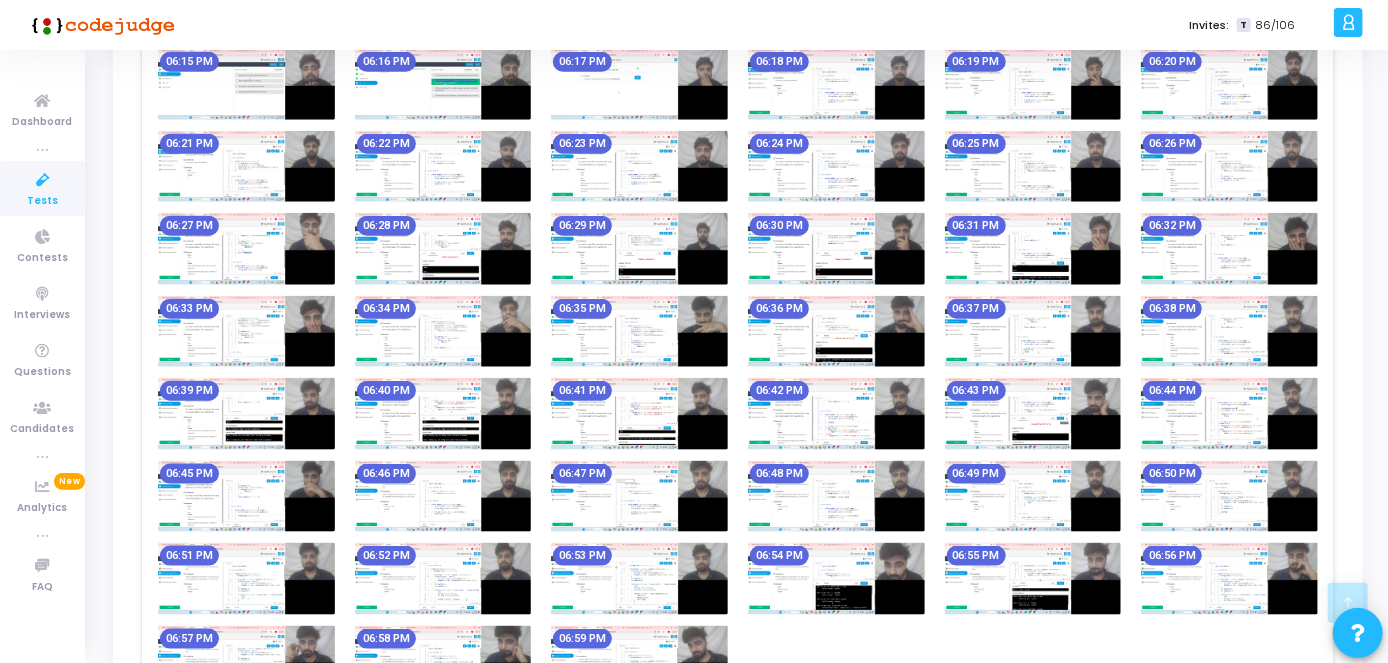 scroll, scrollTop: 1004, scrollLeft: 0, axis: vertical 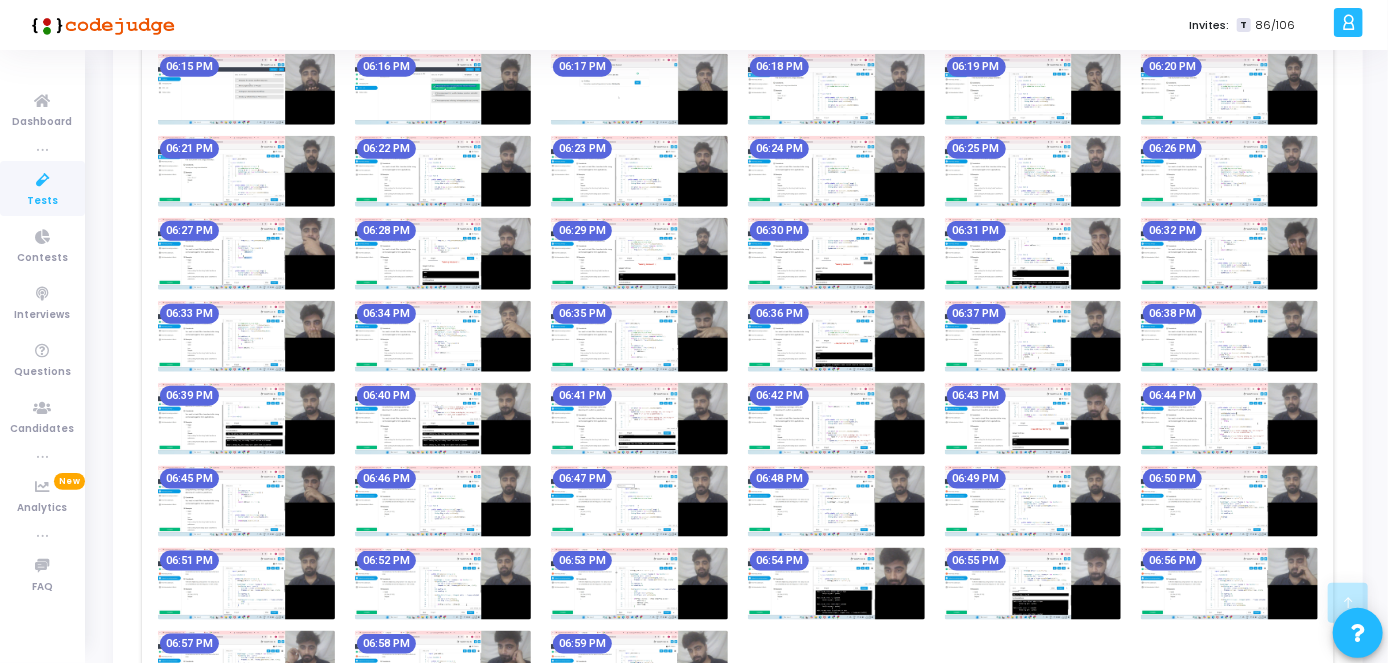 click at bounding box center [836, 418] 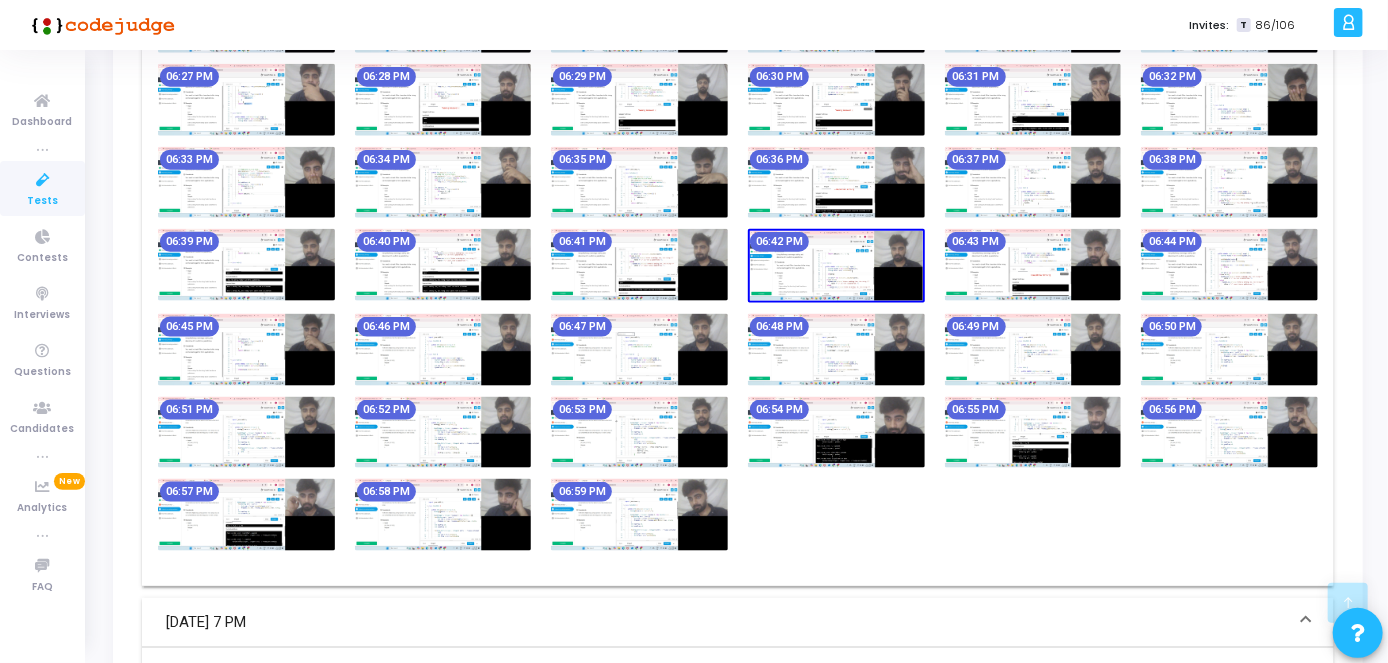scroll, scrollTop: 1241, scrollLeft: 0, axis: vertical 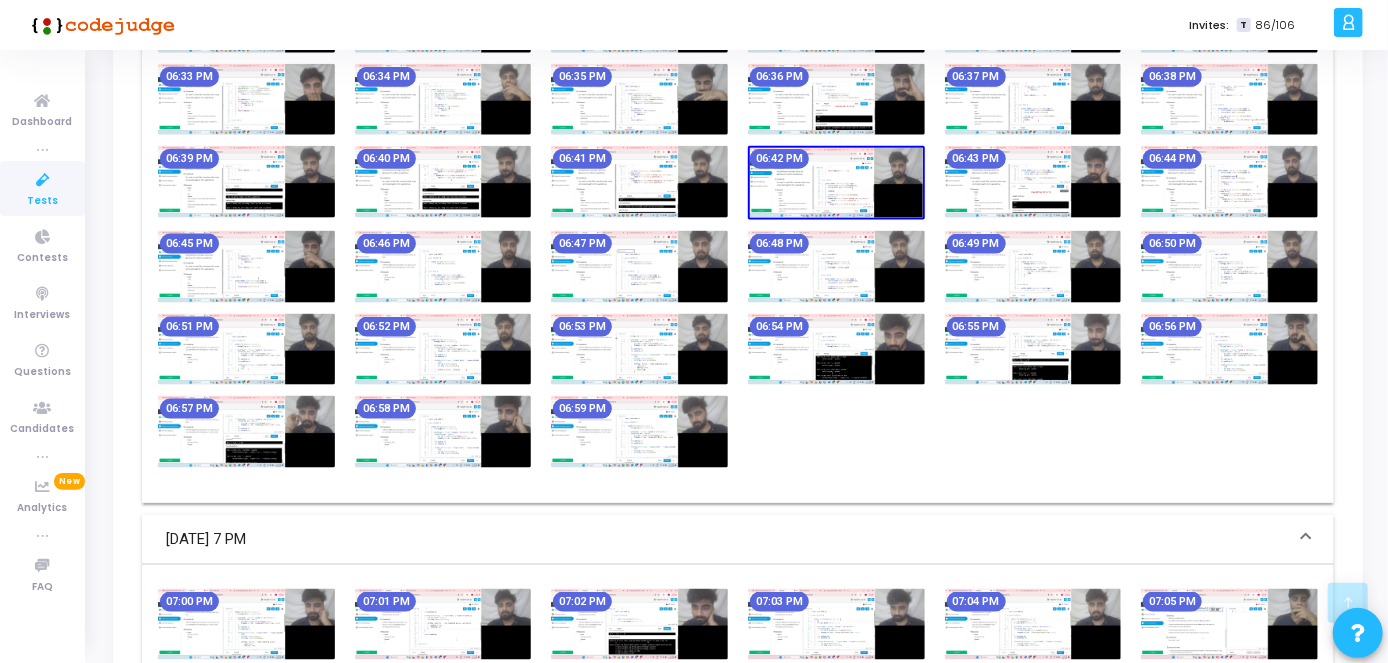 click at bounding box center (1033, 349) 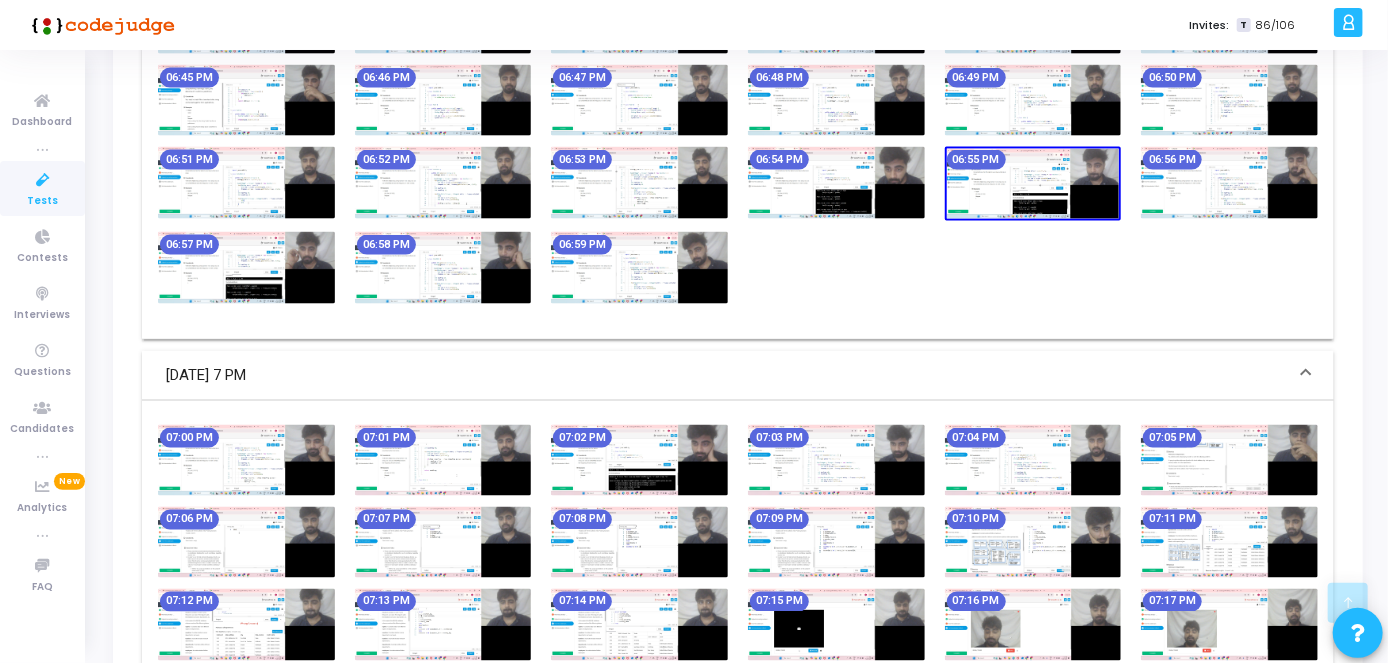 scroll, scrollTop: 1538, scrollLeft: 0, axis: vertical 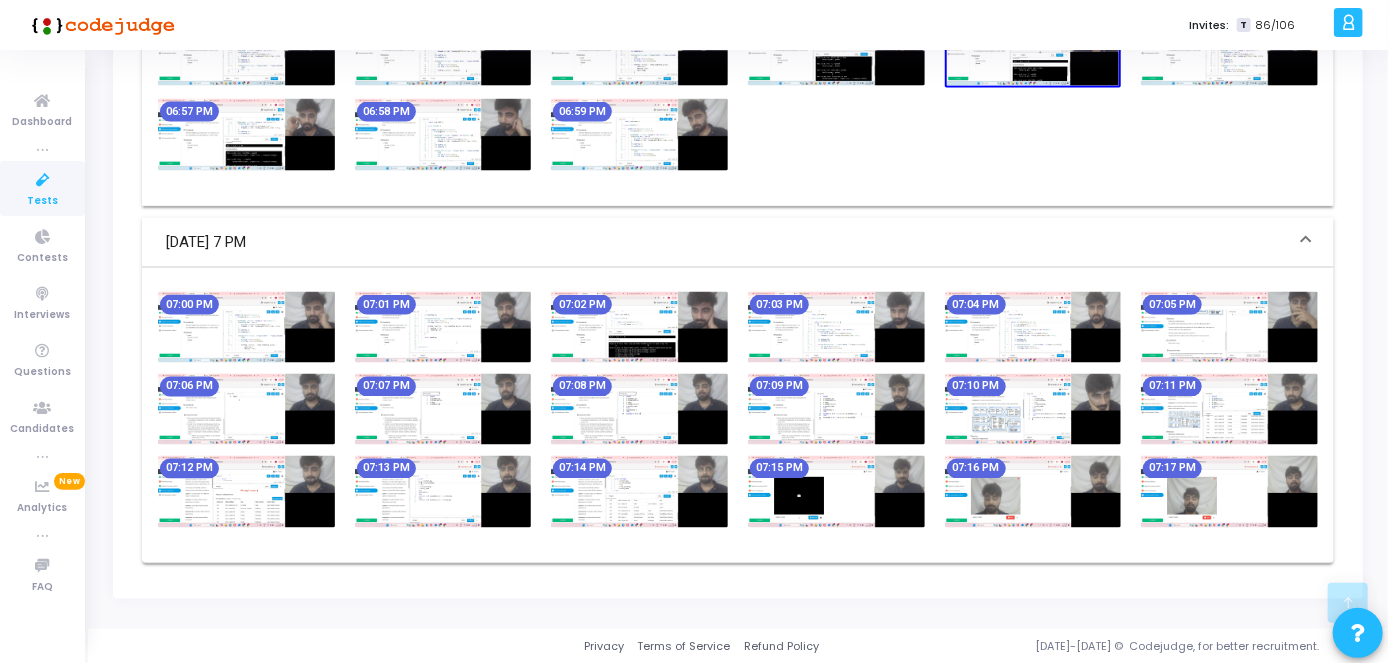 click at bounding box center [443, 327] 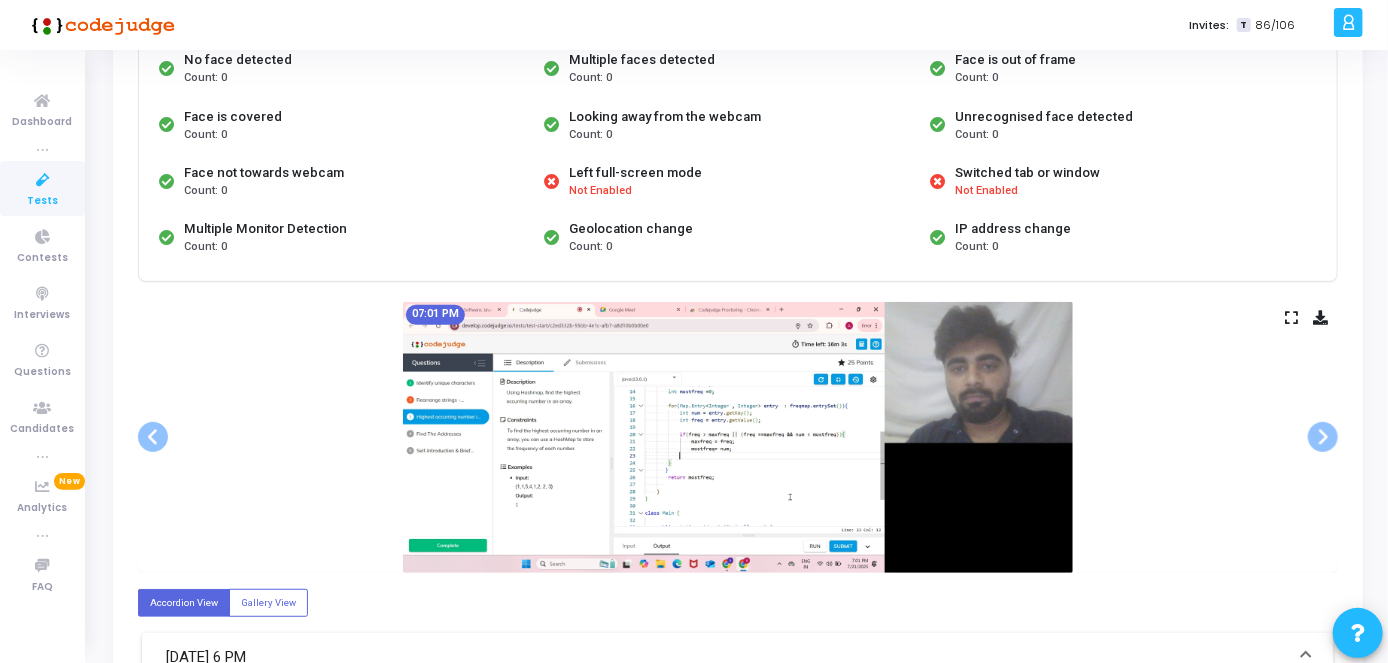 scroll, scrollTop: 0, scrollLeft: 0, axis: both 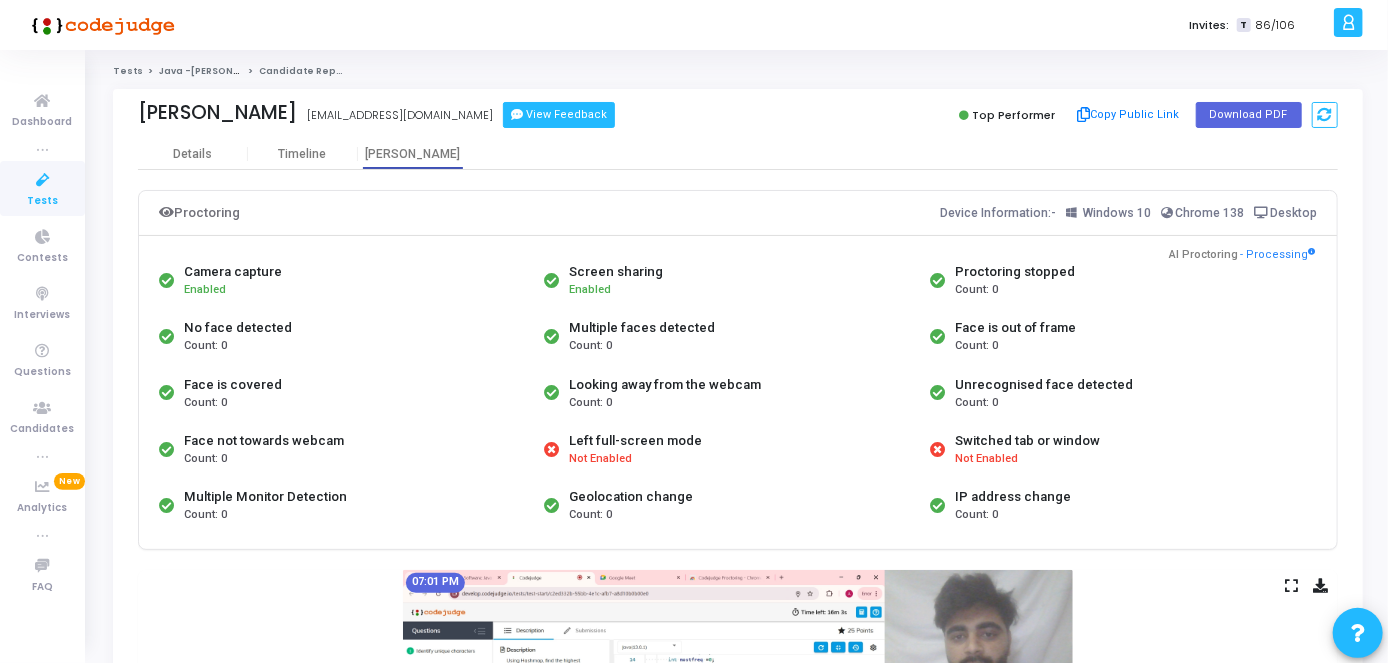 click 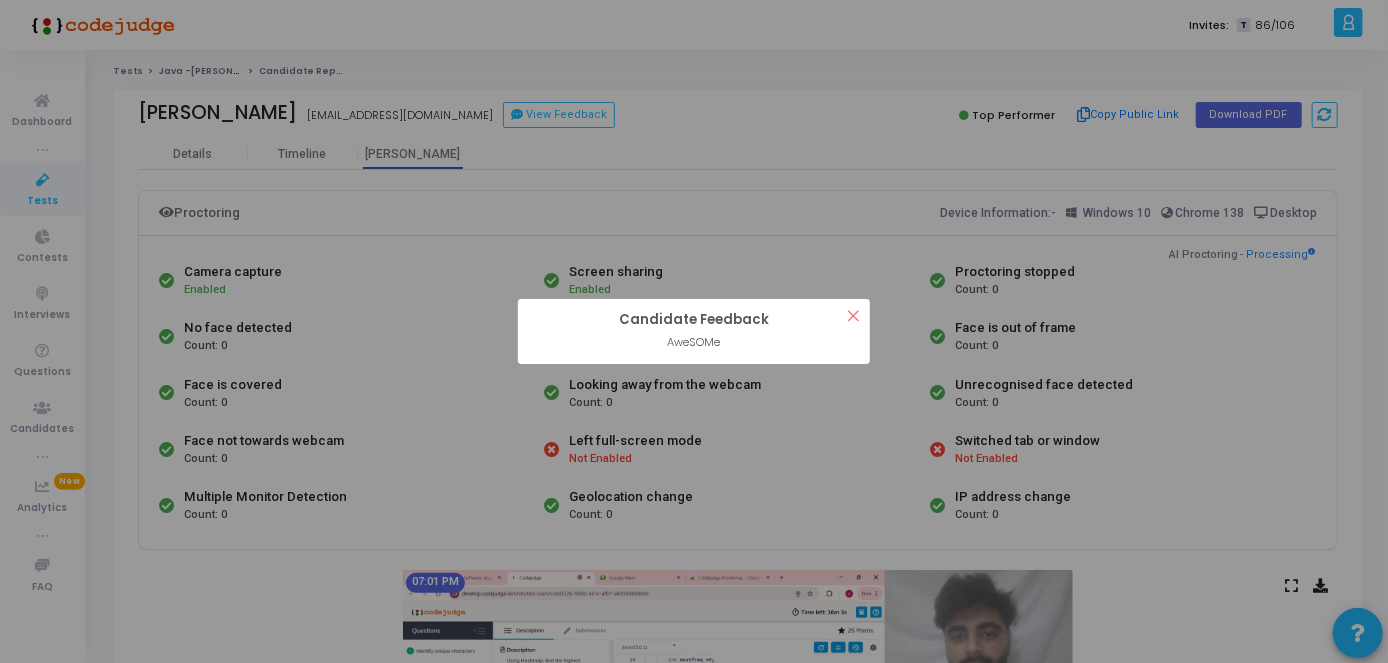 click on "×" at bounding box center (853, 315) 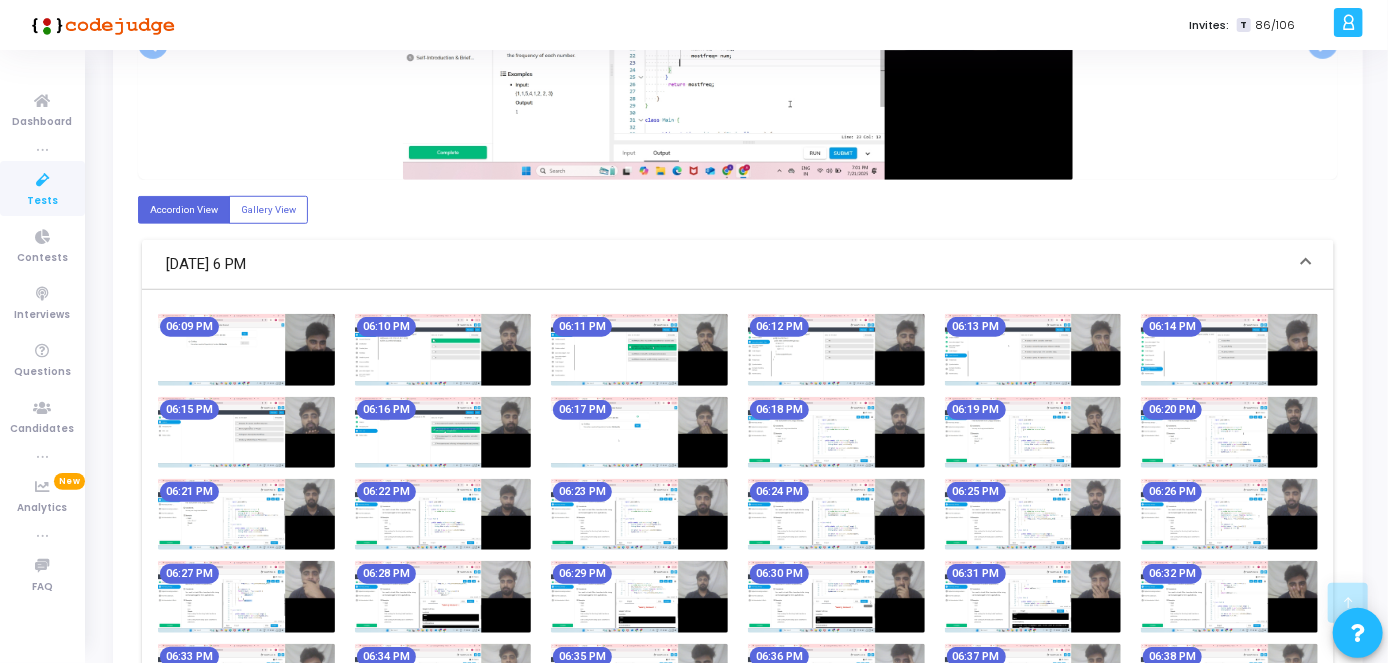 scroll, scrollTop: 664, scrollLeft: 0, axis: vertical 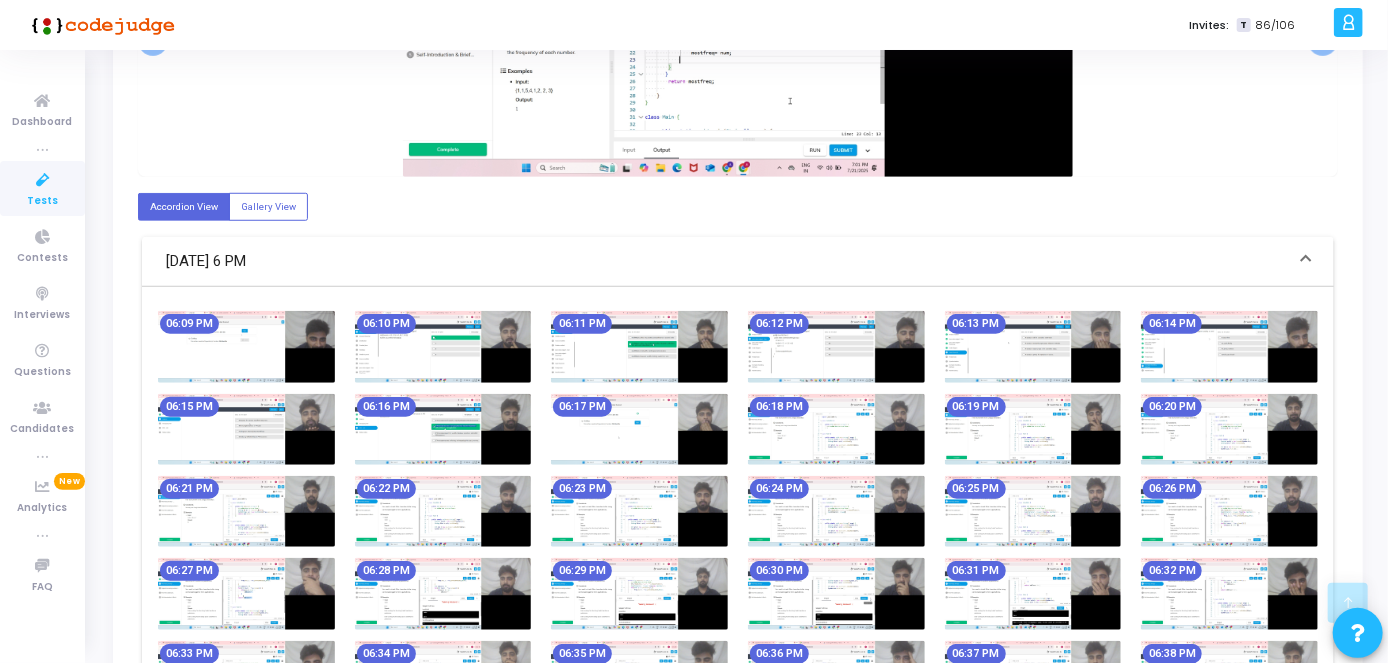 click at bounding box center [836, 346] 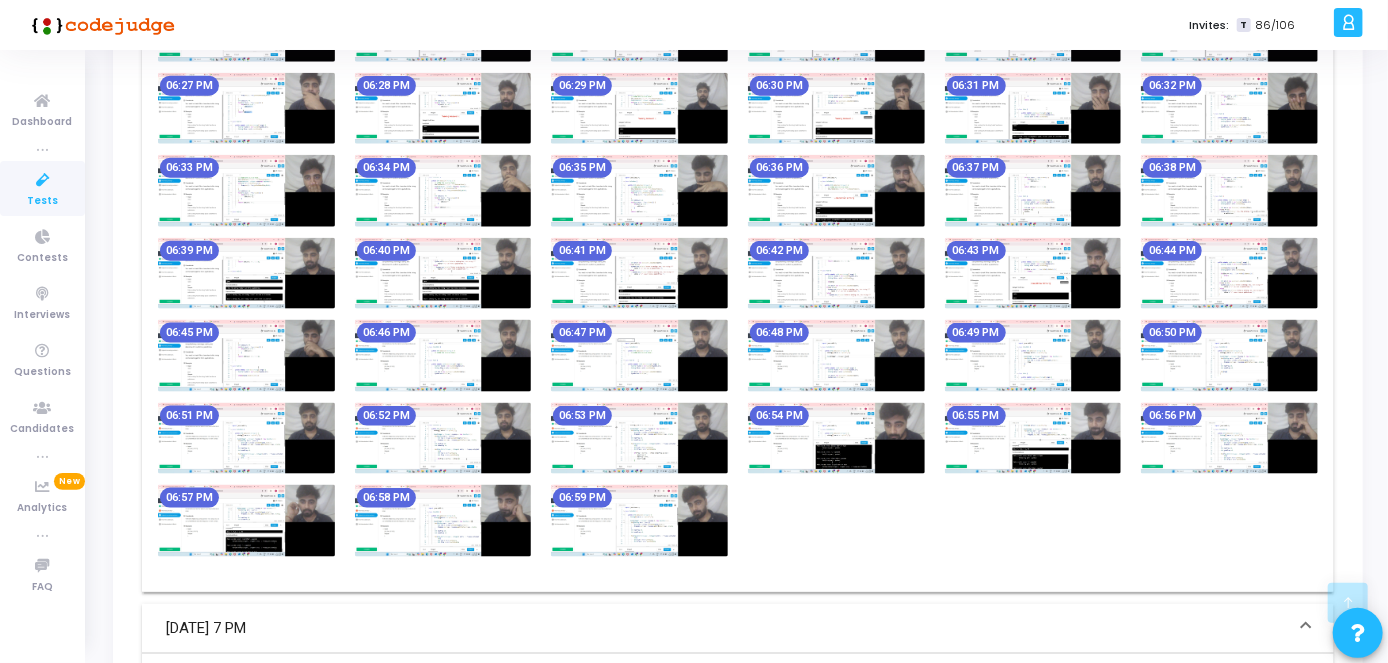 scroll, scrollTop: 1176, scrollLeft: 0, axis: vertical 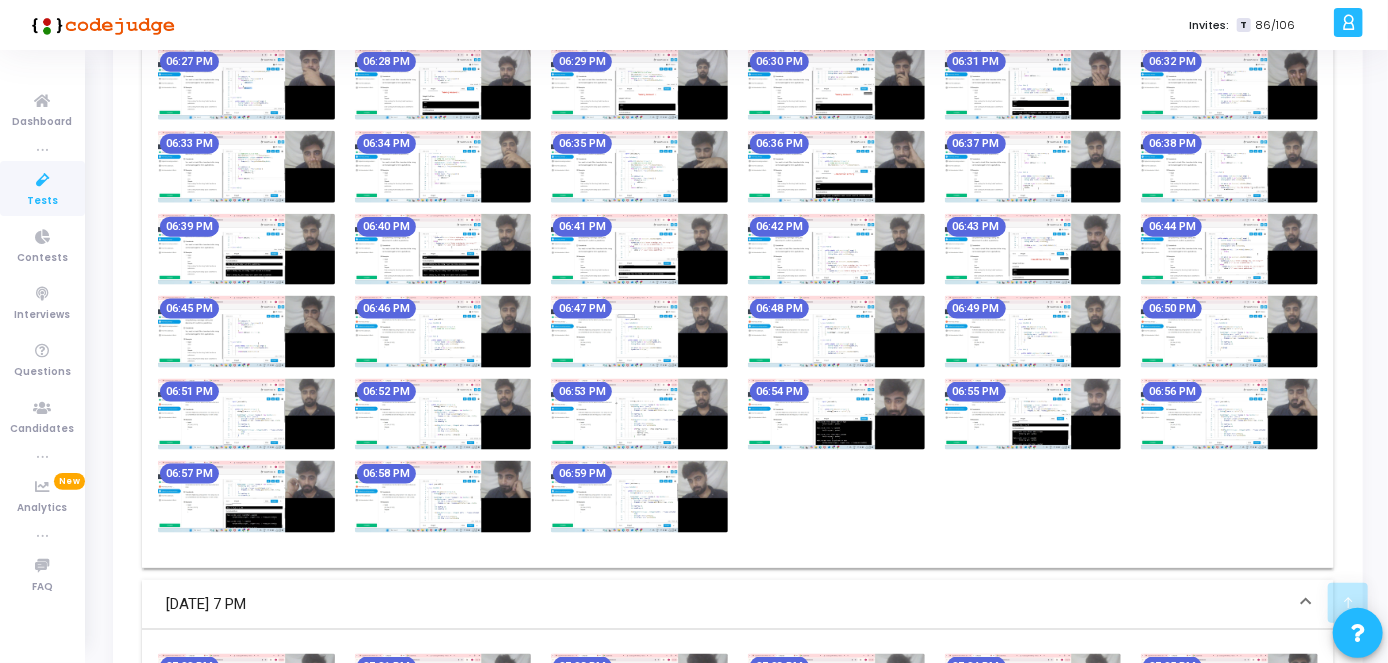 click at bounding box center (1229, 166) 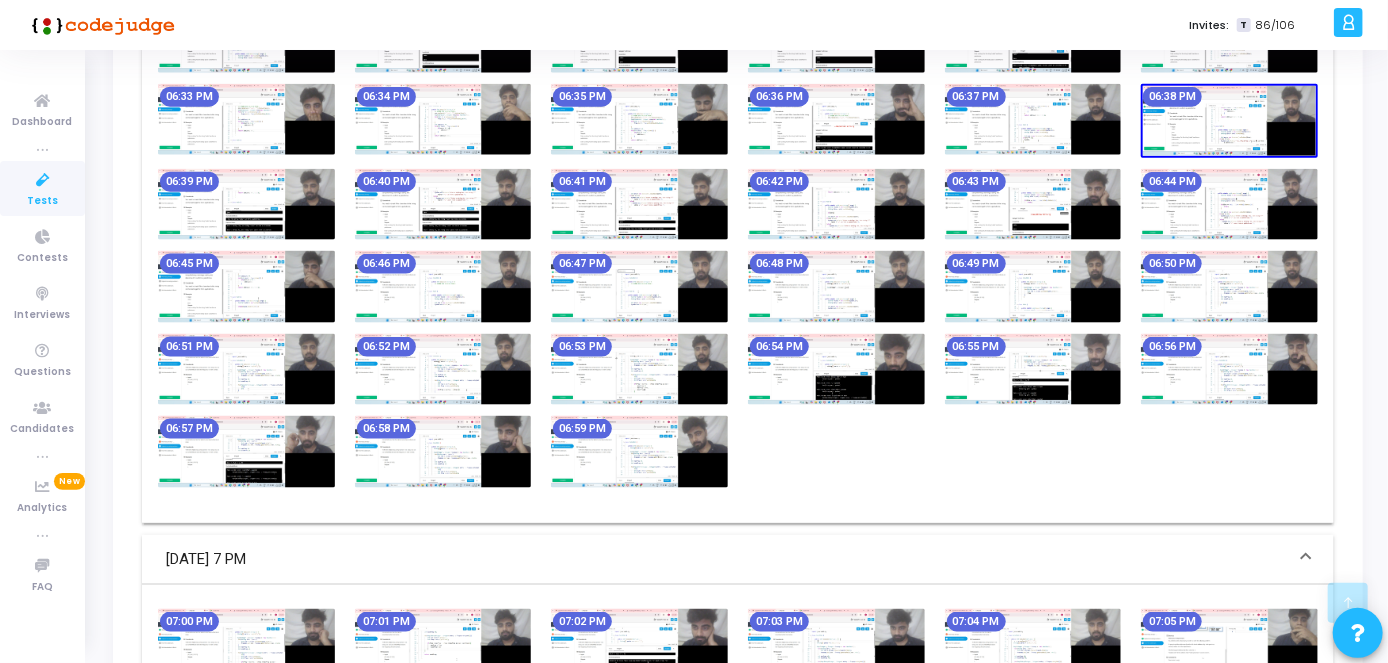 scroll, scrollTop: 1538, scrollLeft: 0, axis: vertical 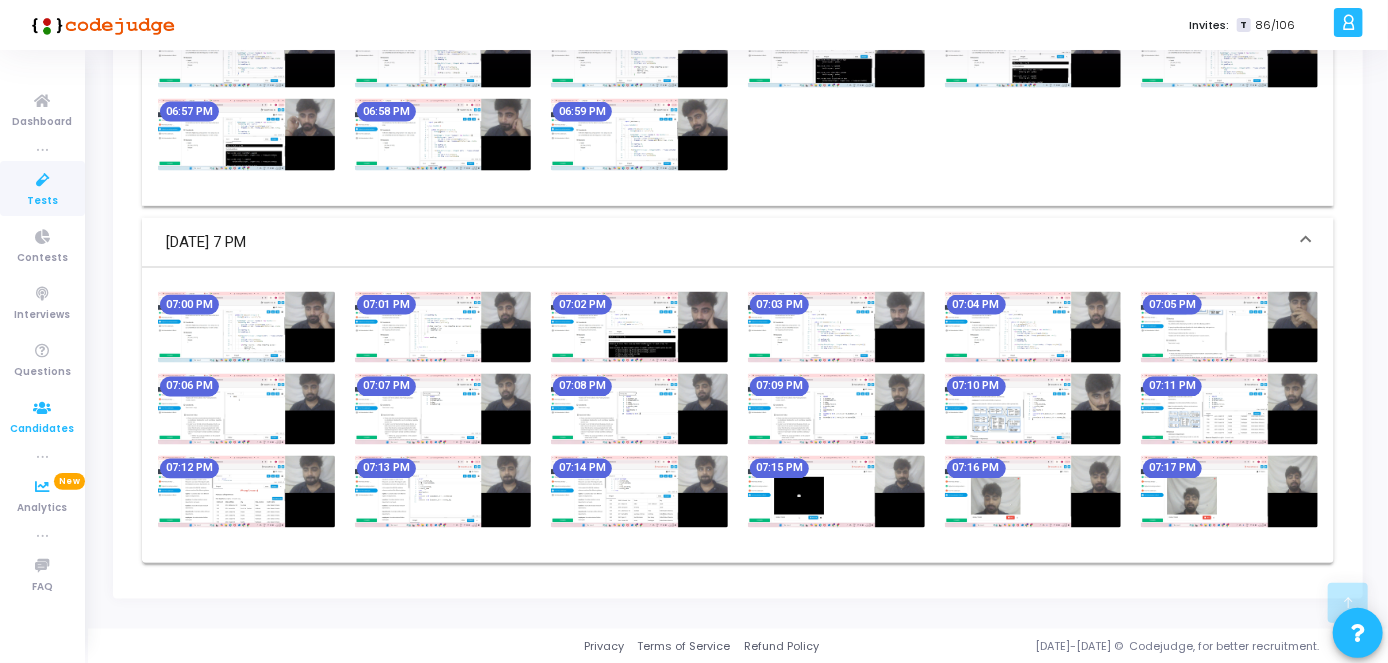 click at bounding box center [43, 408] 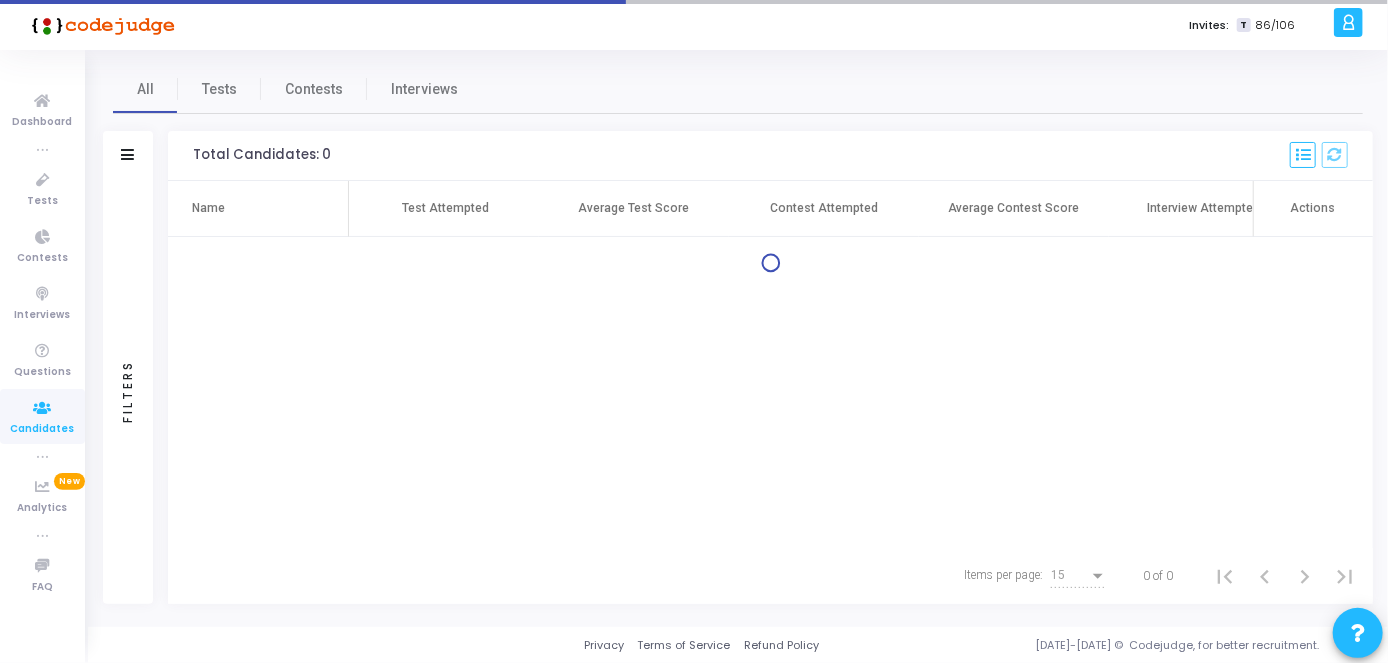 scroll, scrollTop: 0, scrollLeft: 0, axis: both 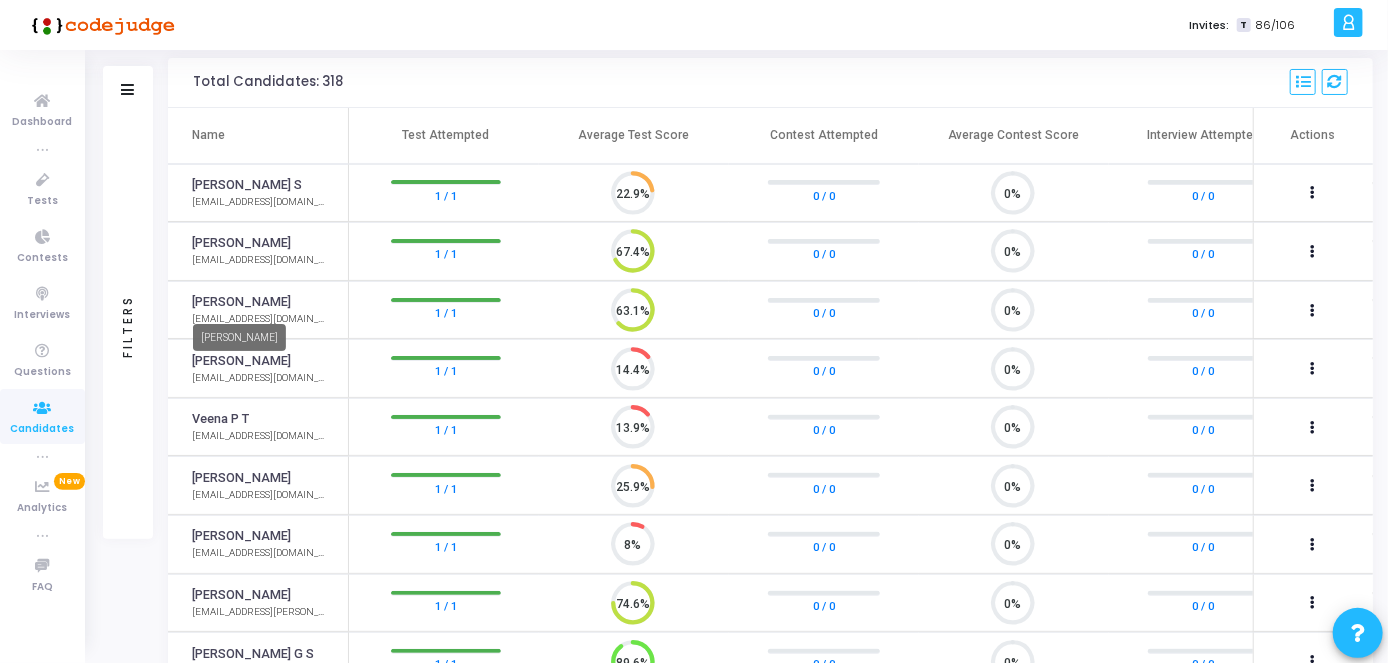 click on "[PERSON_NAME]" at bounding box center (239, 337) 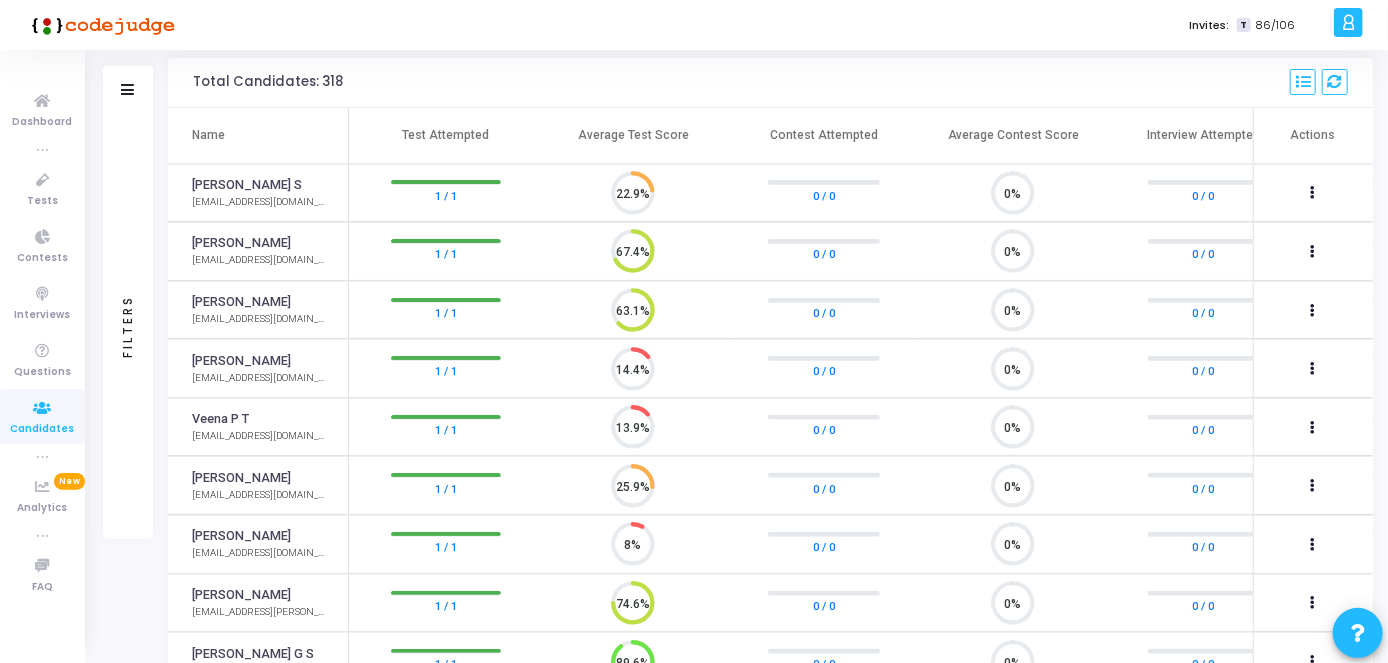 click on "[PERSON_NAME]" at bounding box center (241, 302) 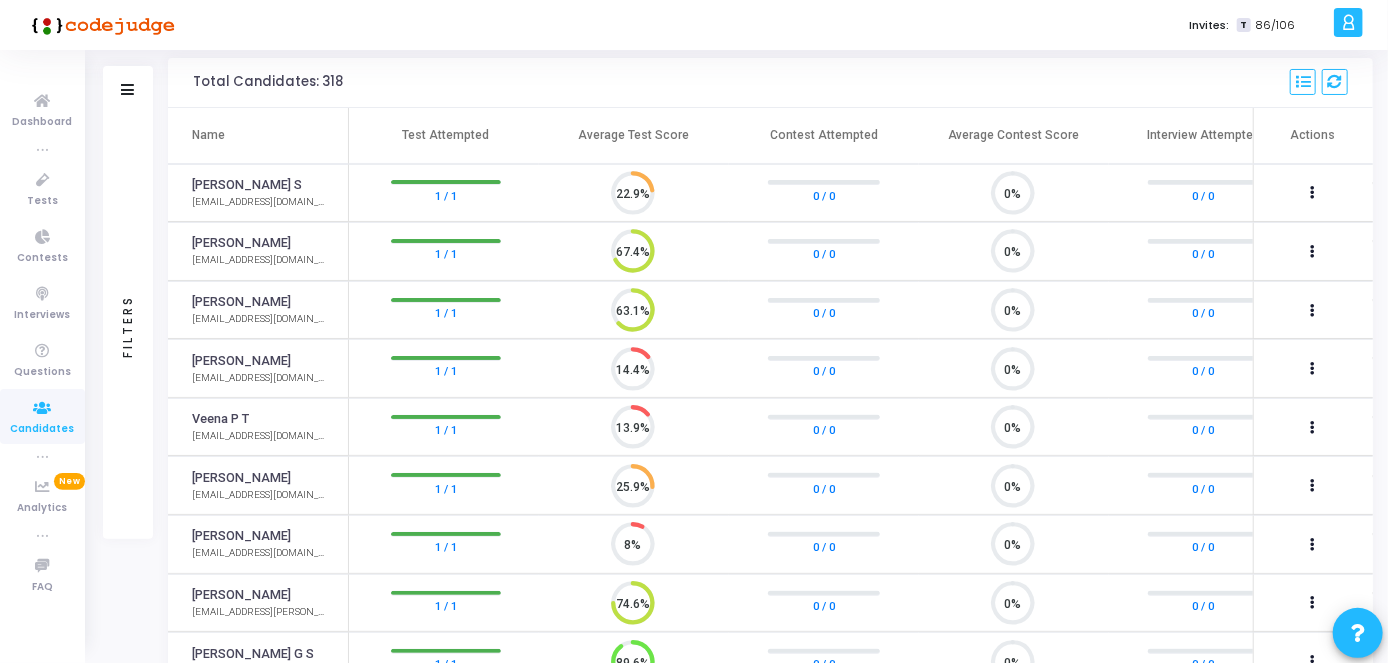 click at bounding box center (43, 408) 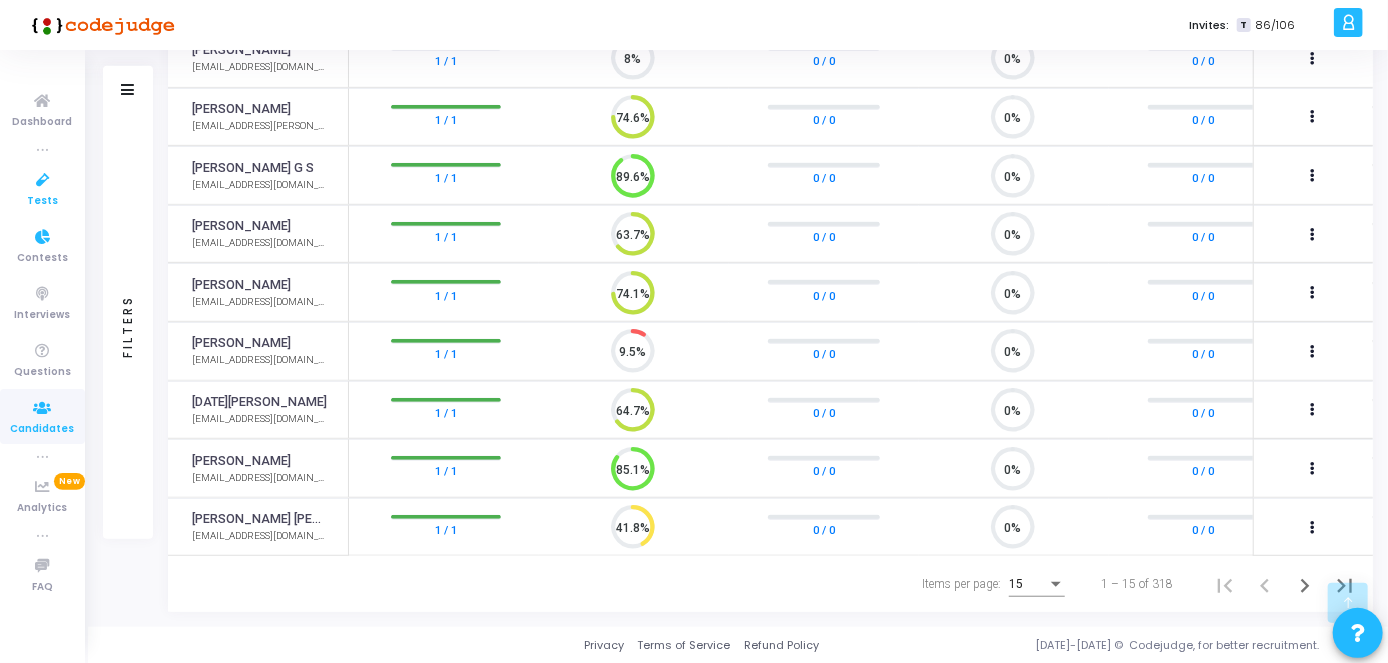 click at bounding box center [43, 180] 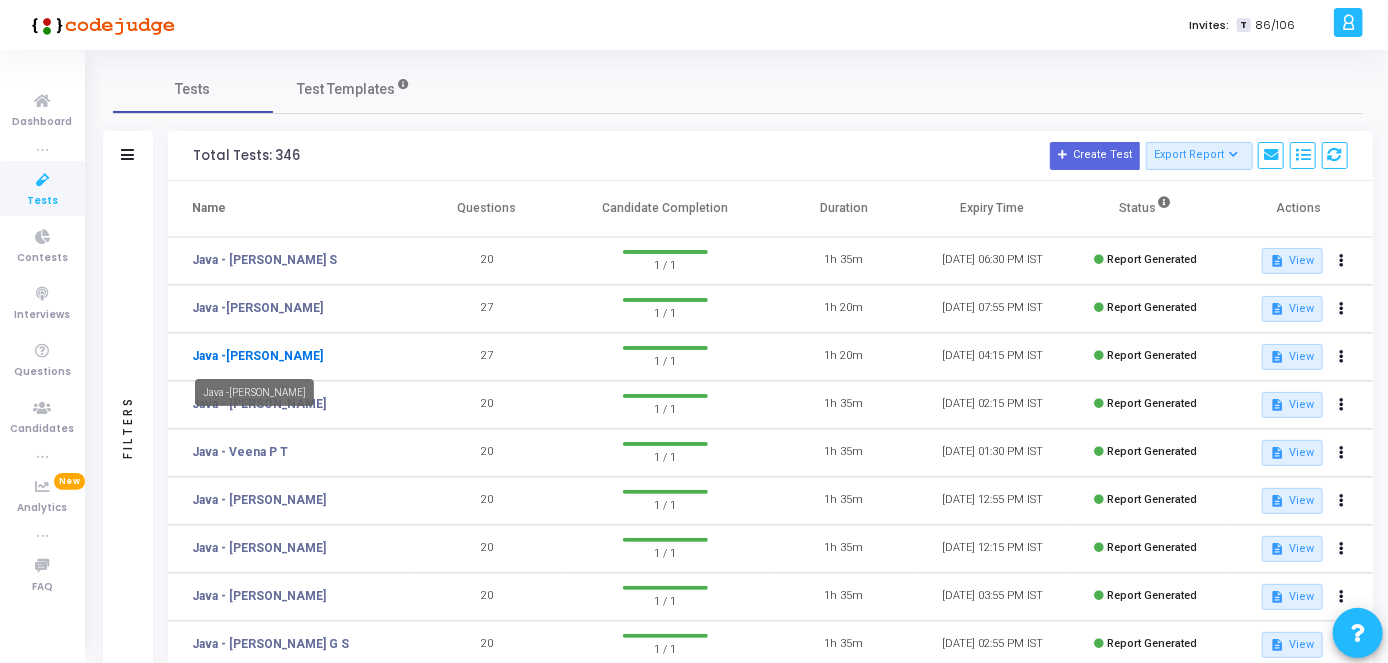 click on "Java -[PERSON_NAME]" 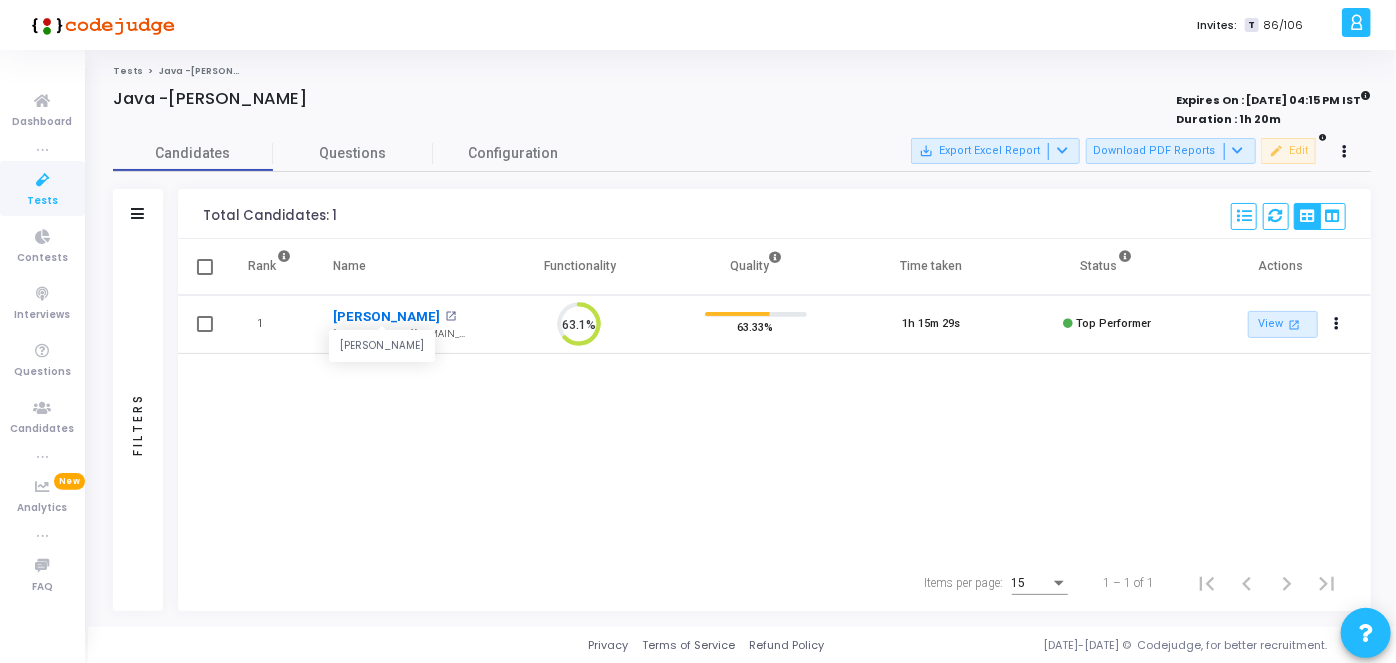 click on "[PERSON_NAME]" at bounding box center (386, 317) 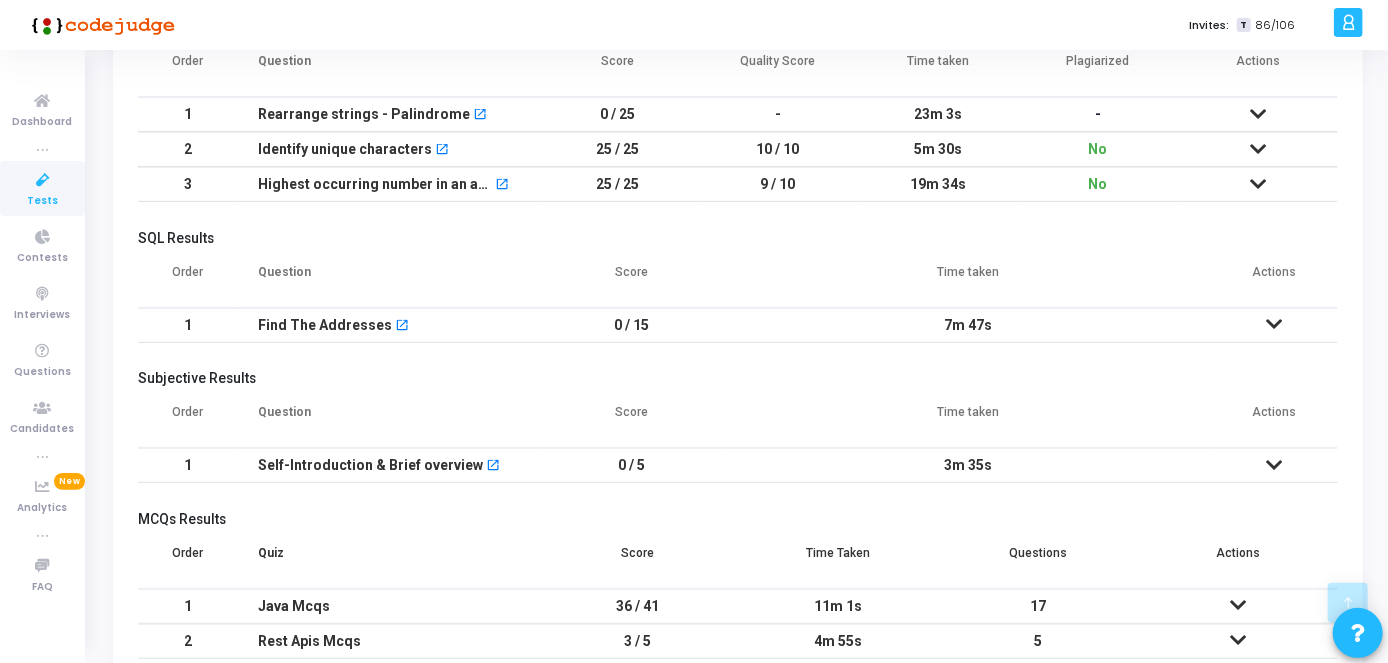 click at bounding box center [1275, 324] 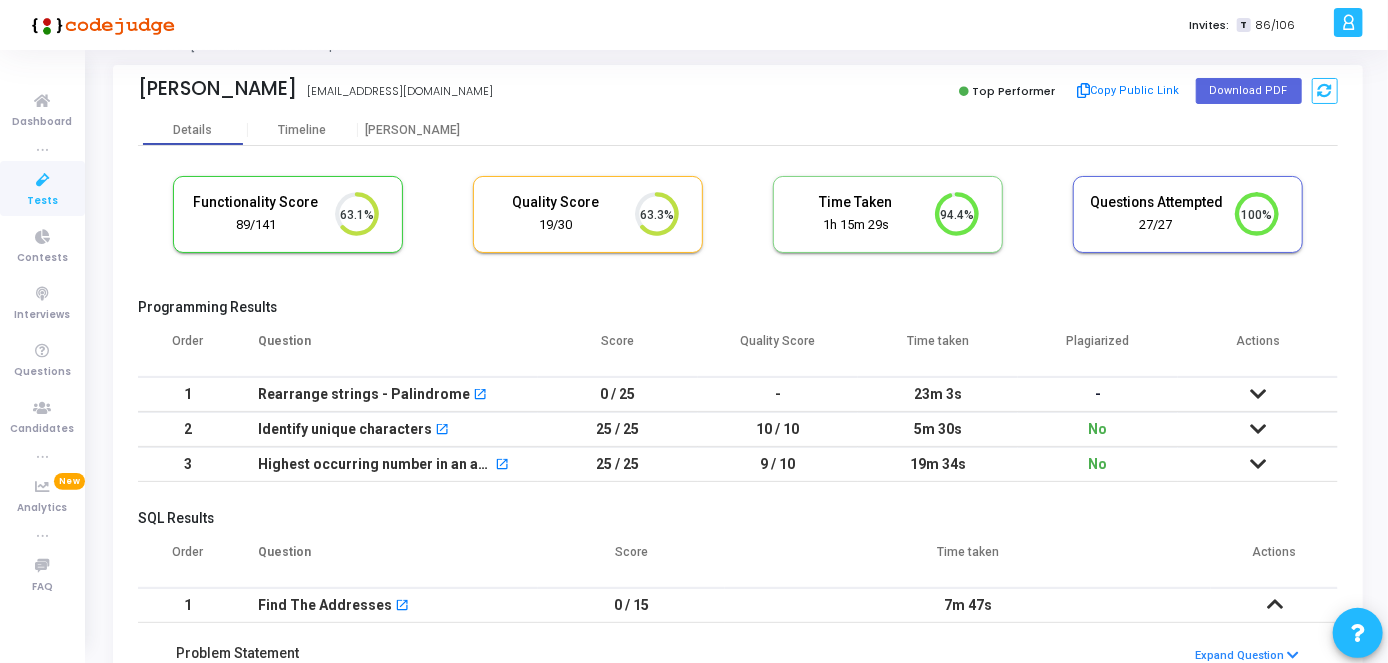 scroll, scrollTop: 0, scrollLeft: 0, axis: both 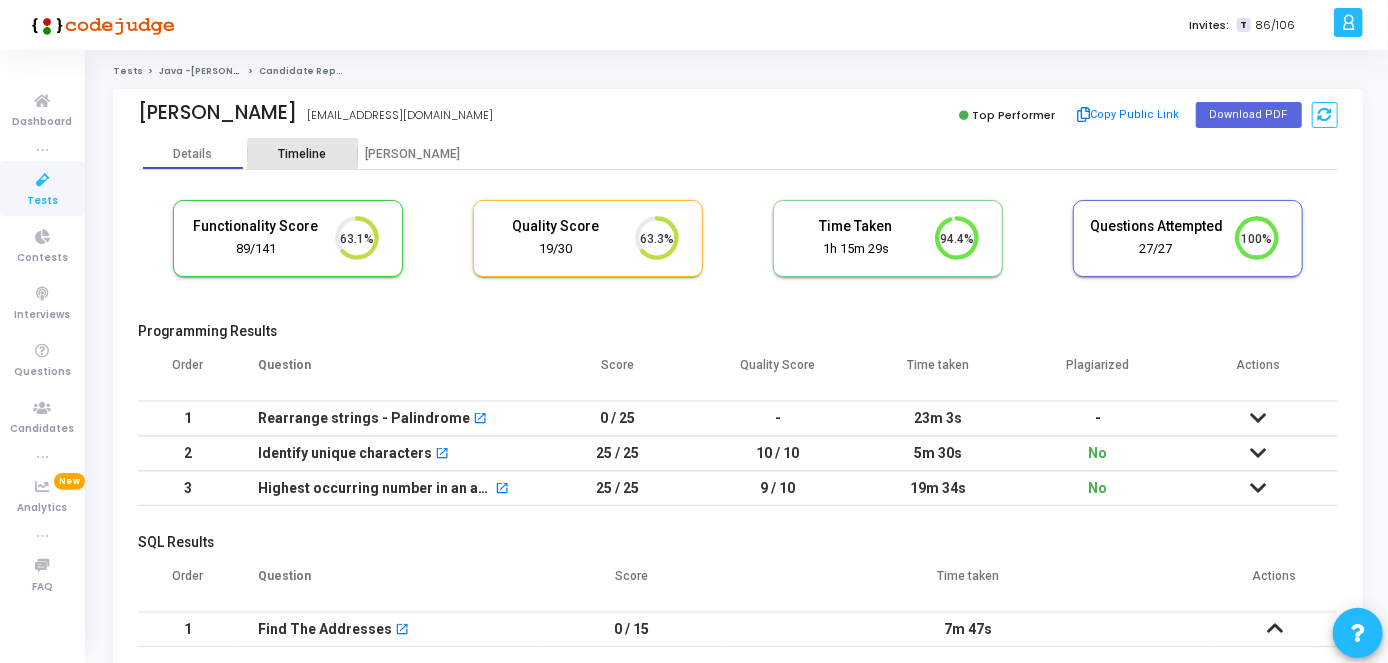 click on "Timeline" at bounding box center [303, 154] 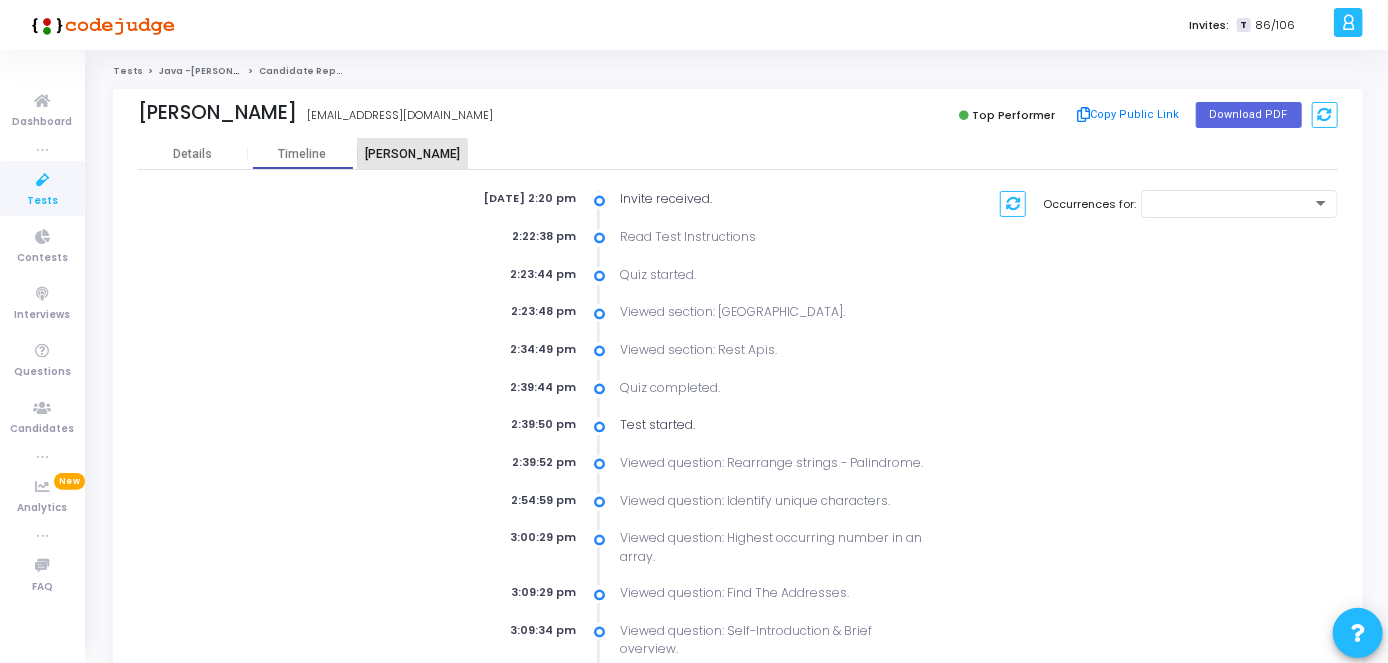 click on "[PERSON_NAME]" at bounding box center [413, 154] 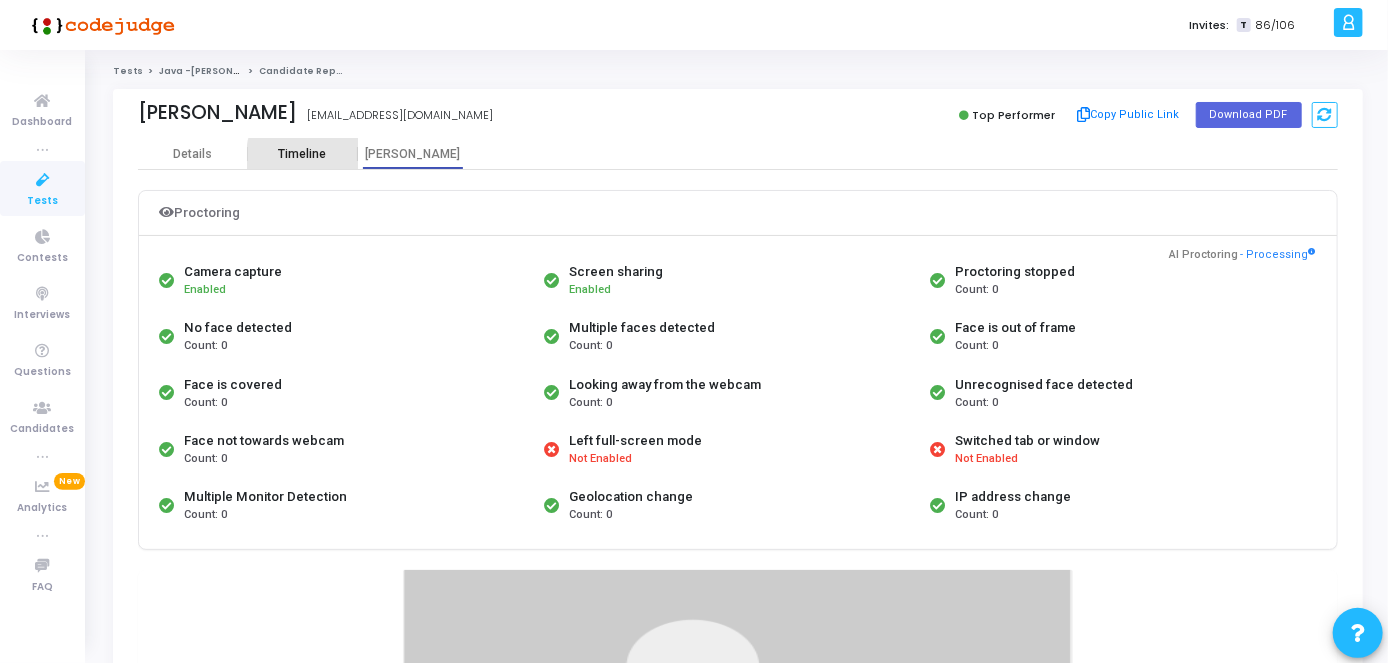 click on "Timeline" at bounding box center (303, 154) 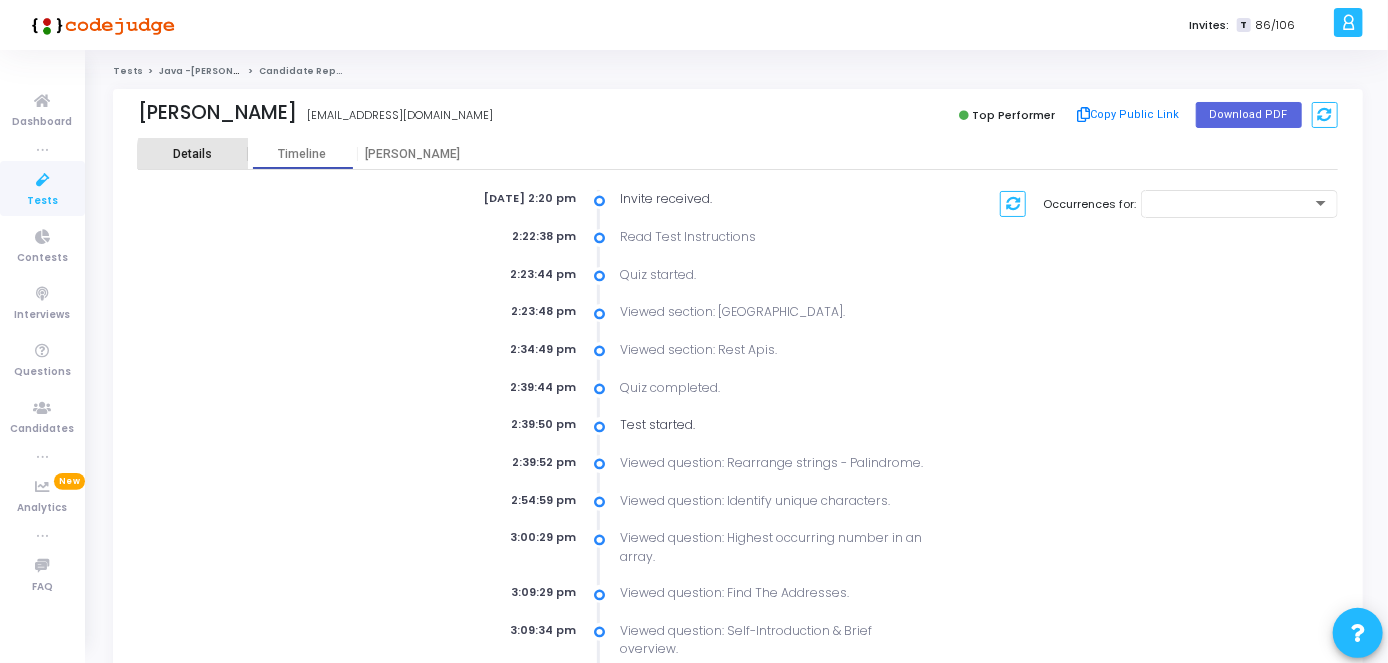 click on "Details" at bounding box center [193, 154] 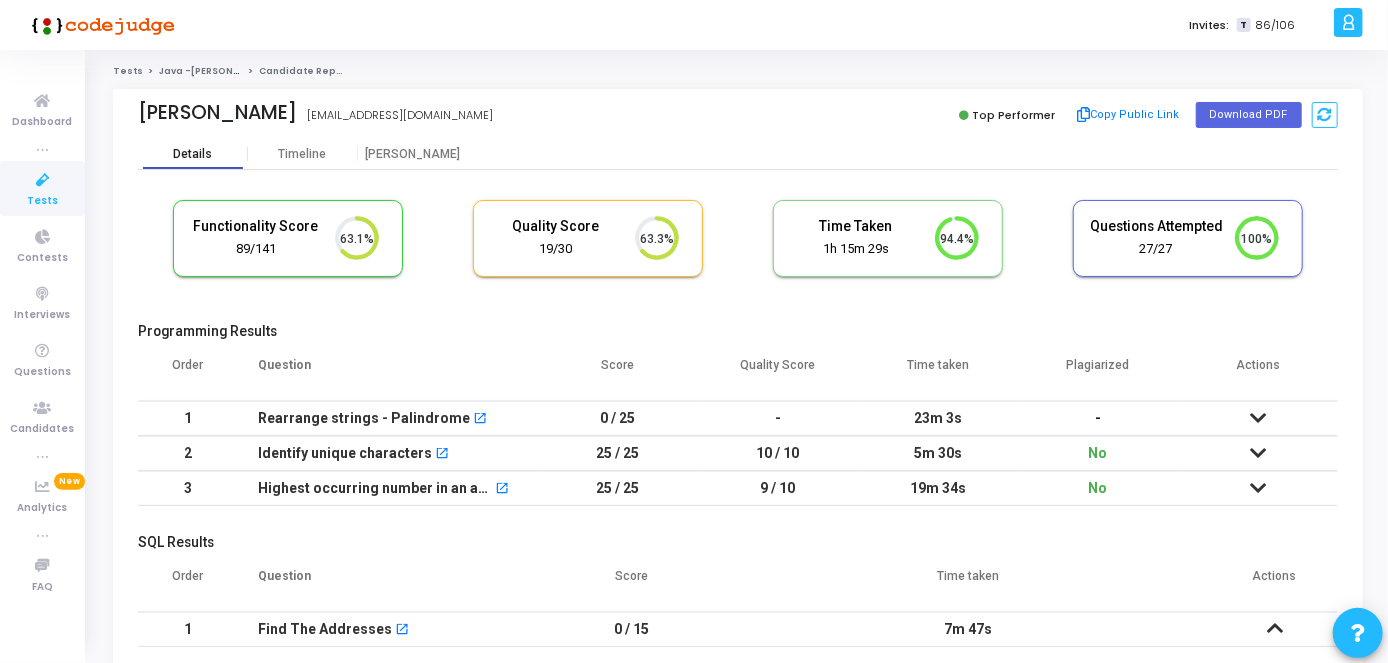 scroll, scrollTop: 8, scrollLeft: 9, axis: both 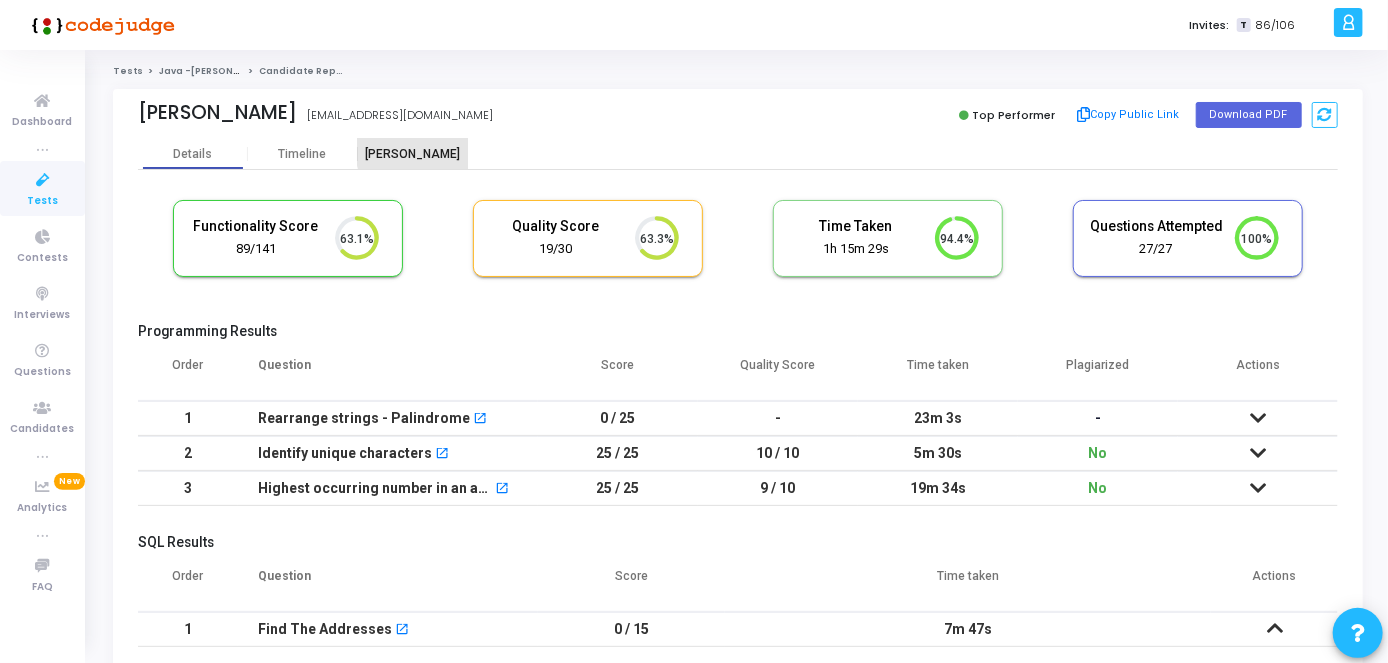click on "[PERSON_NAME]" at bounding box center (413, 154) 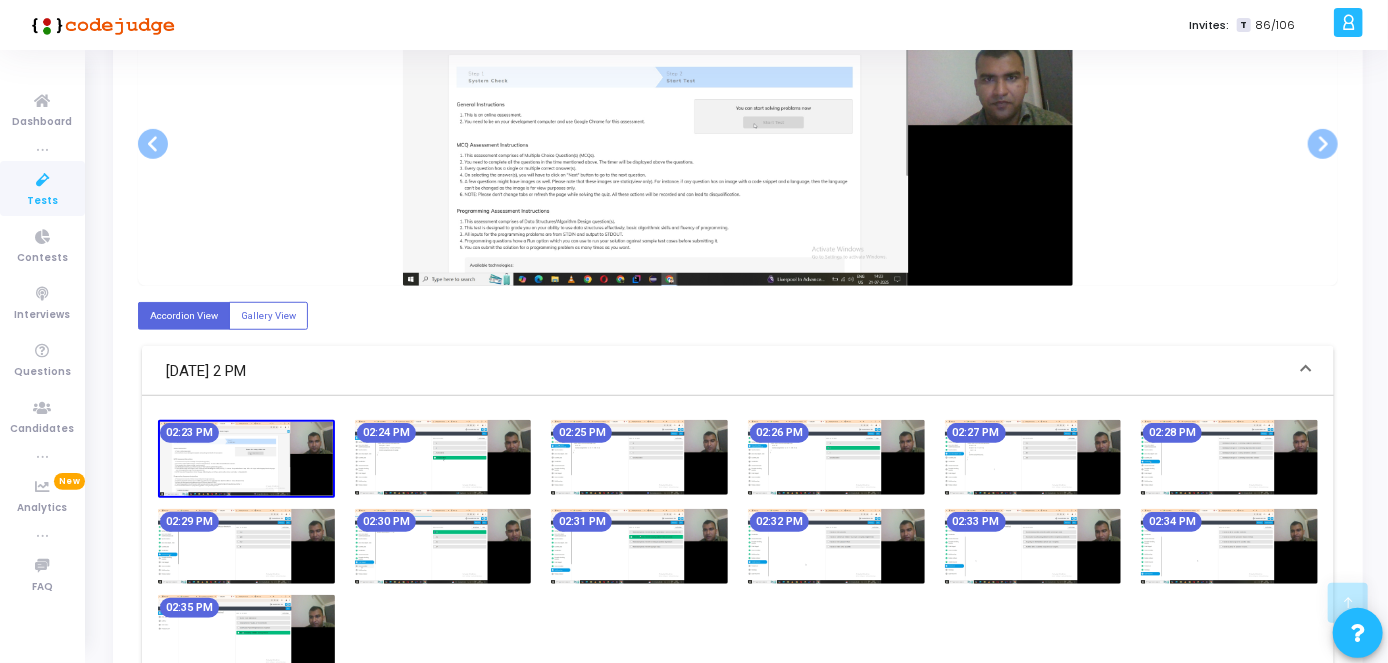 scroll, scrollTop: 570, scrollLeft: 0, axis: vertical 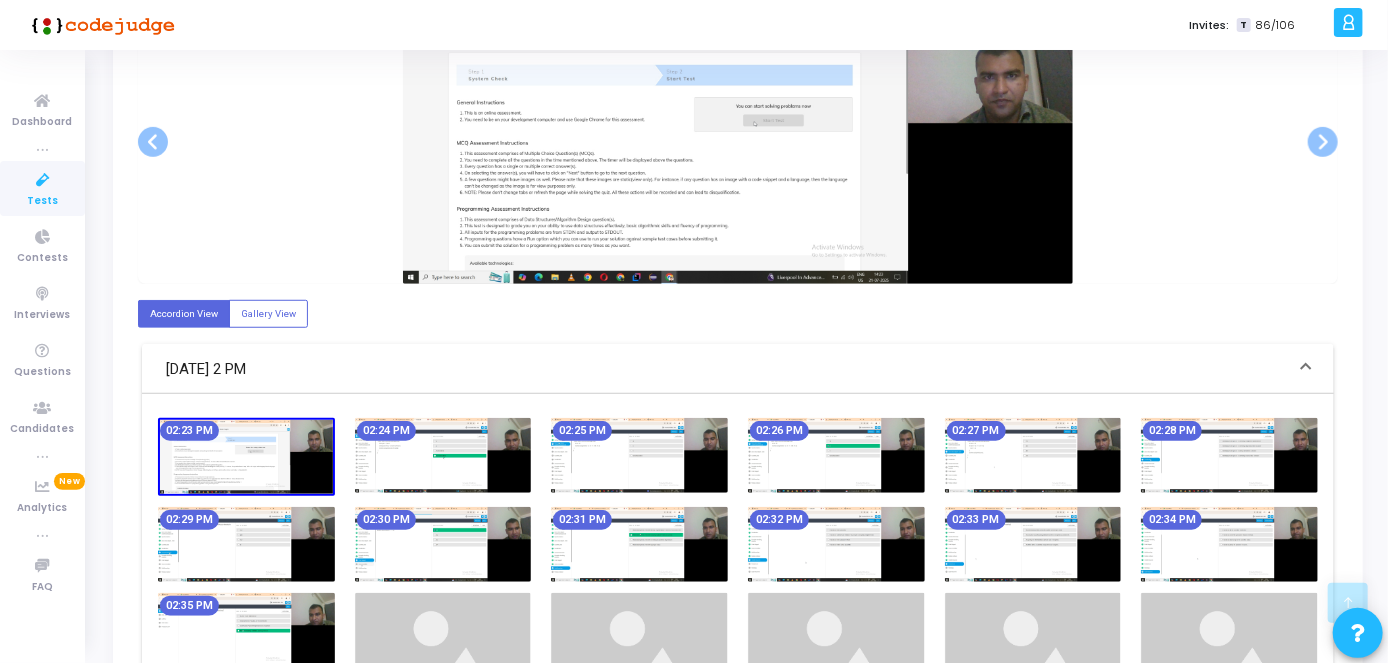 click at bounding box center [639, 544] 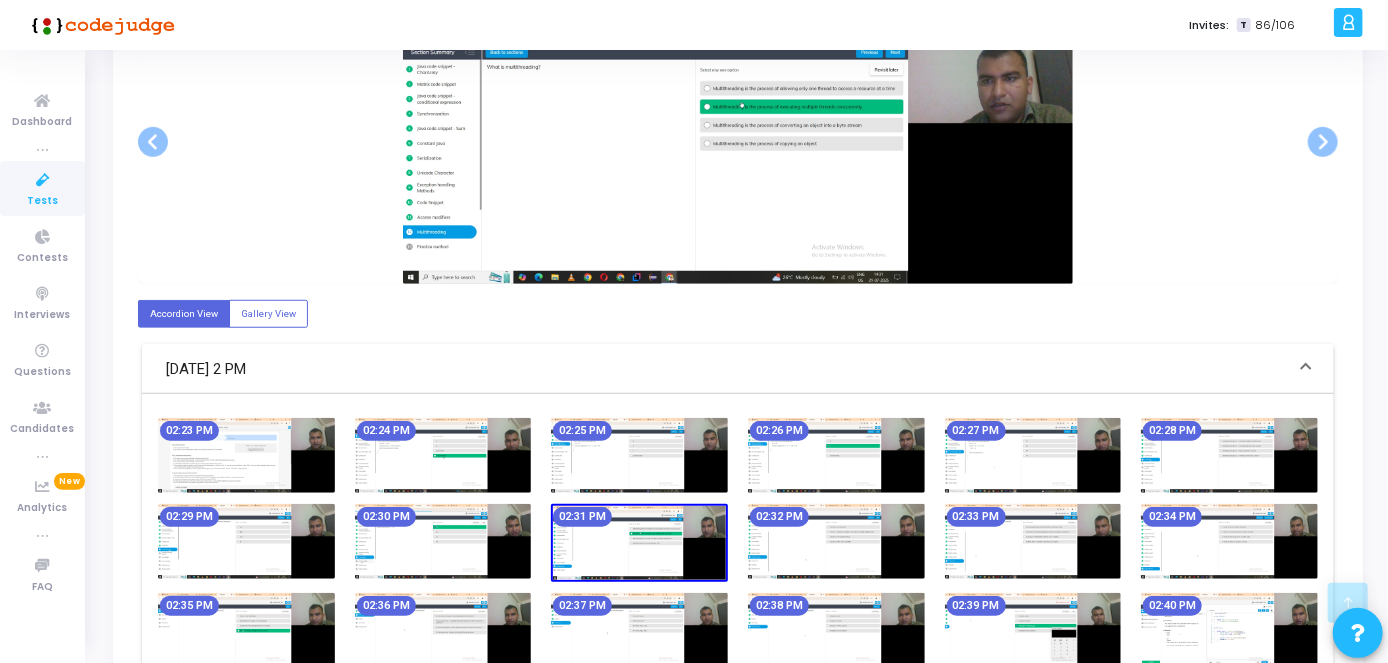 click at bounding box center [1229, 541] 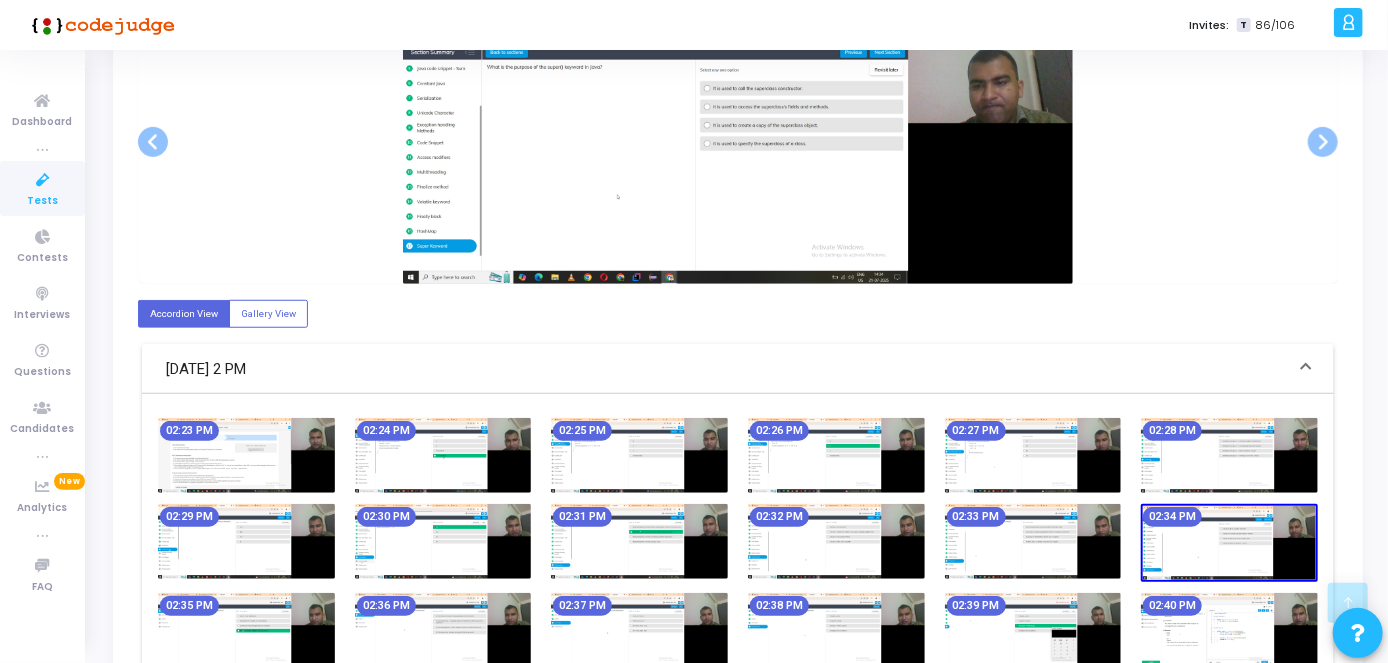 click at bounding box center (1229, 455) 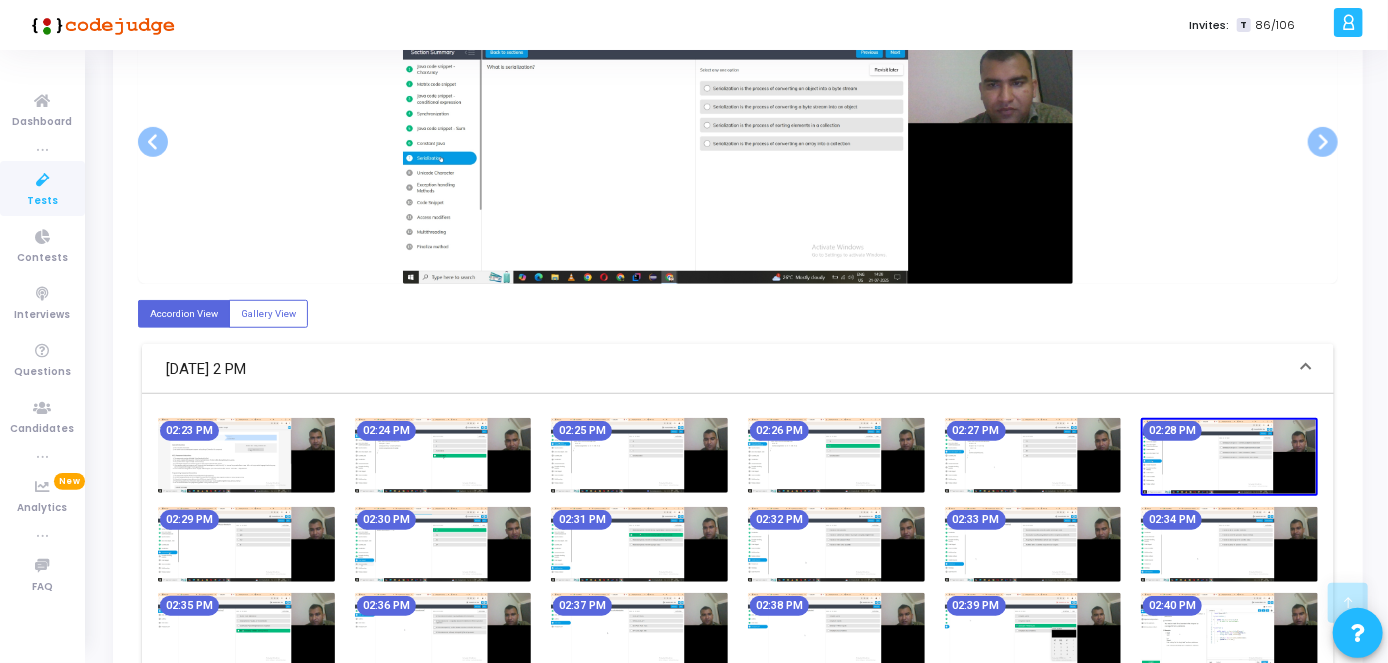 click at bounding box center [1033, 455] 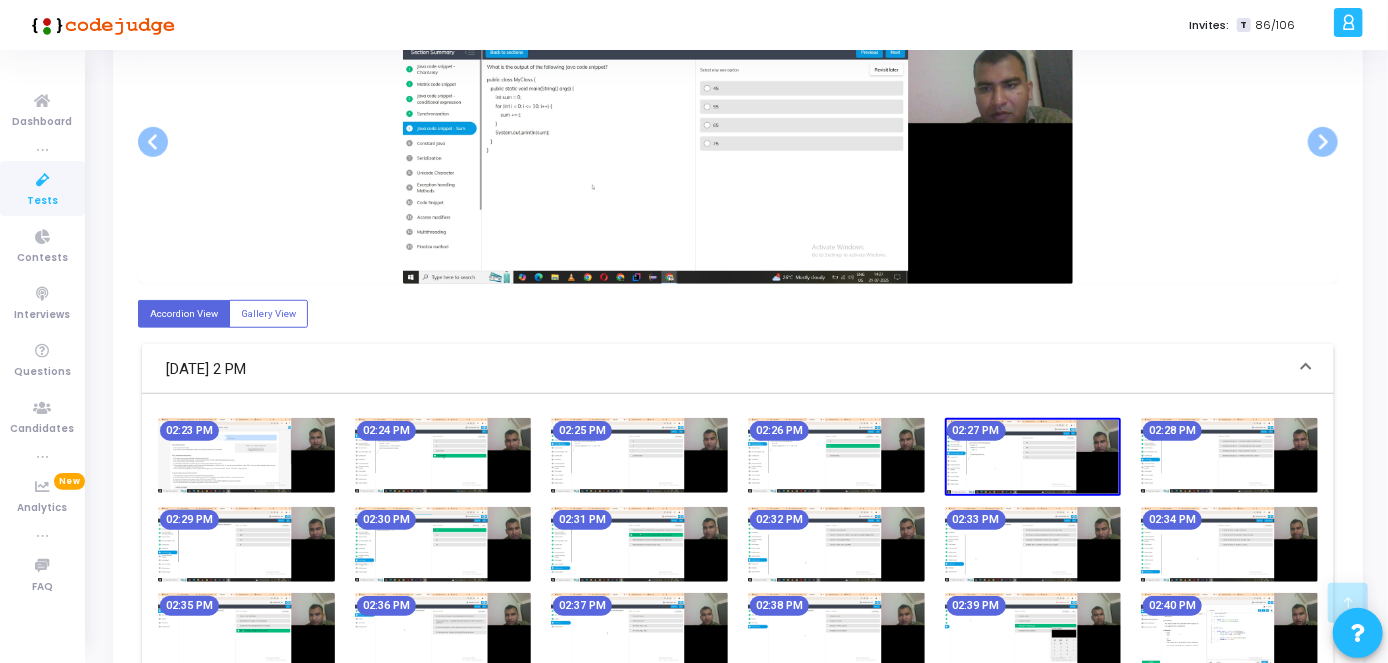 click at bounding box center (1033, 544) 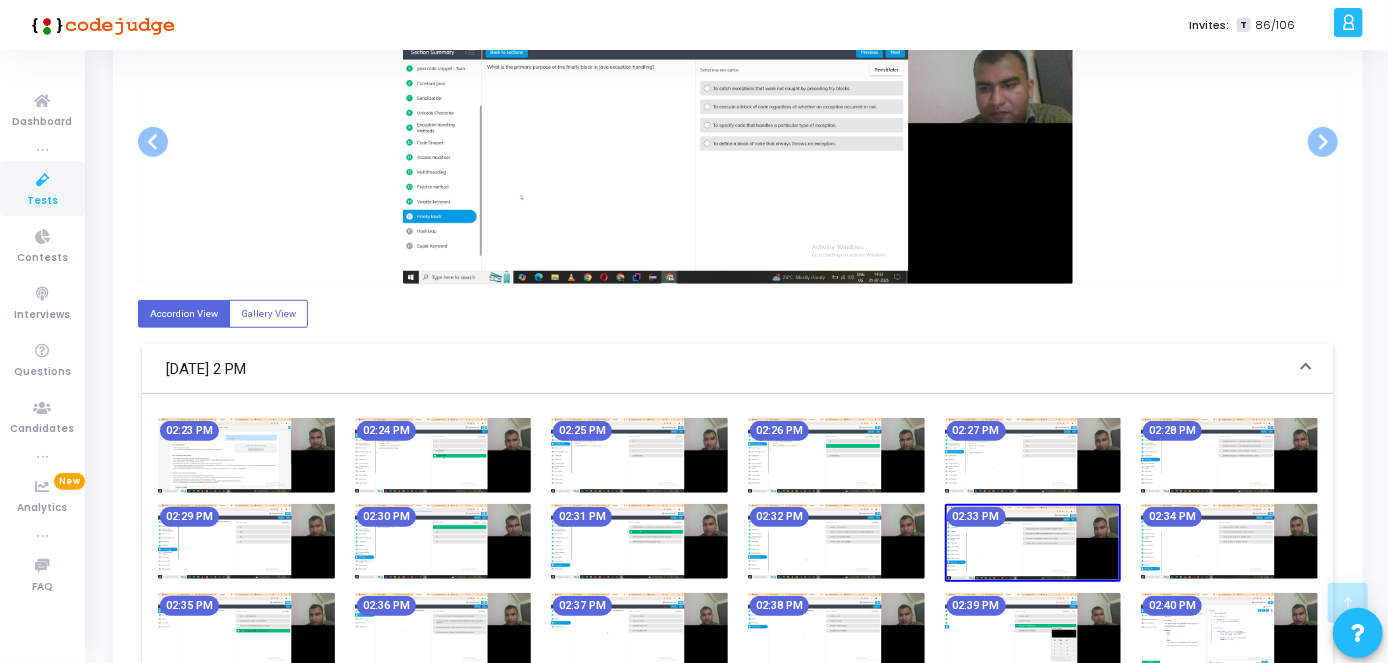 click at bounding box center (836, 455) 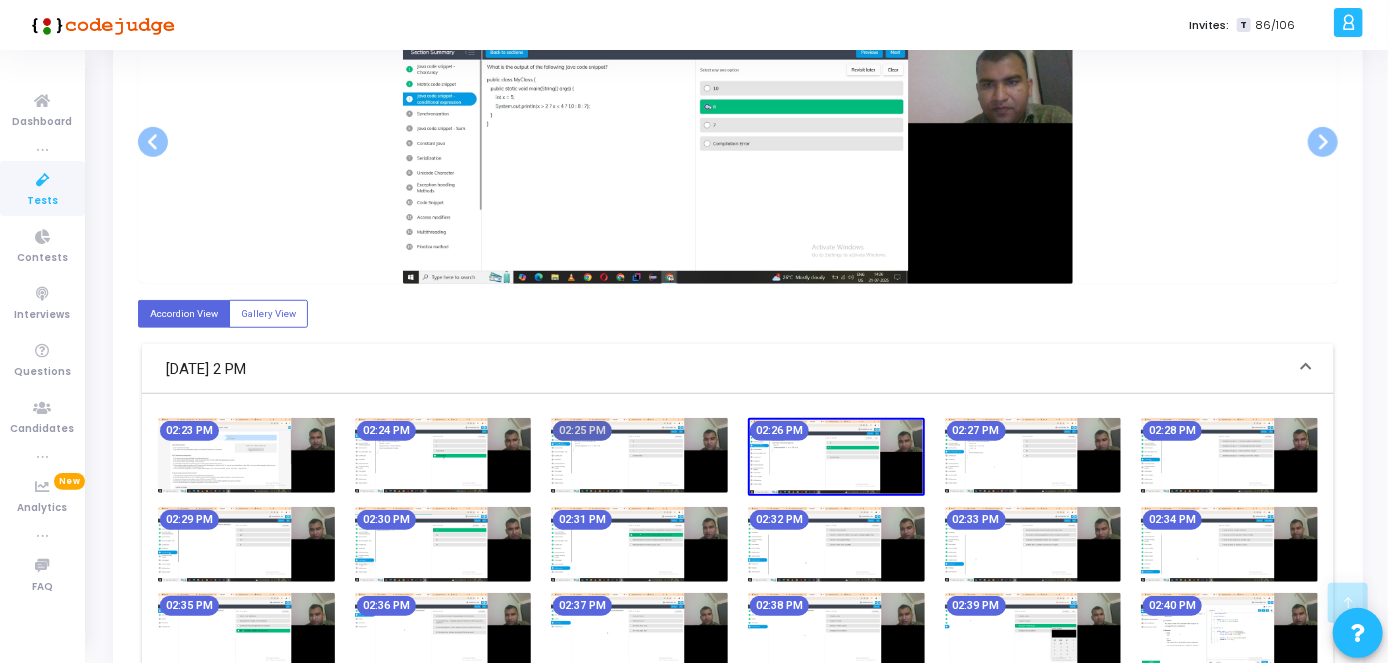 click on "02:25 PM" at bounding box center [582, 431] 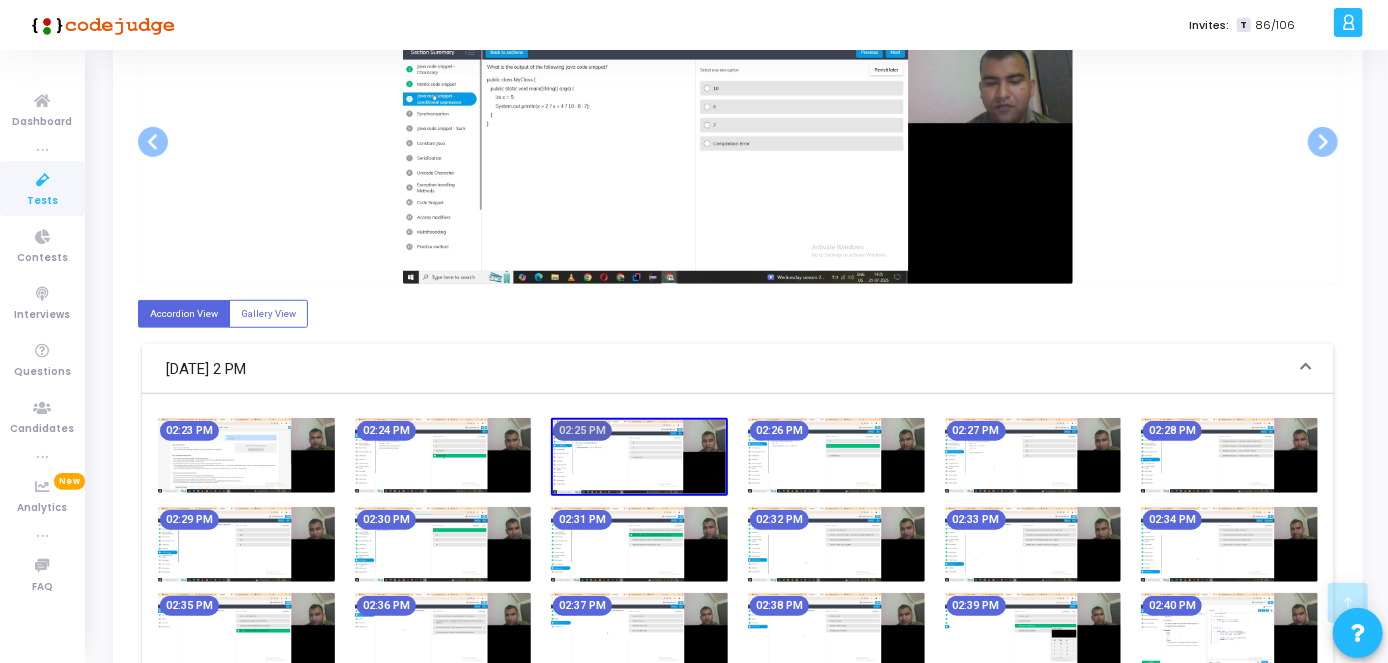 click on "02:25 PM" at bounding box center [582, 431] 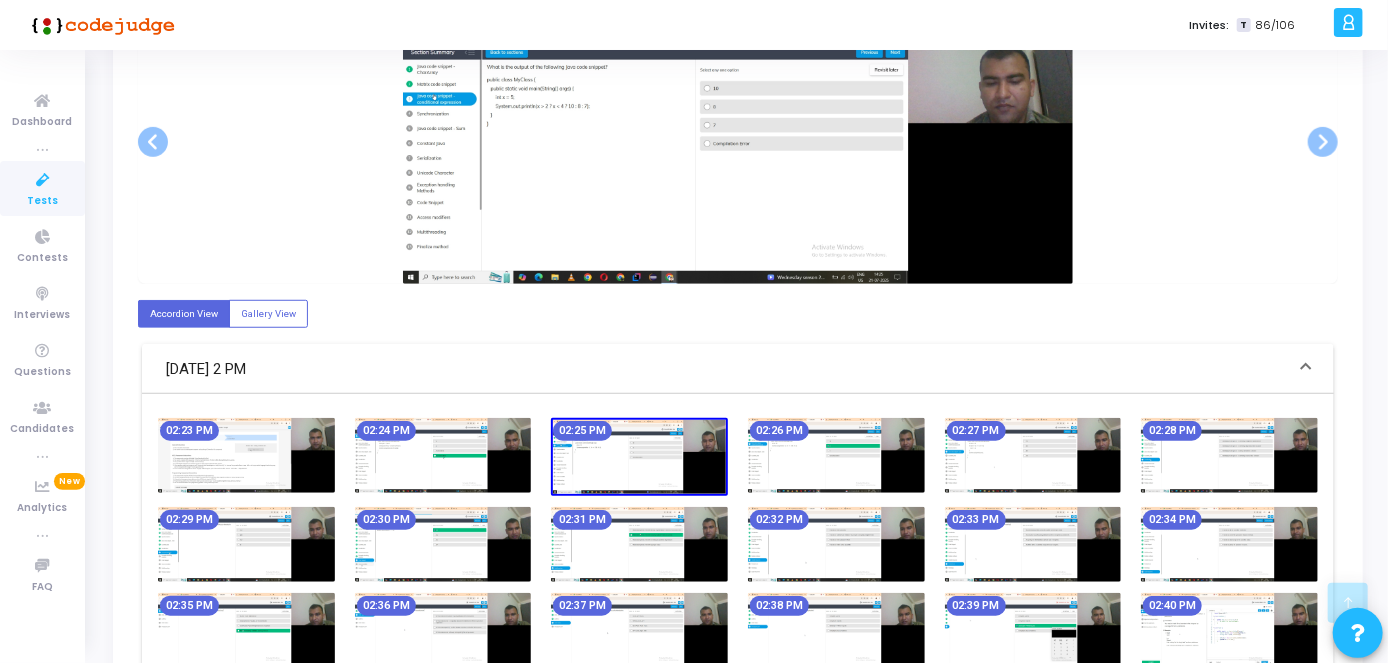 click at bounding box center (443, 455) 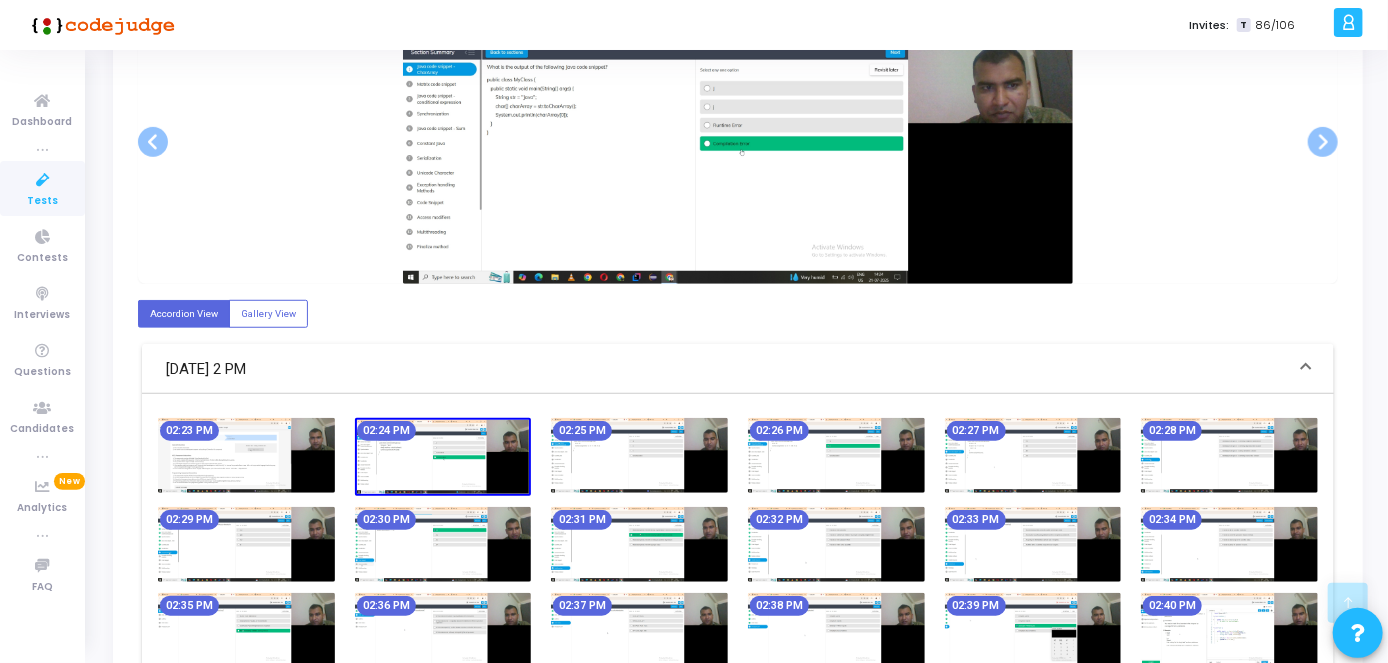 click at bounding box center [246, 455] 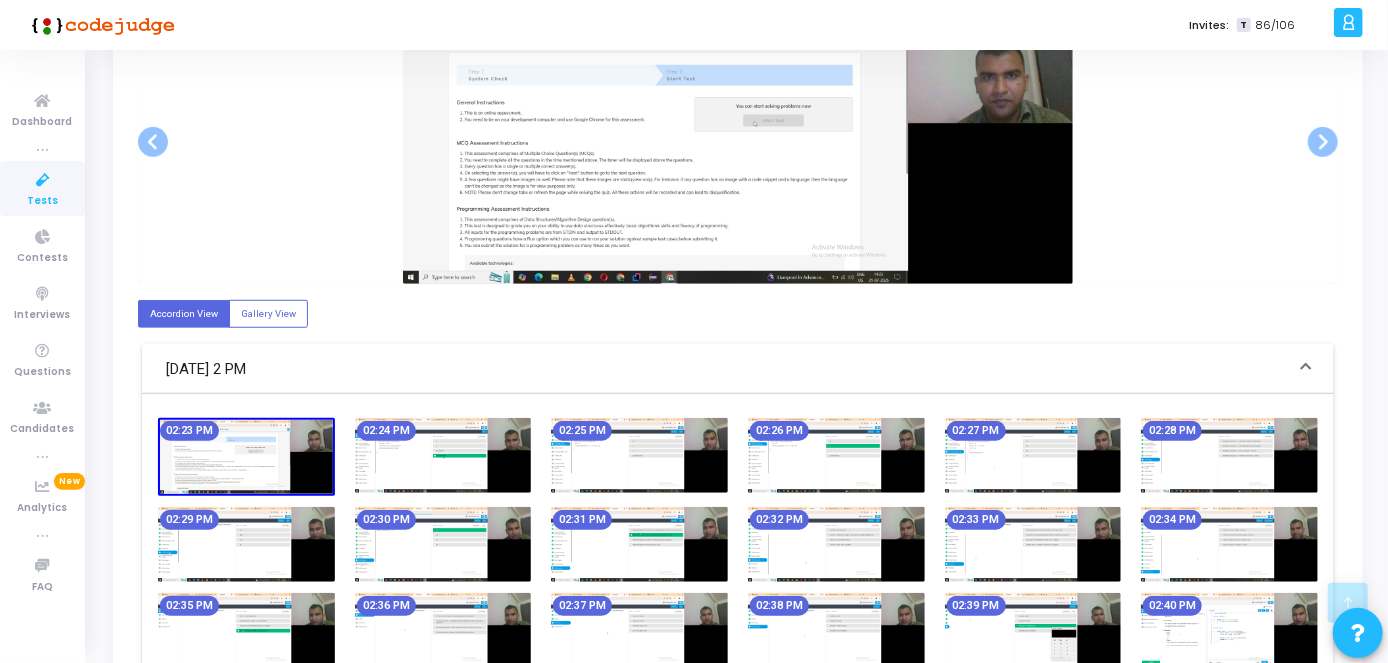 click at bounding box center (246, 544) 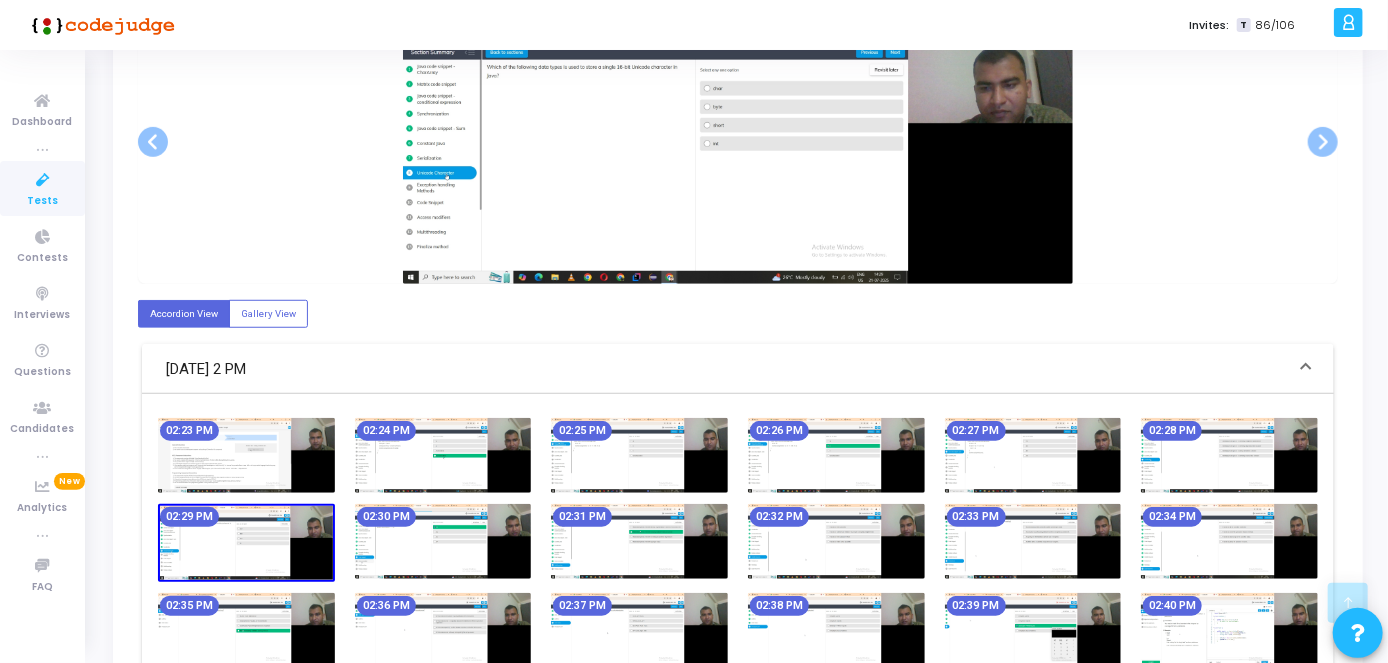 click at bounding box center [246, 542] 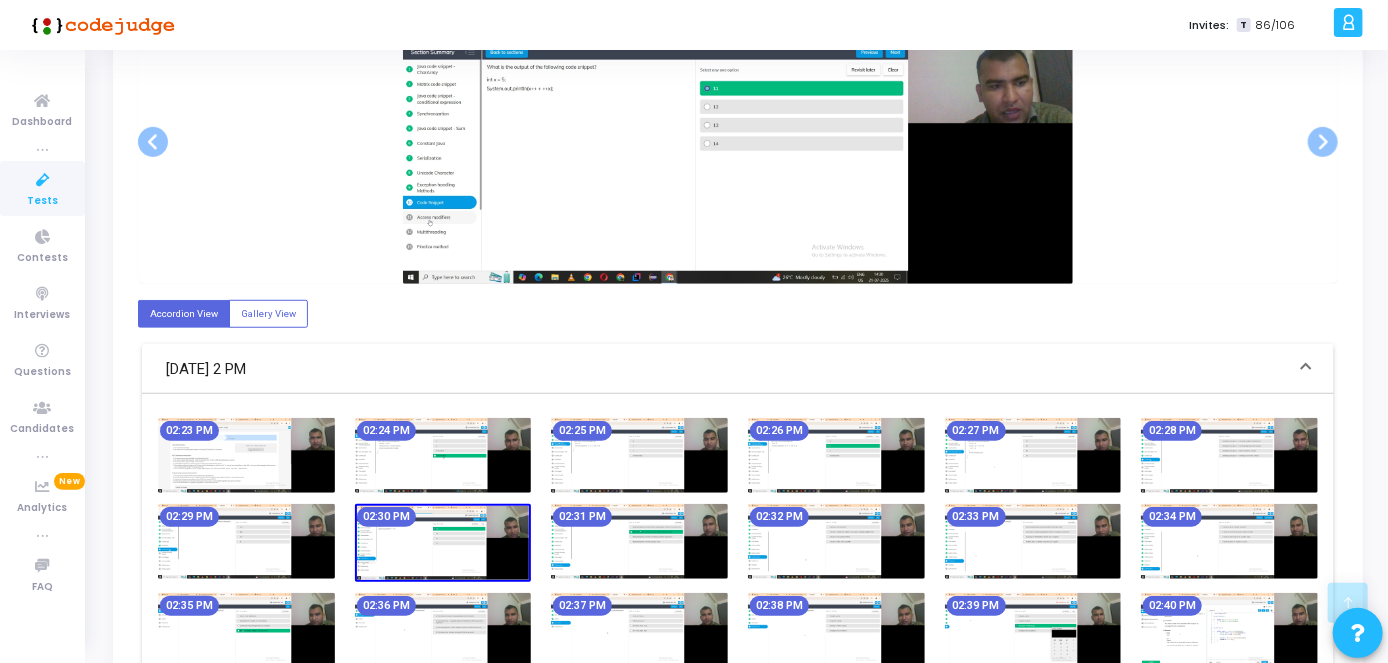 click at bounding box center (639, 541) 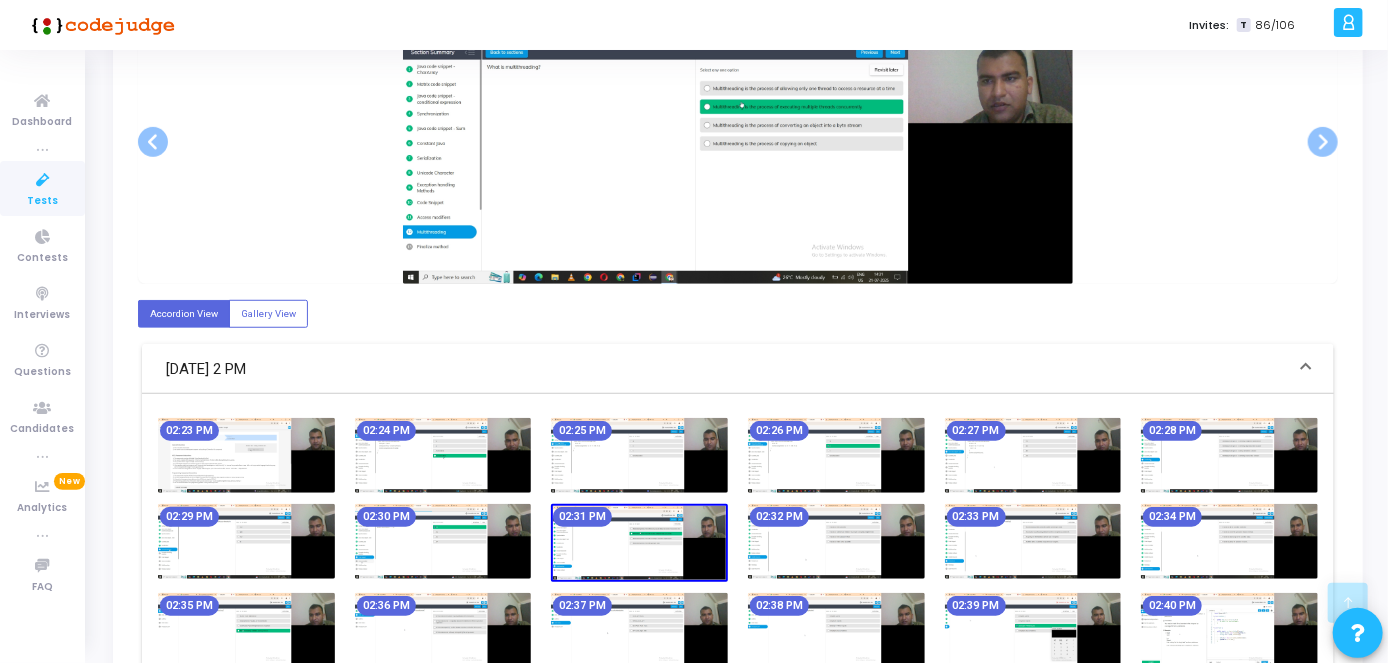 click at bounding box center [836, 541] 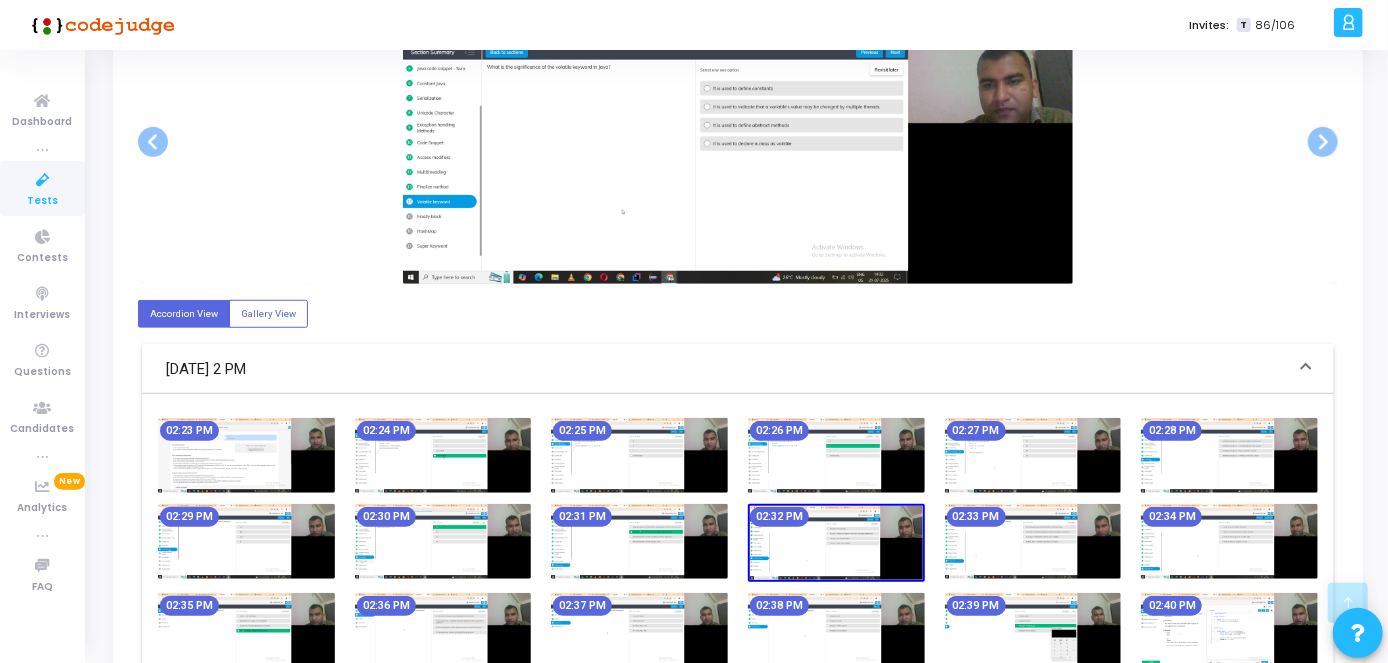 click at bounding box center [1033, 541] 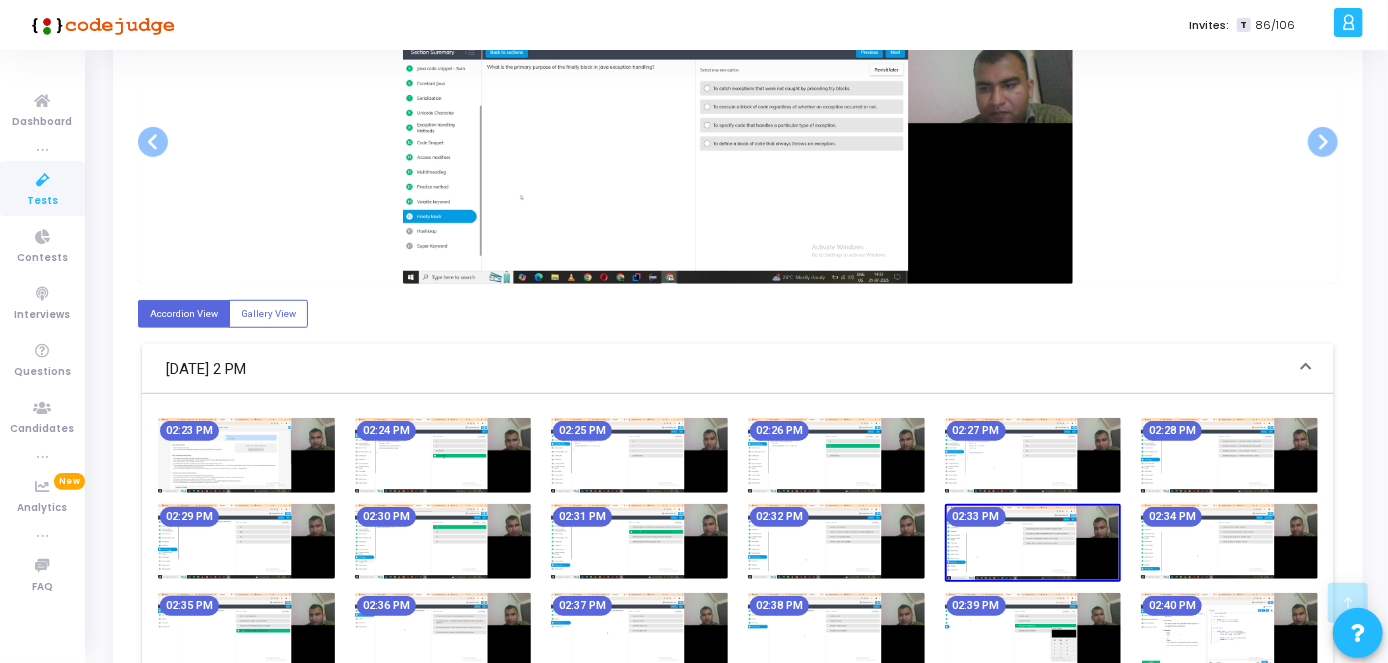 click at bounding box center [1229, 541] 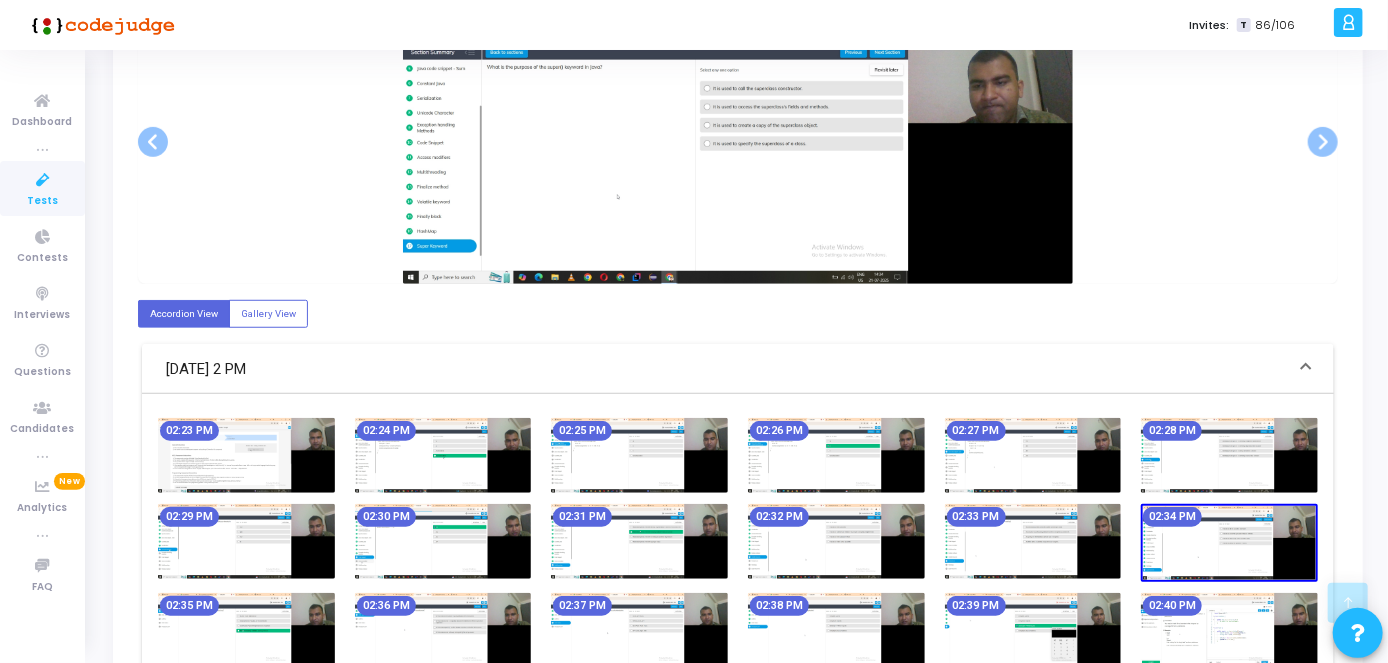 click at bounding box center (1229, 630) 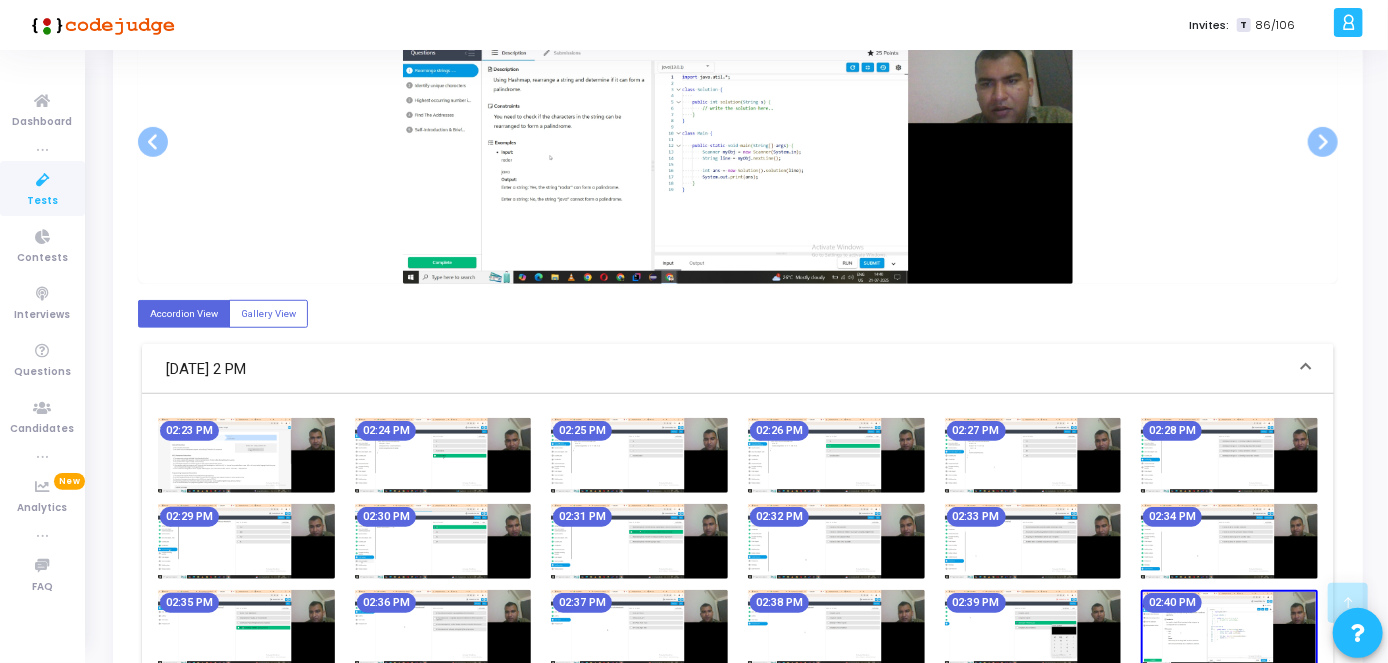 click at bounding box center [1033, 627] 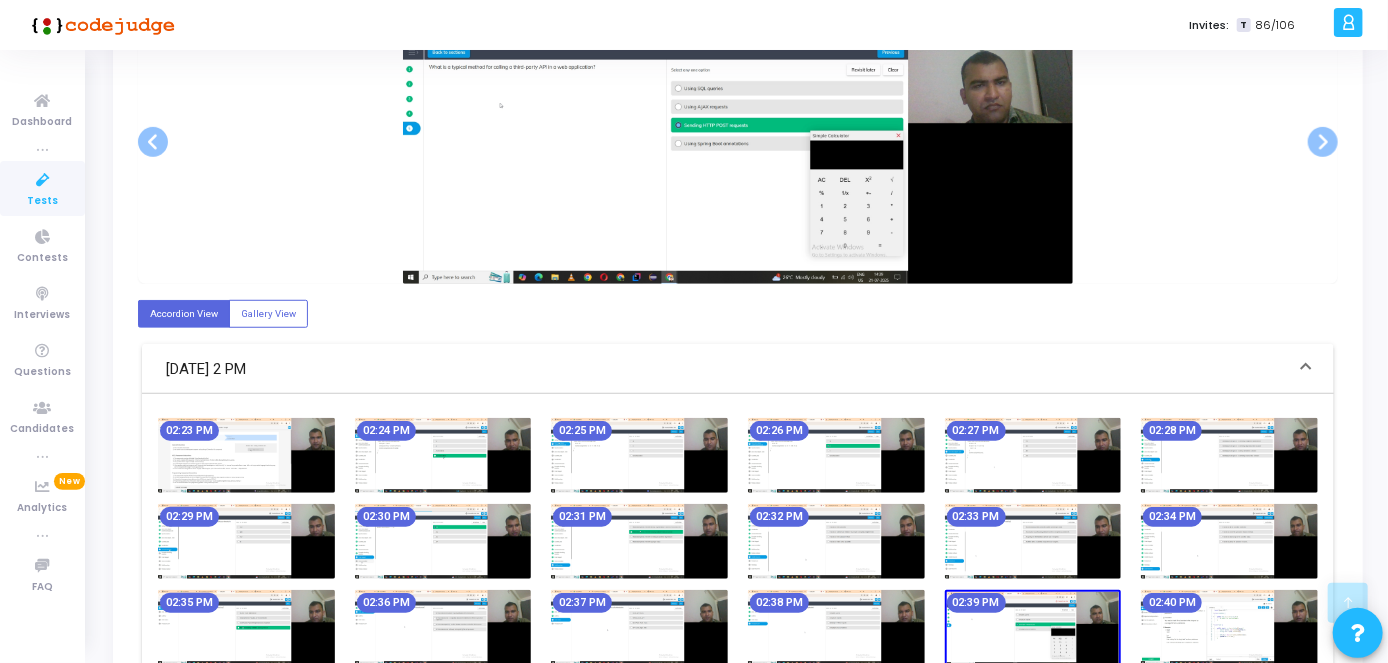 click at bounding box center (836, 627) 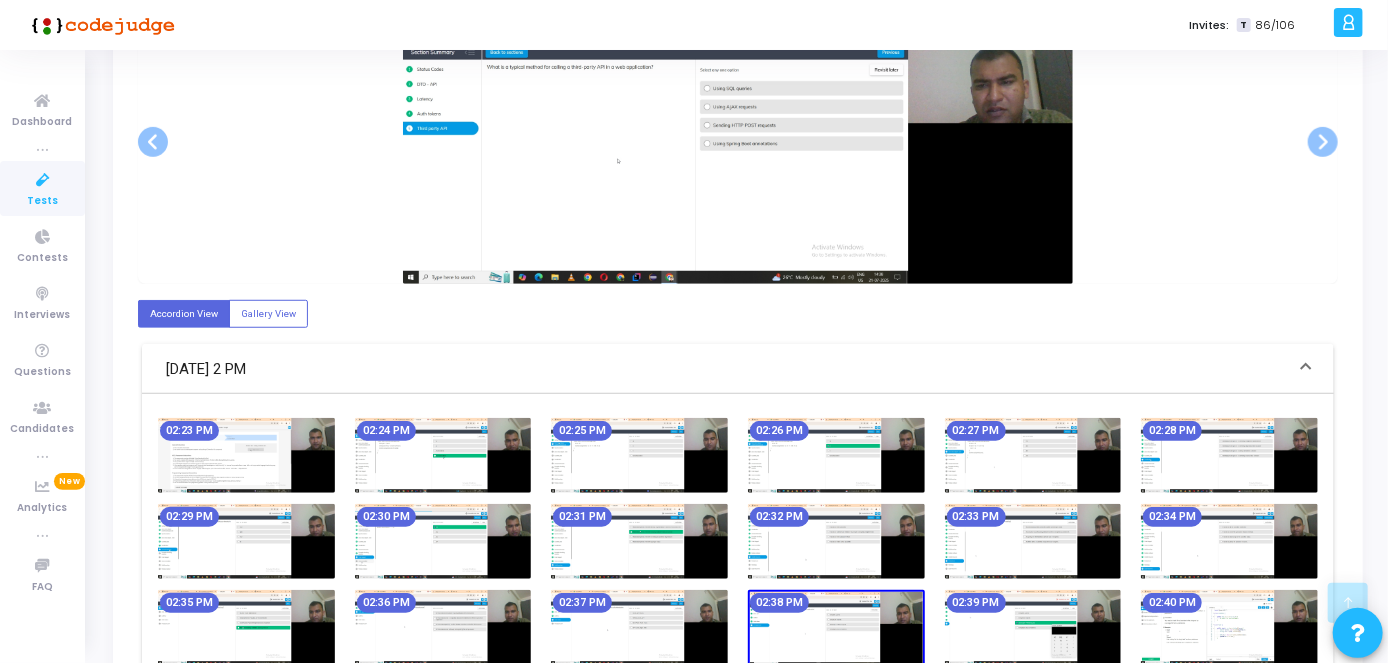 click at bounding box center (246, 627) 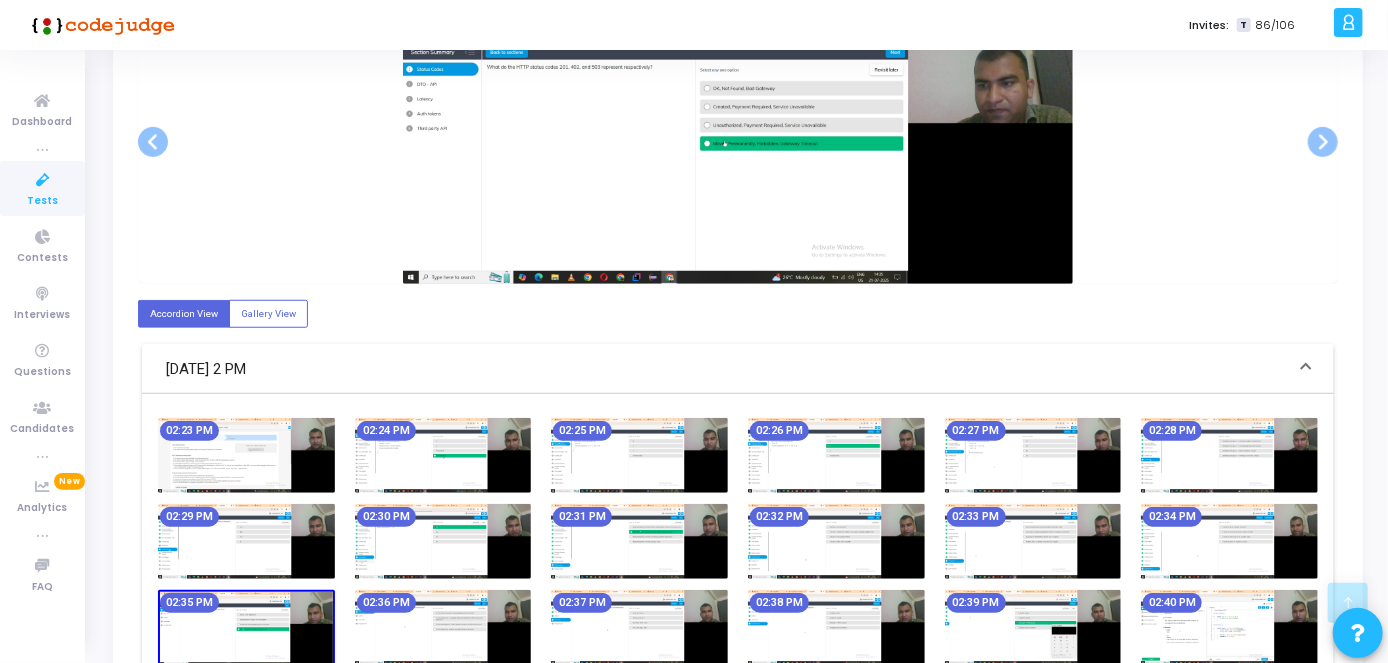 click at bounding box center (443, 627) 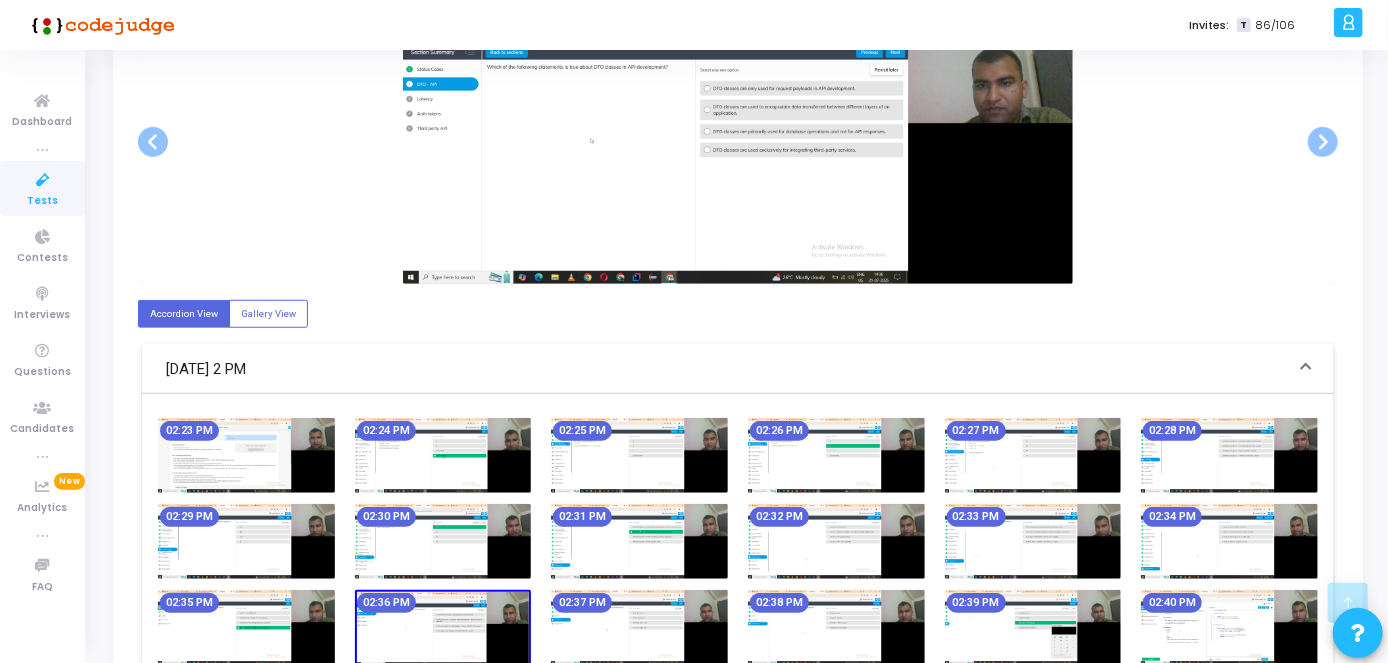 click at bounding box center (639, 627) 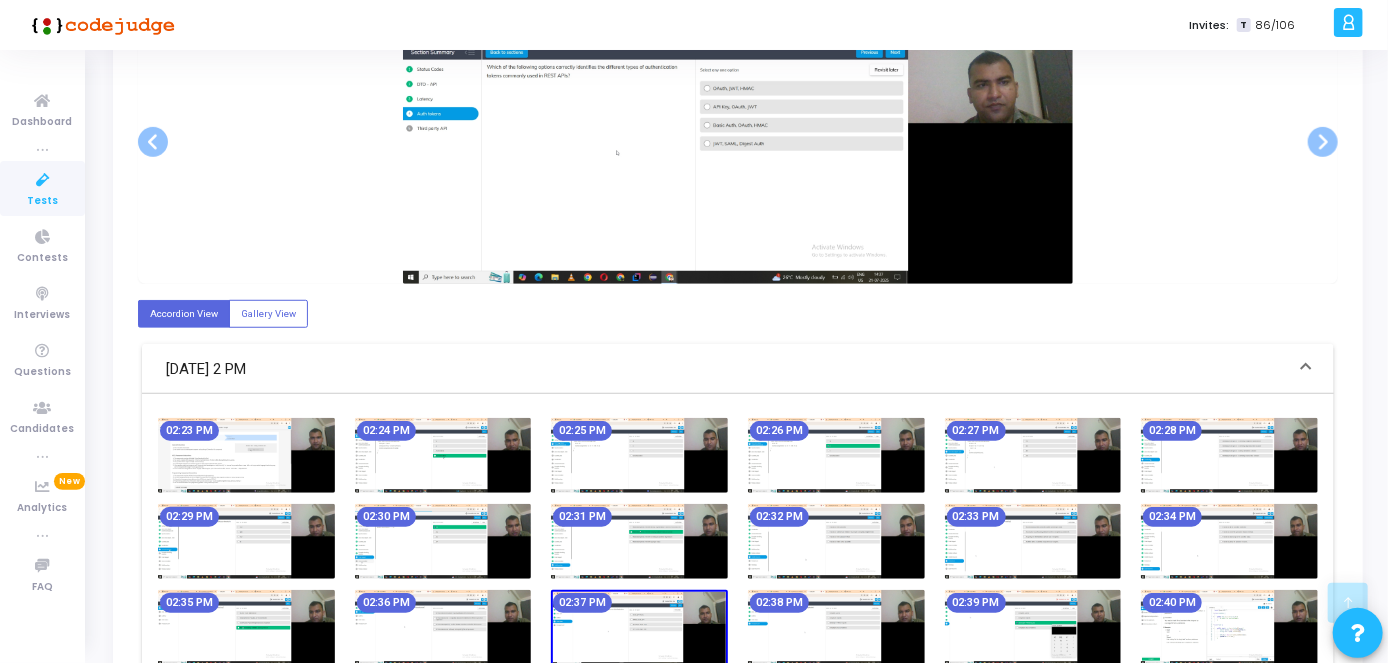 click at bounding box center (836, 627) 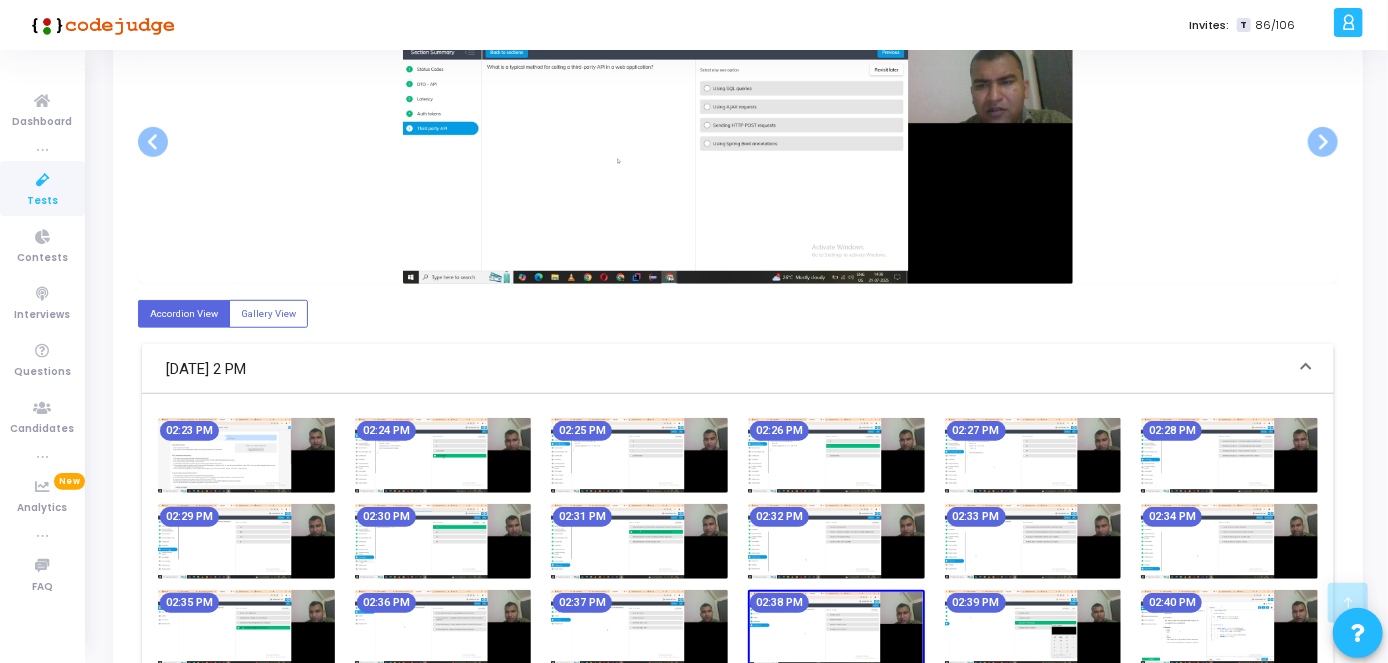 click at bounding box center [1033, 627] 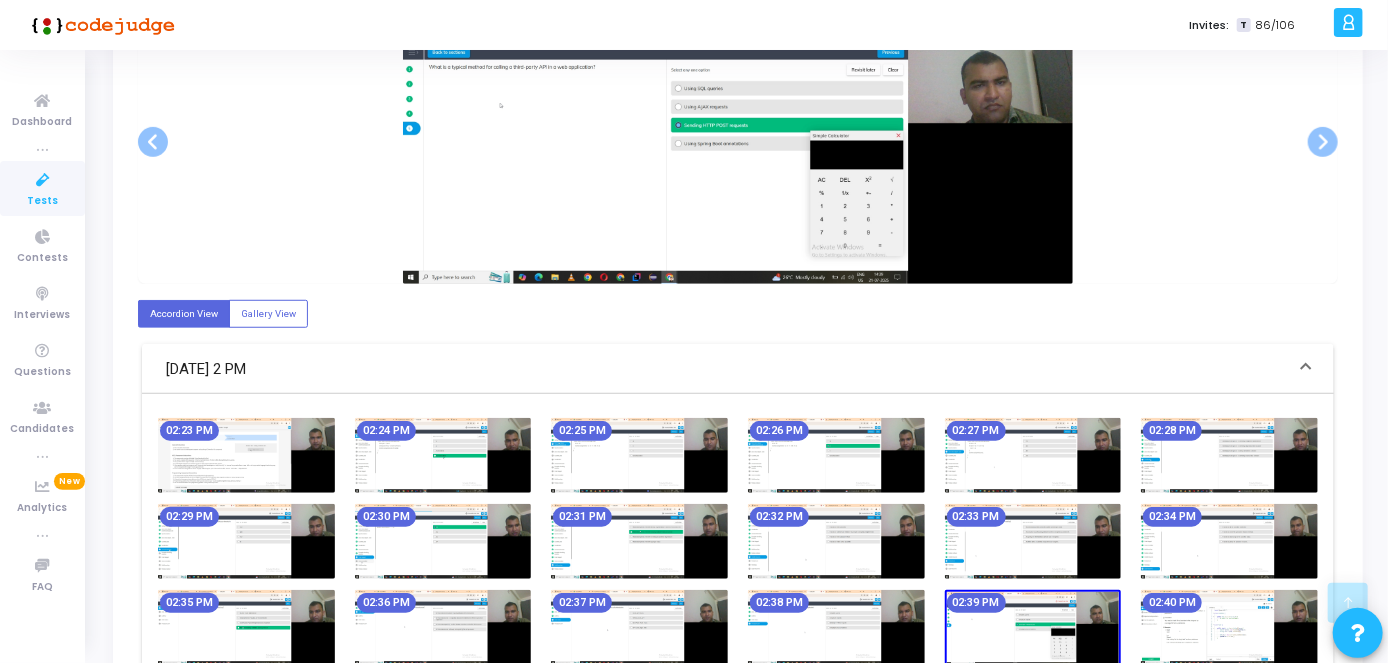 click at bounding box center [1229, 627] 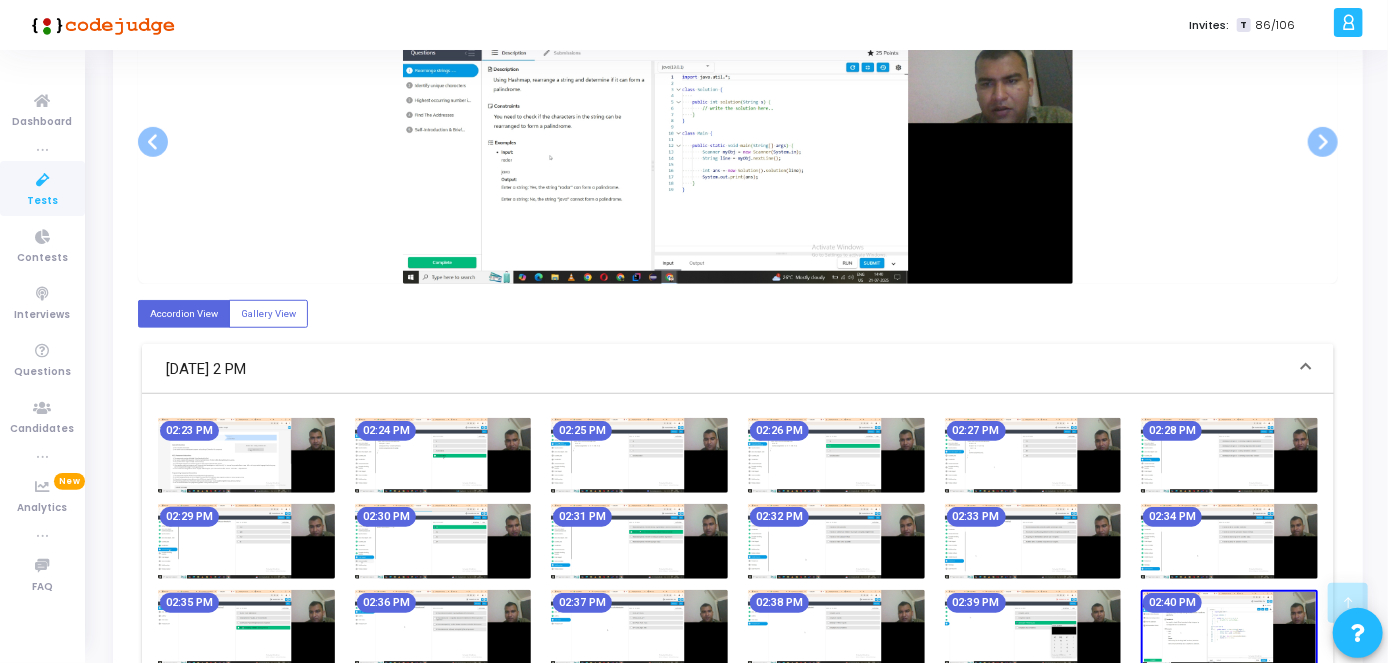 drag, startPoint x: 1395, startPoint y: 521, endPoint x: 1384, endPoint y: 542, distance: 23.70654 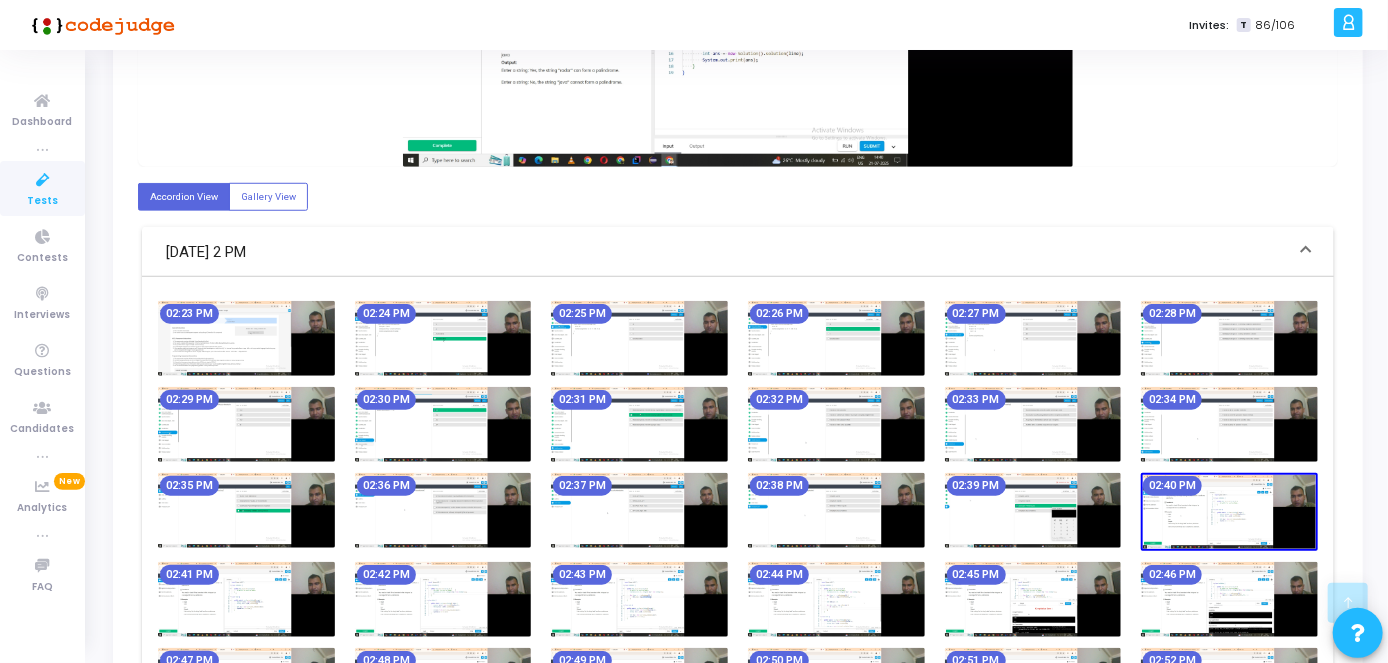 scroll, scrollTop: 688, scrollLeft: 0, axis: vertical 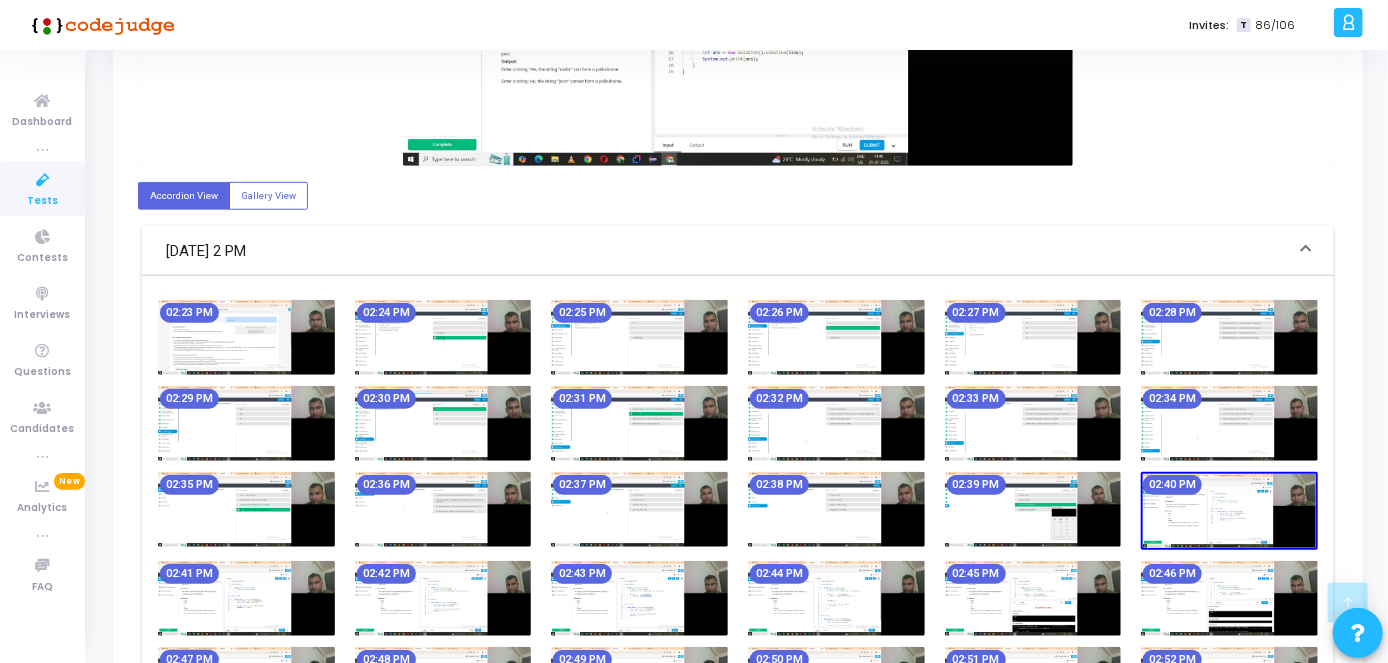 click at bounding box center (246, 598) 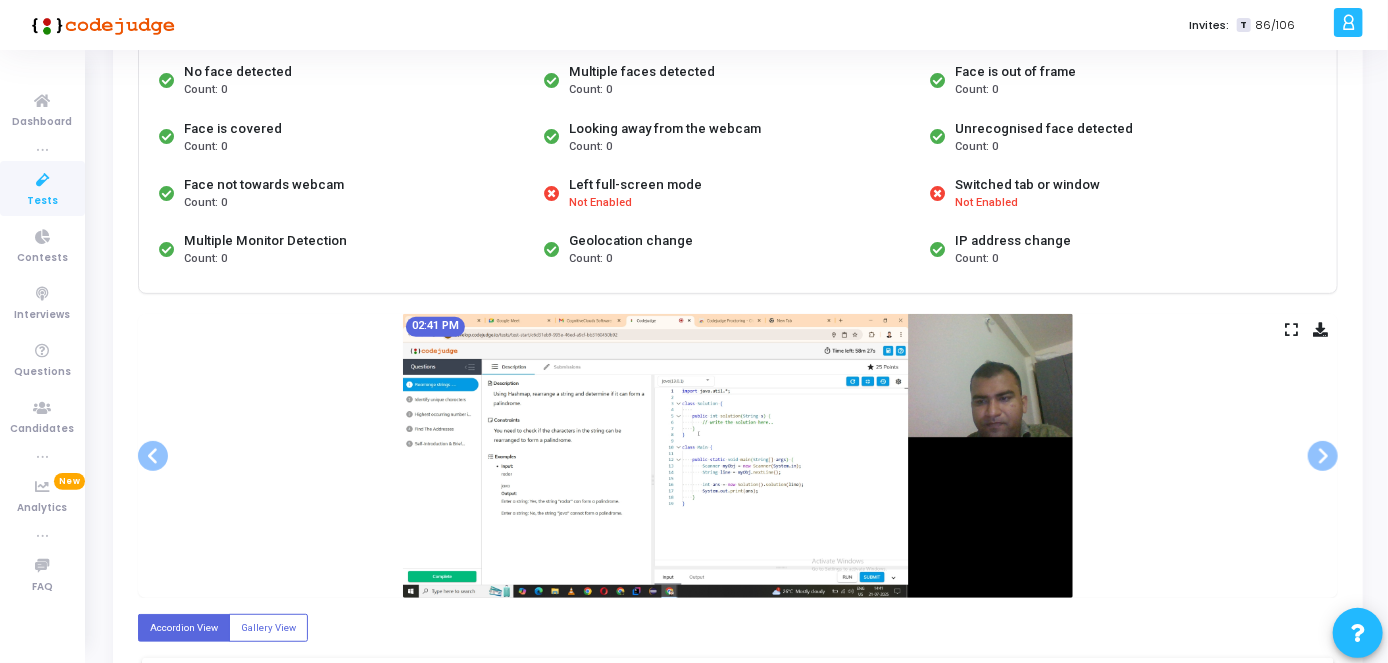 scroll, scrollTop: 261, scrollLeft: 0, axis: vertical 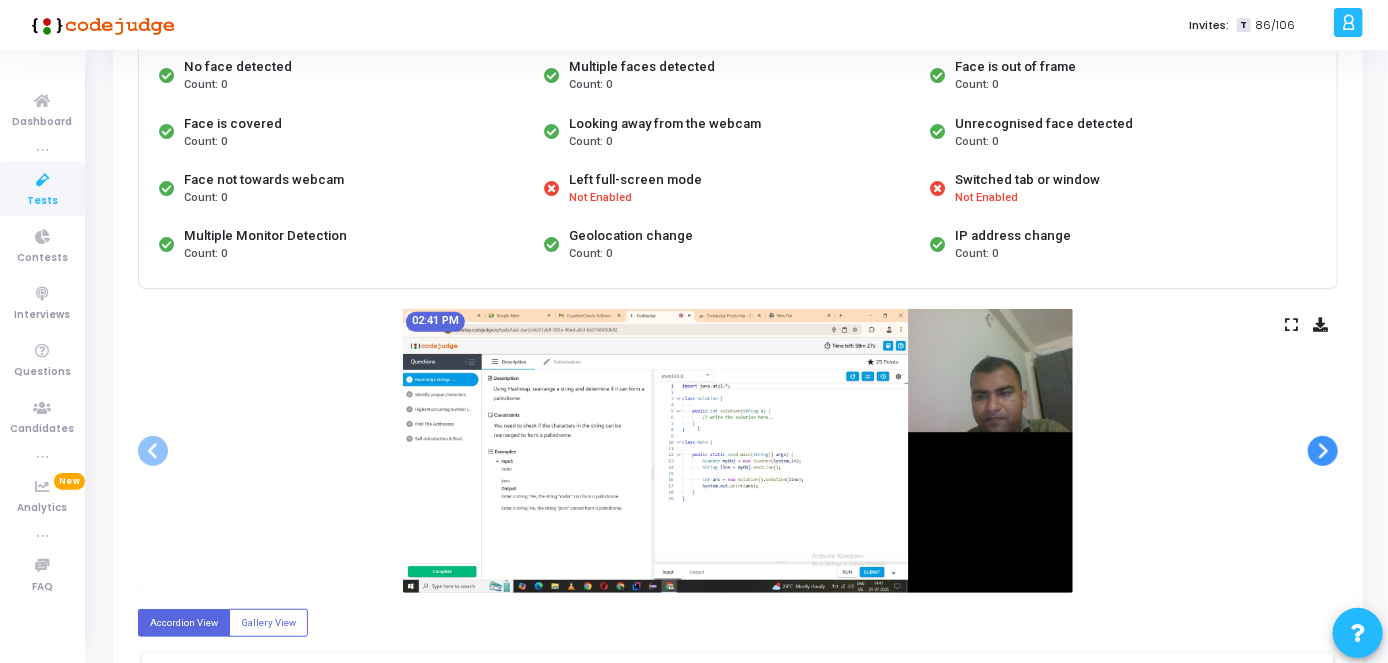 click at bounding box center [1323, 451] 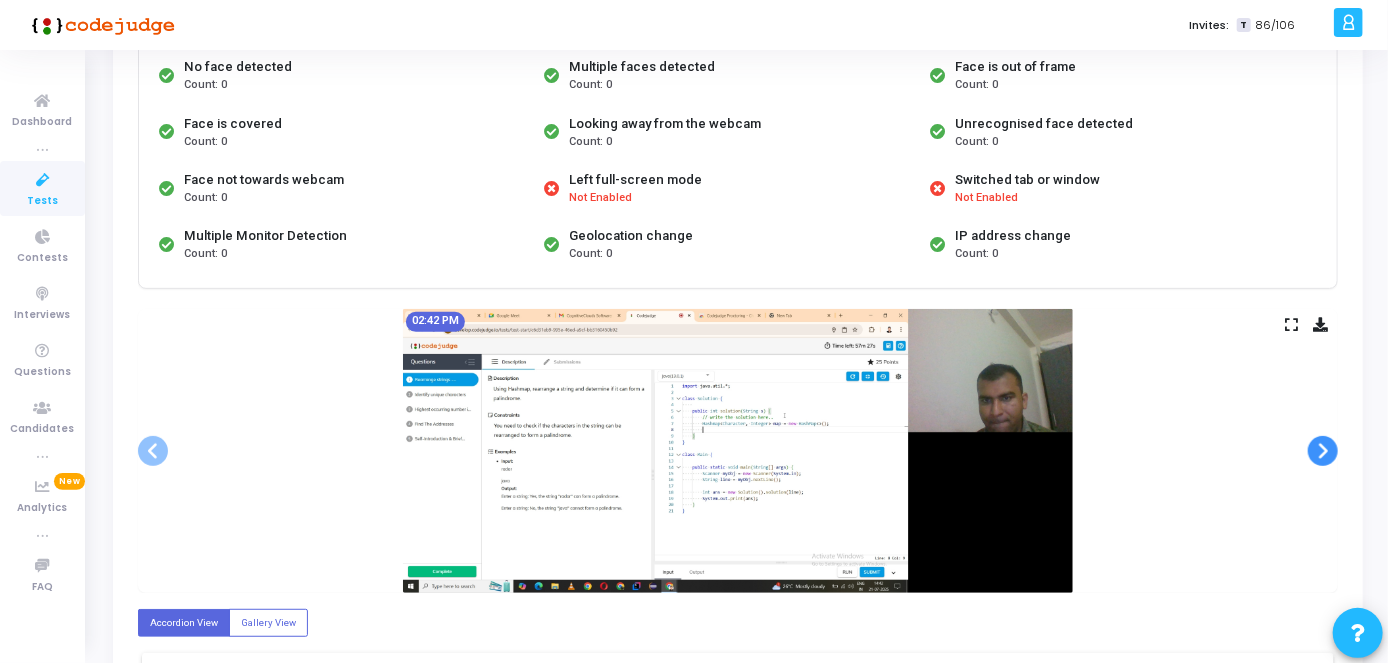 click at bounding box center [1323, 451] 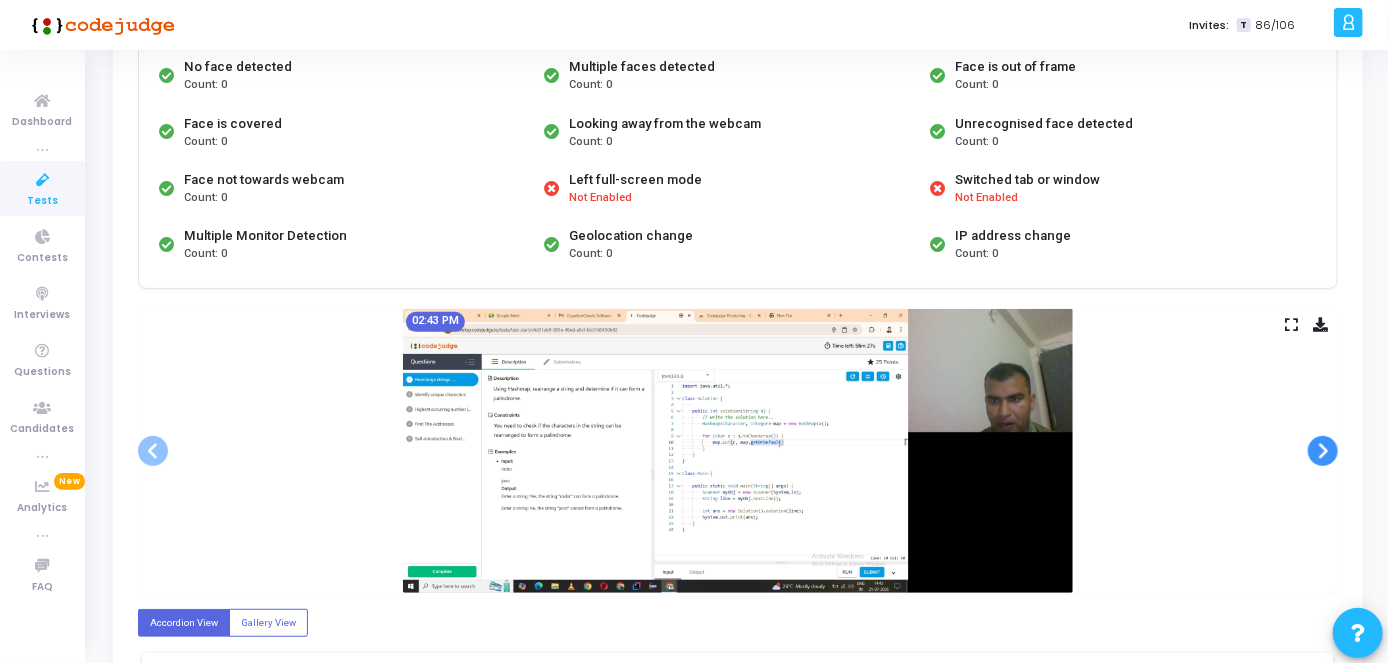 click at bounding box center (1323, 451) 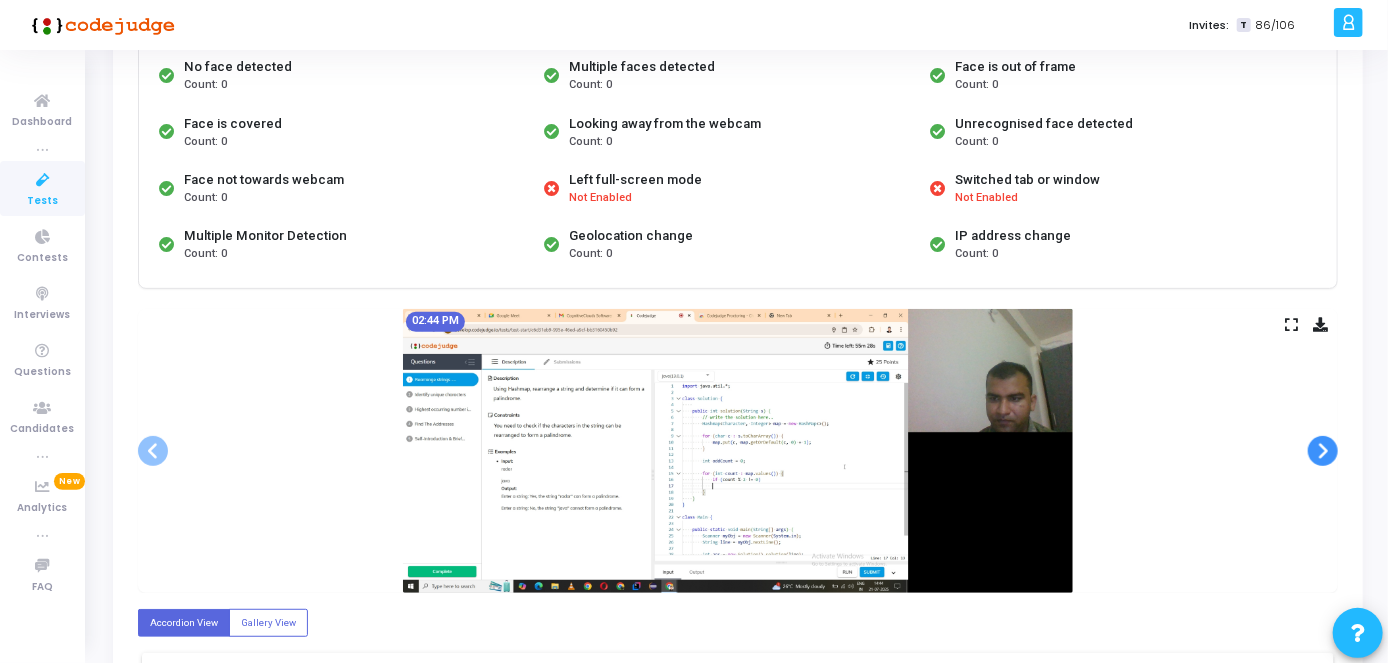 click at bounding box center [1323, 451] 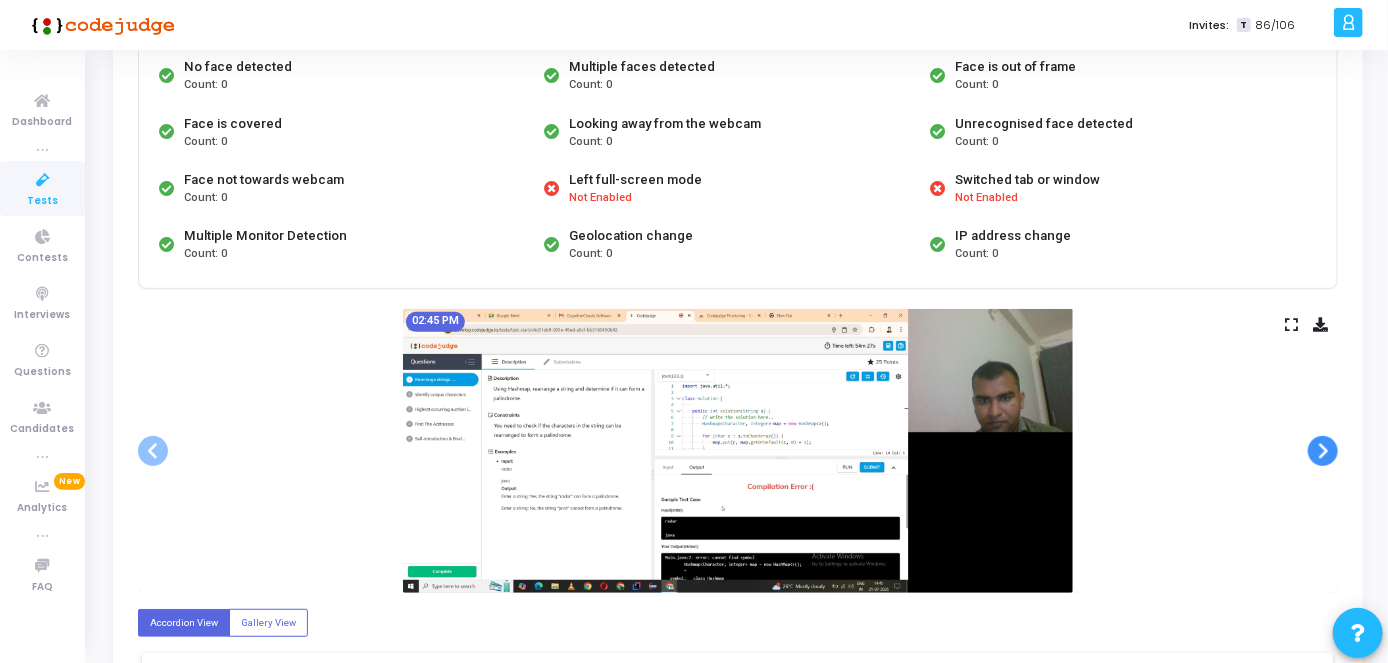 click at bounding box center [1323, 451] 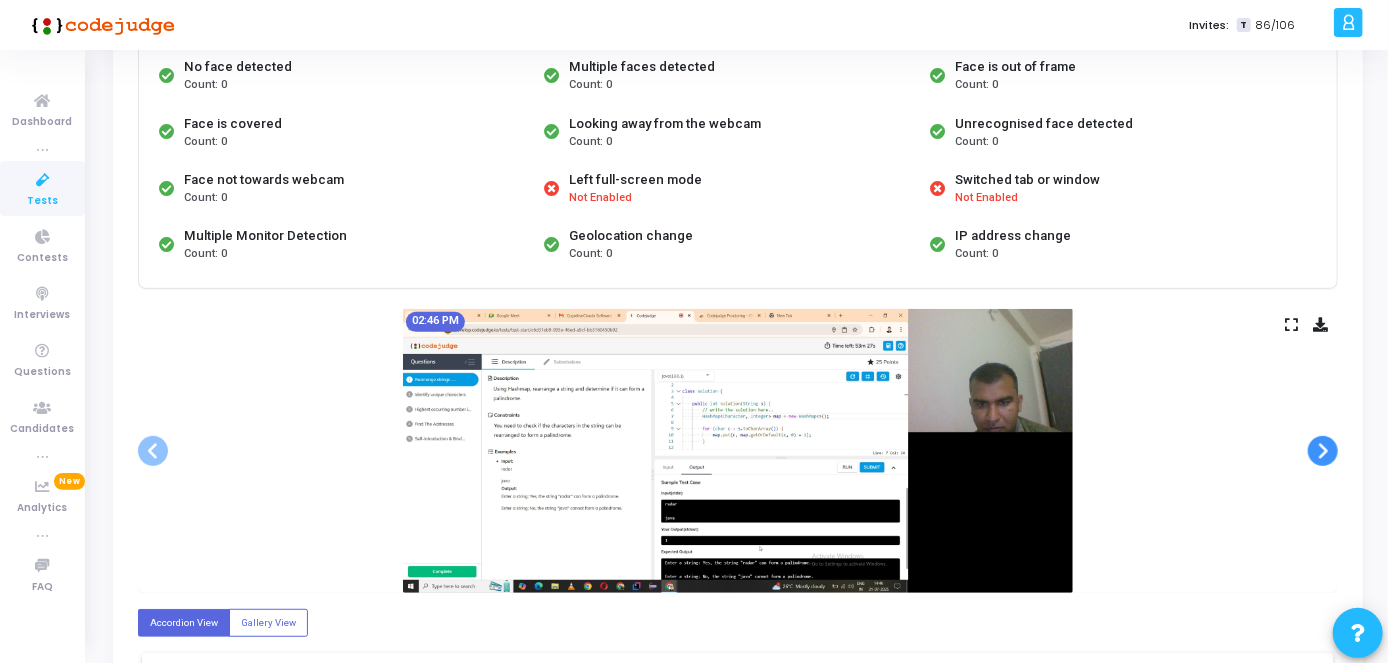 click at bounding box center [1323, 451] 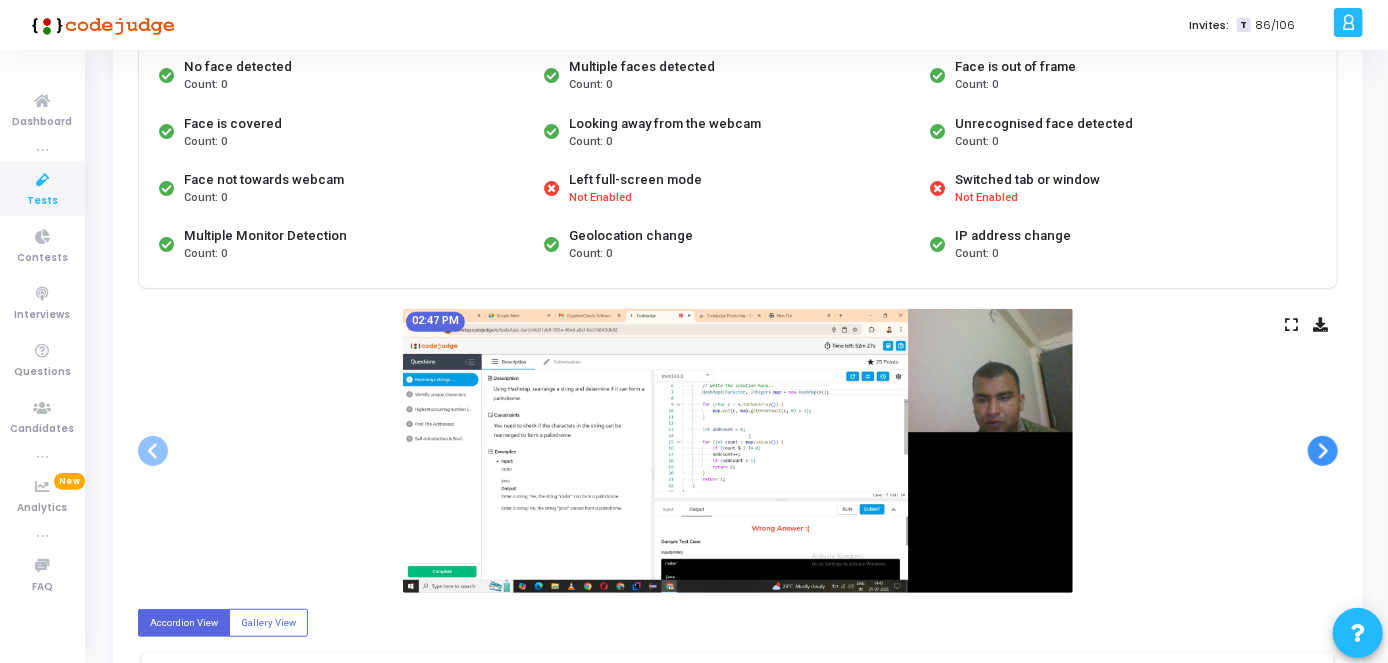 click at bounding box center [1323, 451] 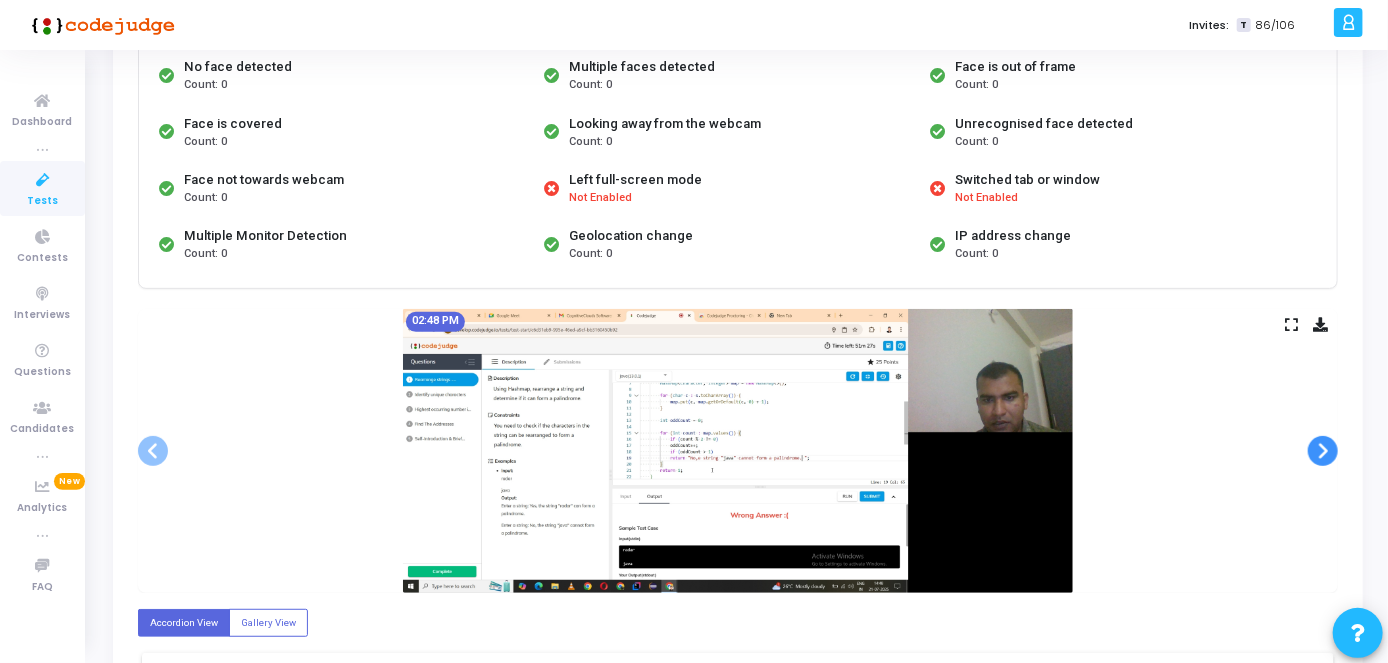 click at bounding box center (1323, 451) 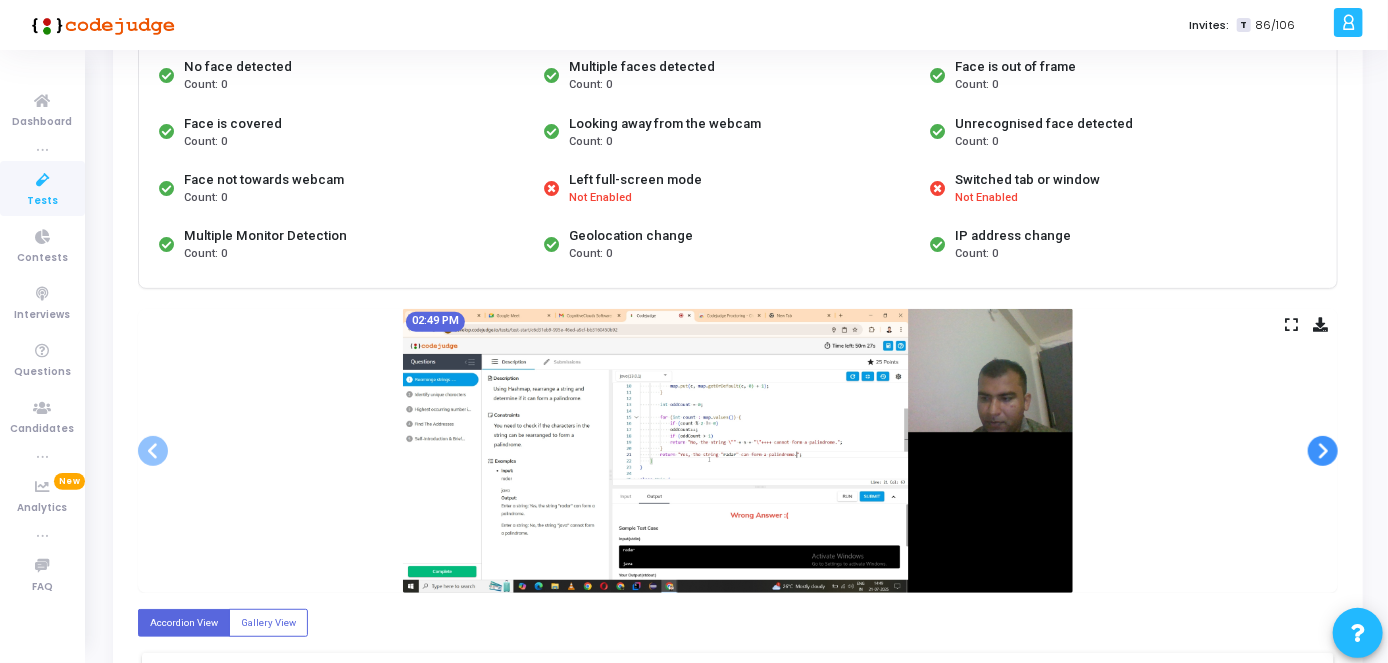 click at bounding box center (1323, 451) 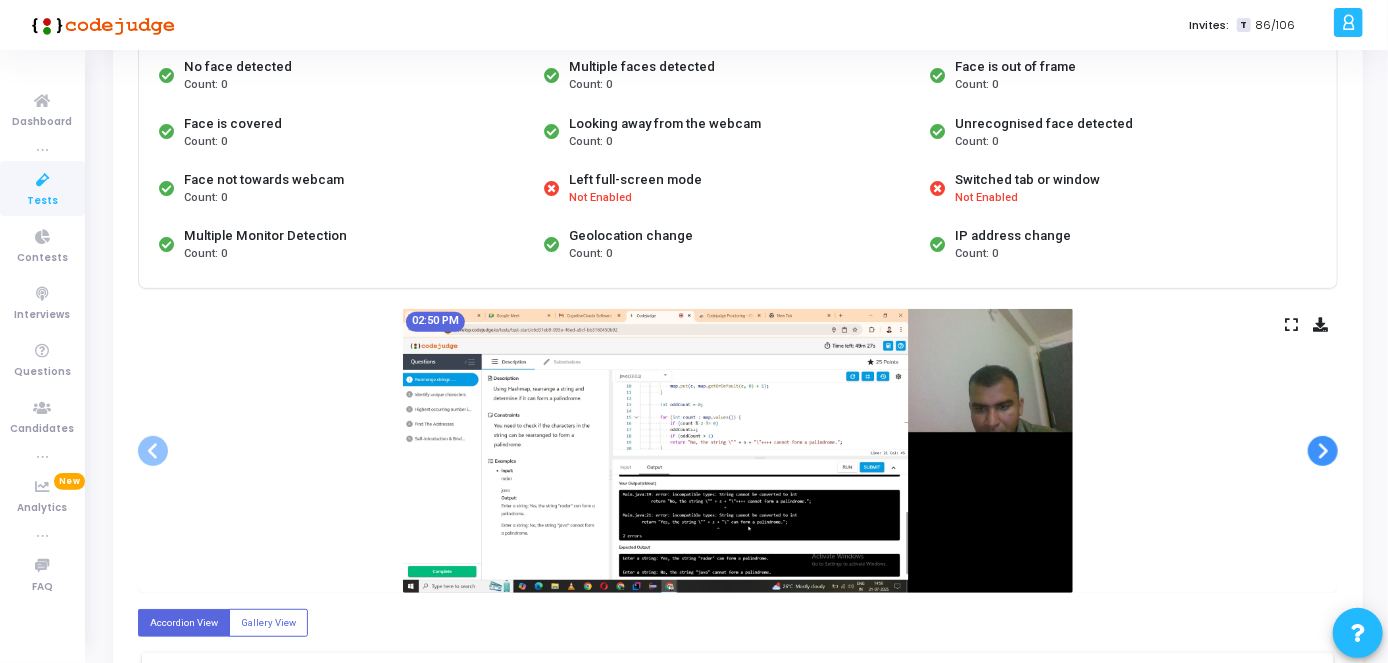 click at bounding box center [1323, 451] 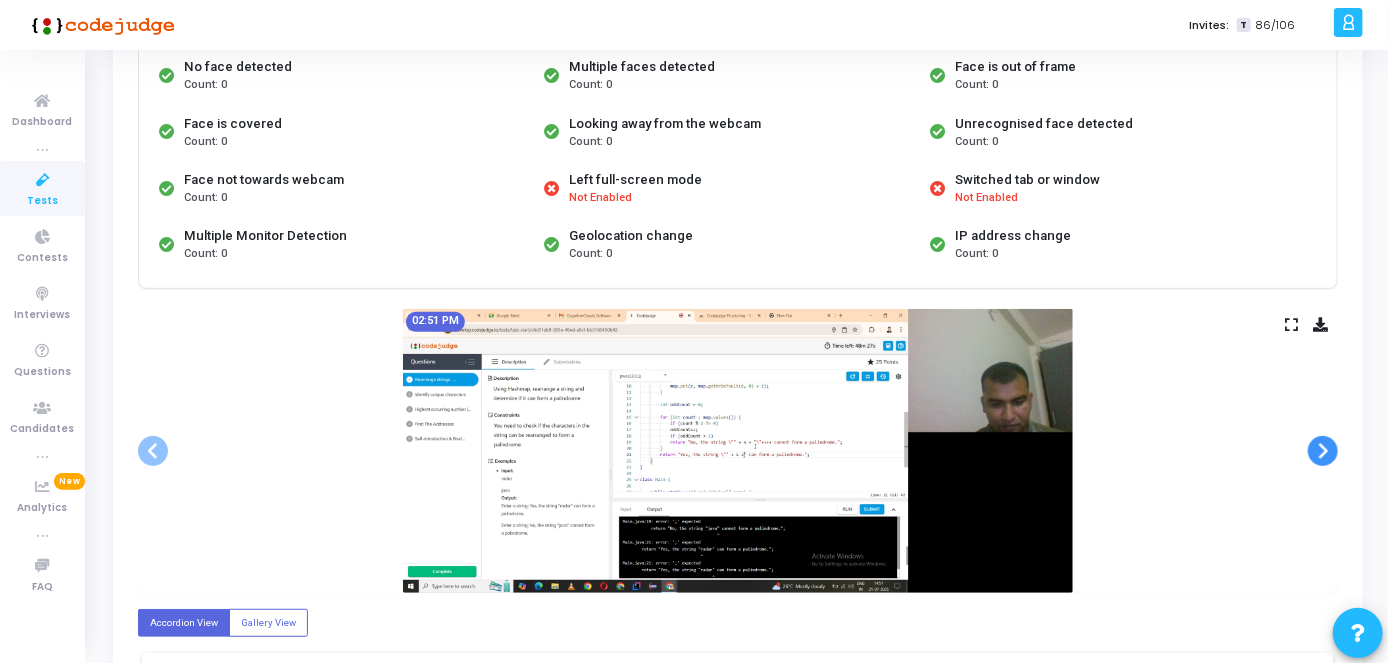 click at bounding box center (1323, 451) 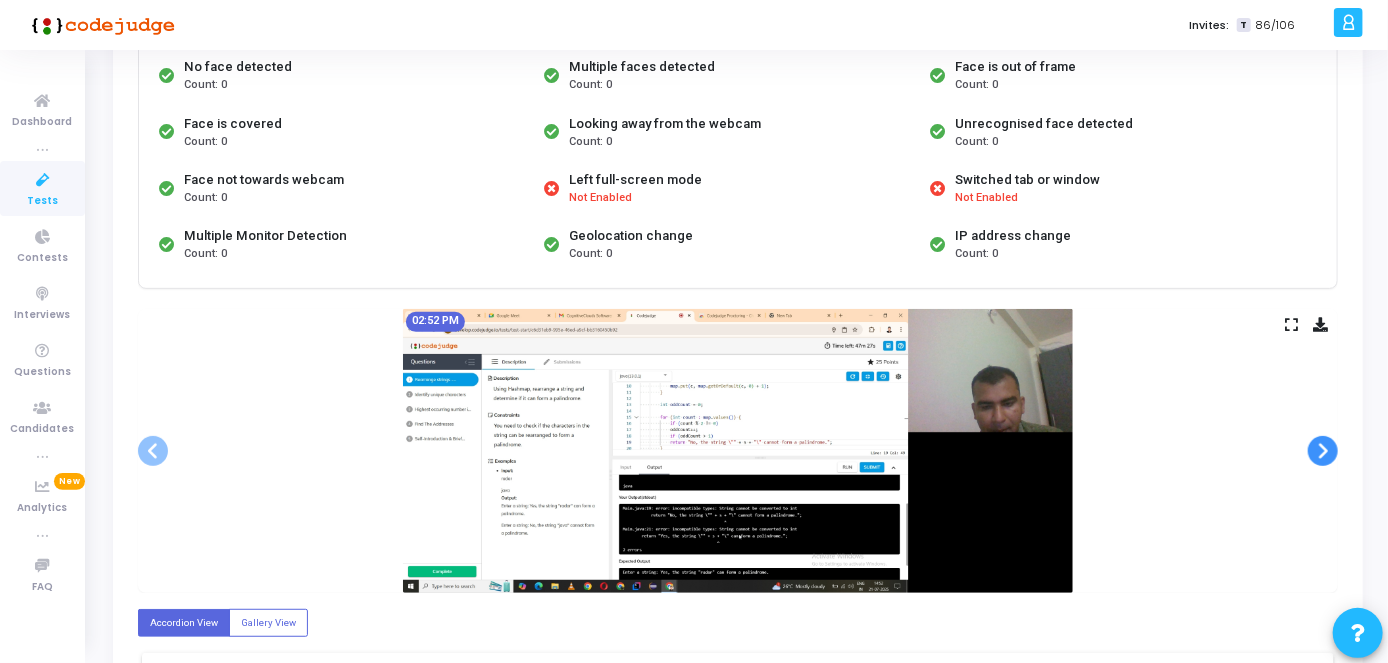 click at bounding box center (1323, 451) 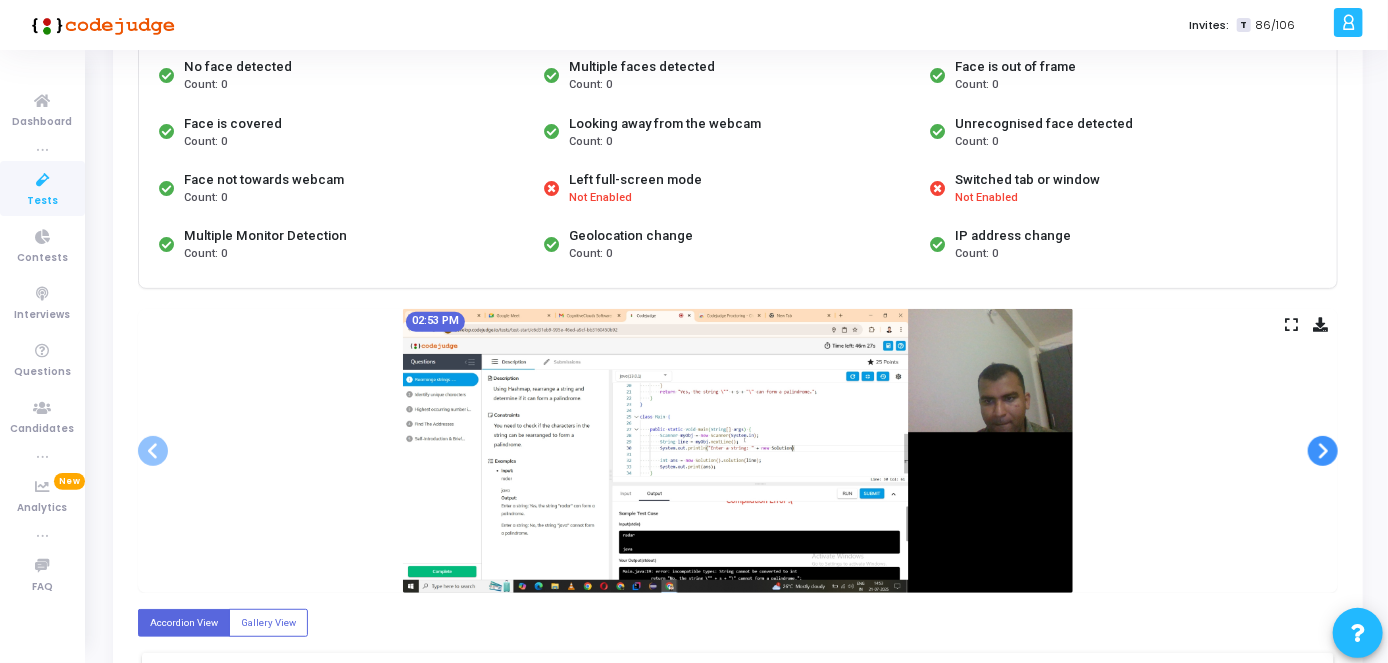 click at bounding box center (1323, 451) 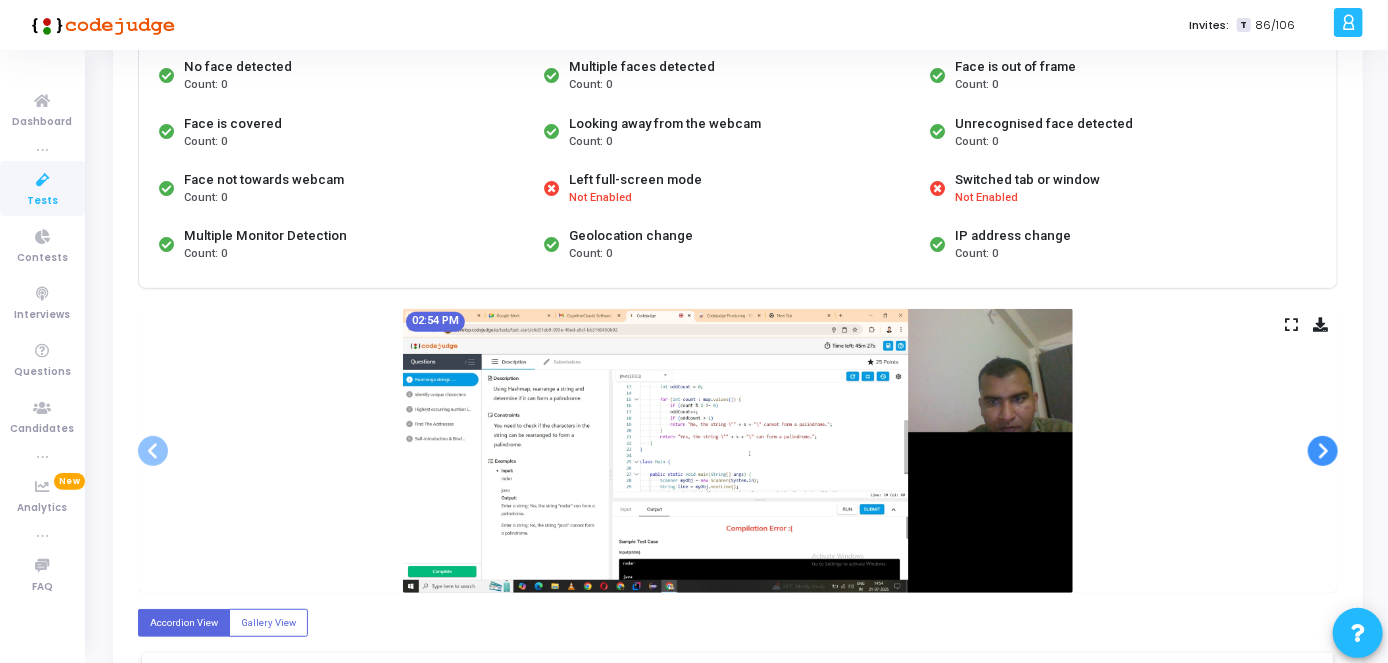 click at bounding box center [1323, 451] 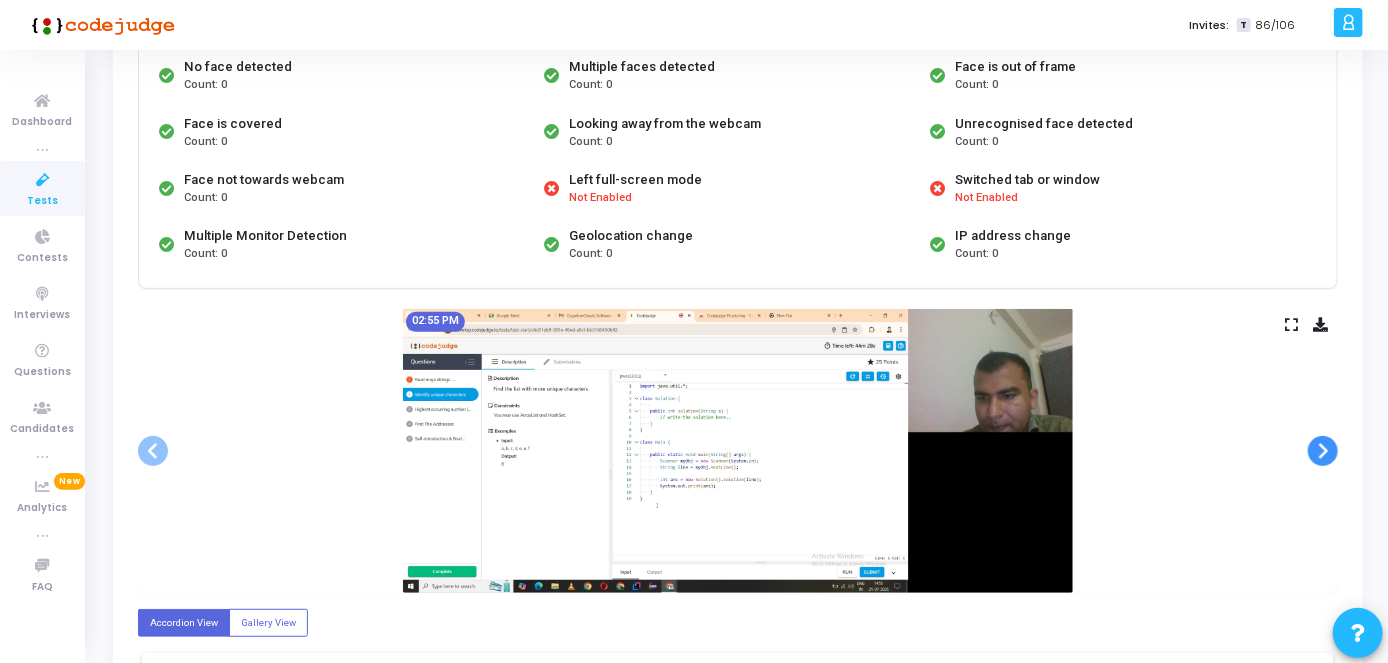 click at bounding box center [1323, 451] 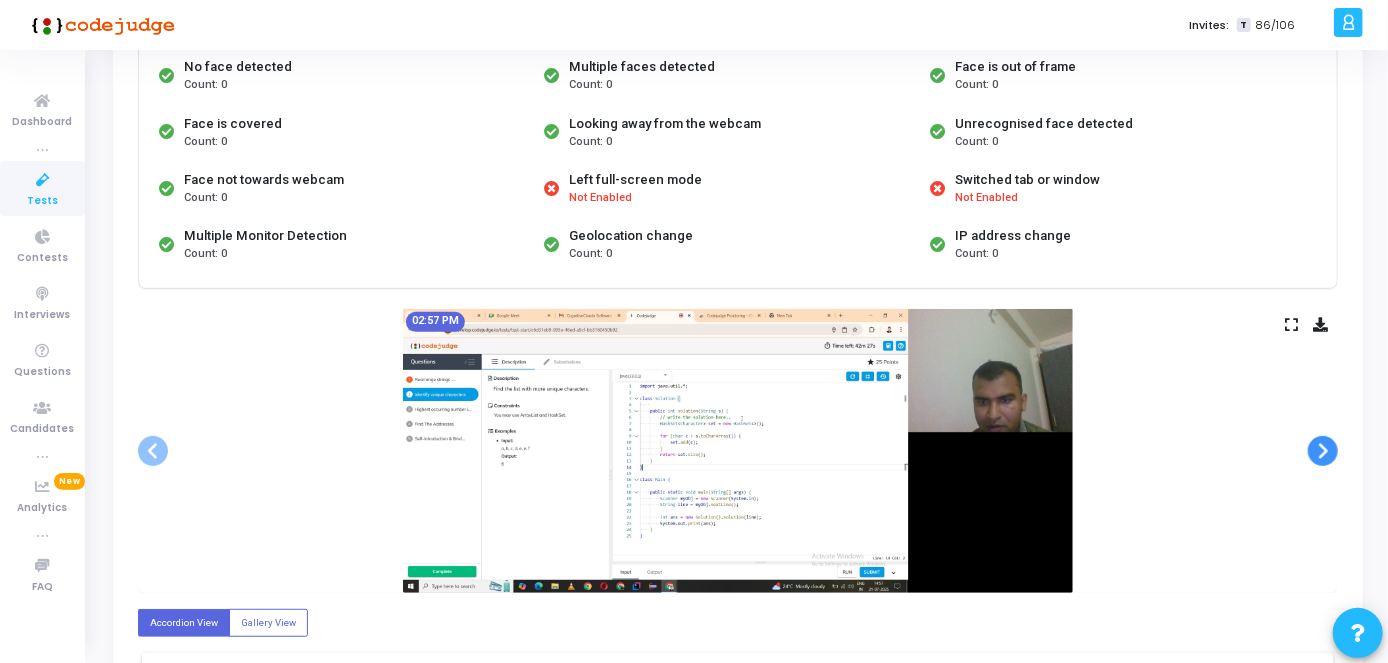 click at bounding box center (1323, 451) 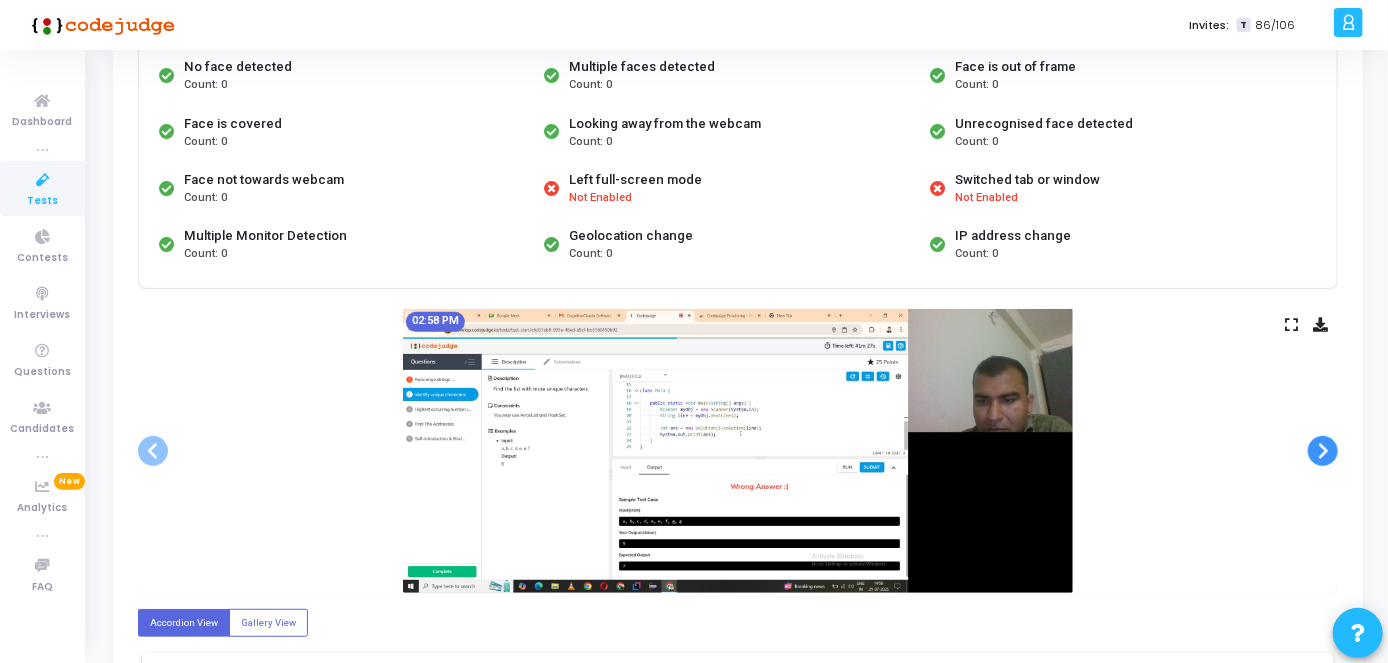 click at bounding box center [1323, 451] 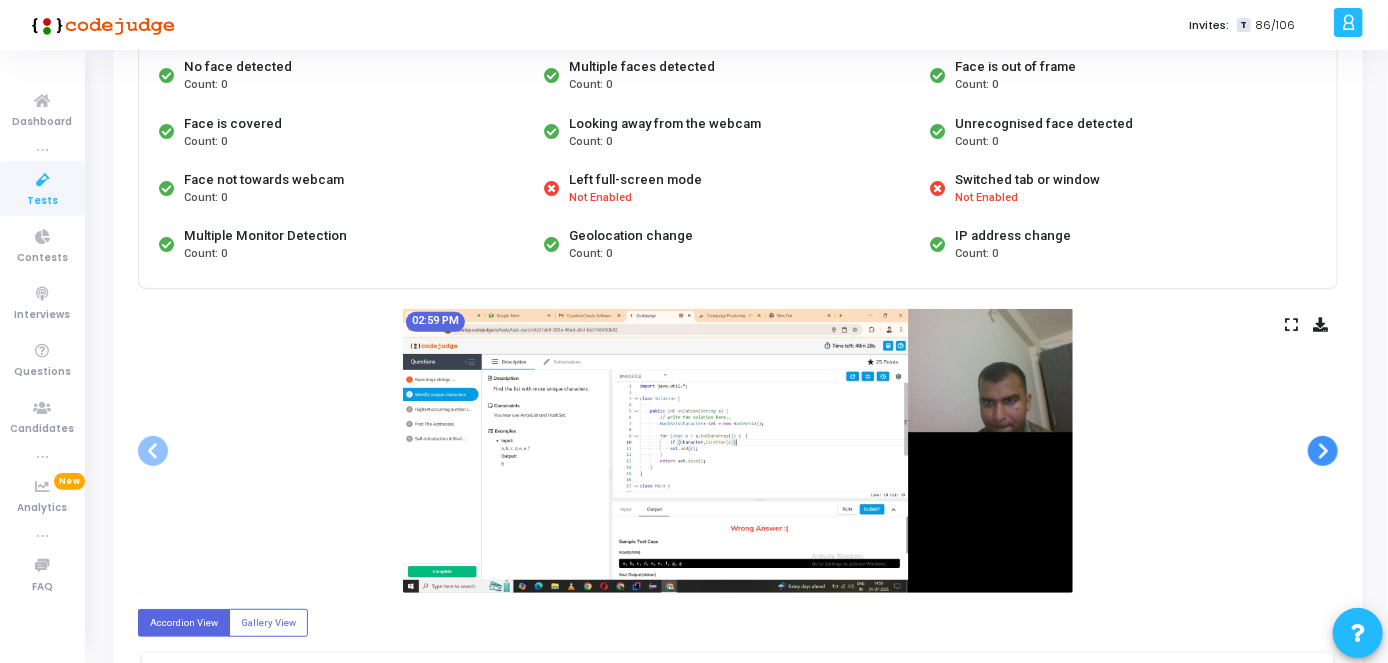 click at bounding box center [1323, 451] 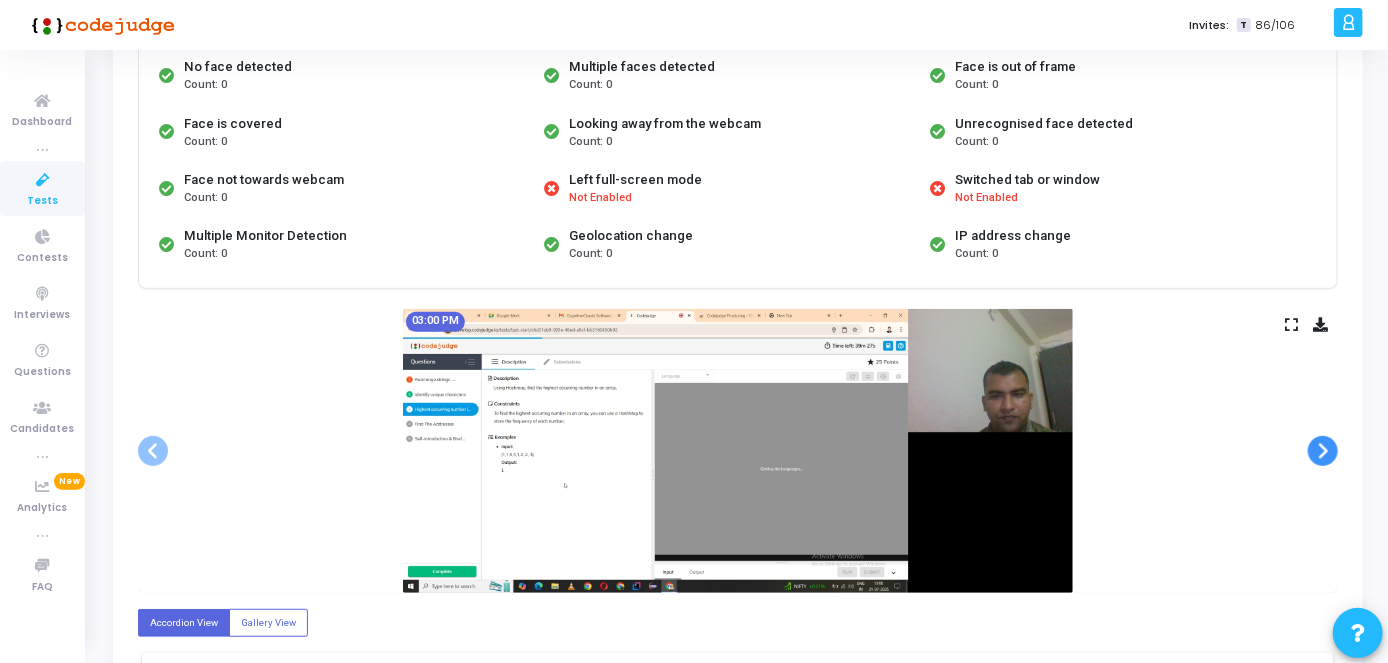 click at bounding box center (1323, 451) 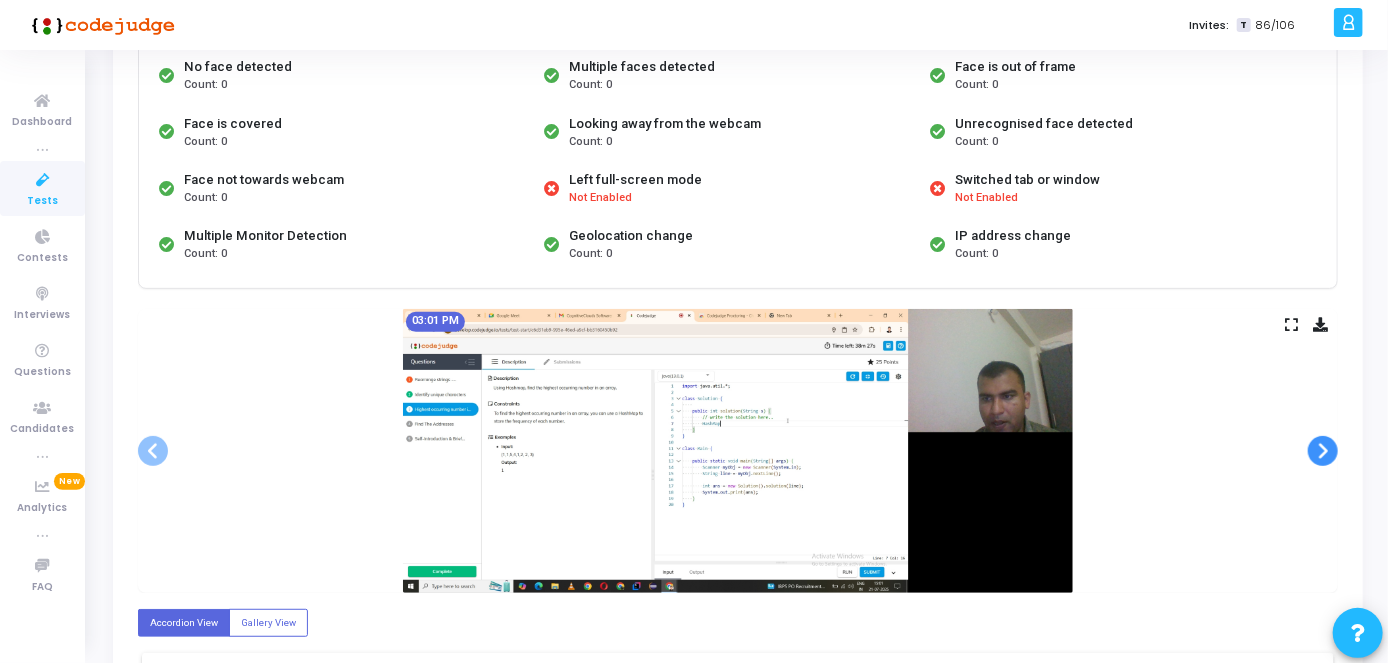 click at bounding box center (1323, 451) 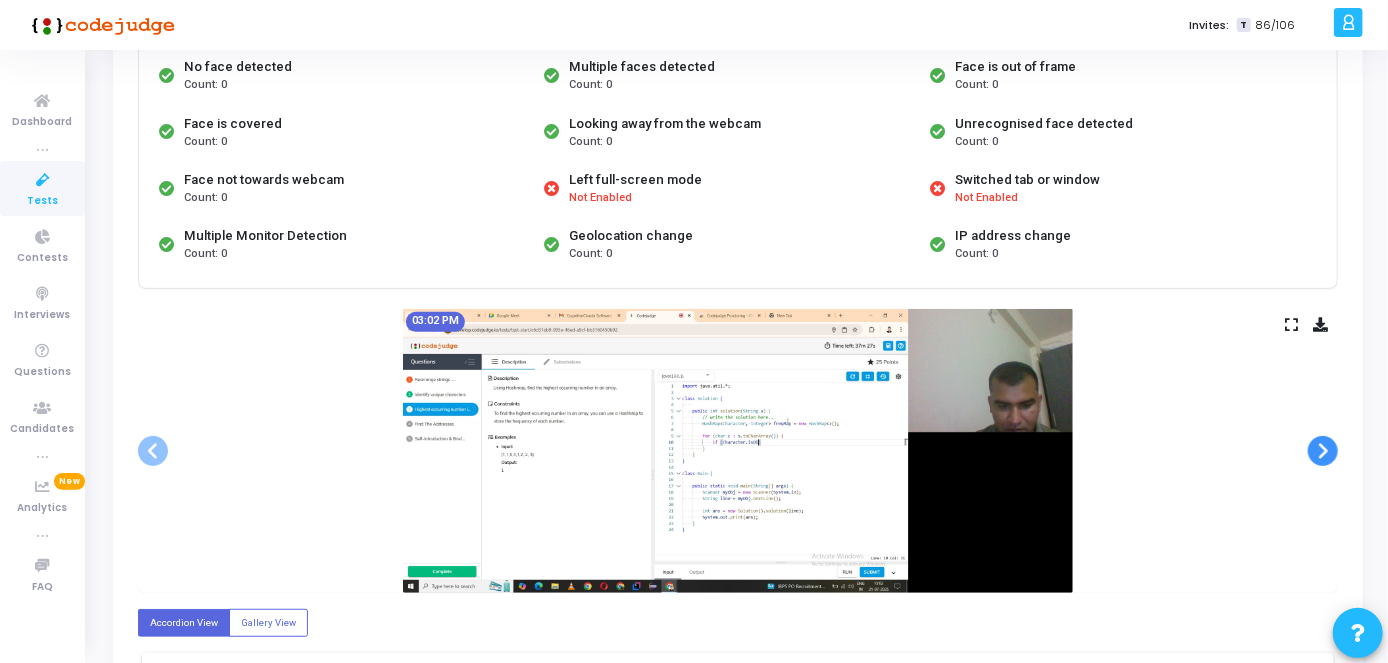 click at bounding box center [1323, 451] 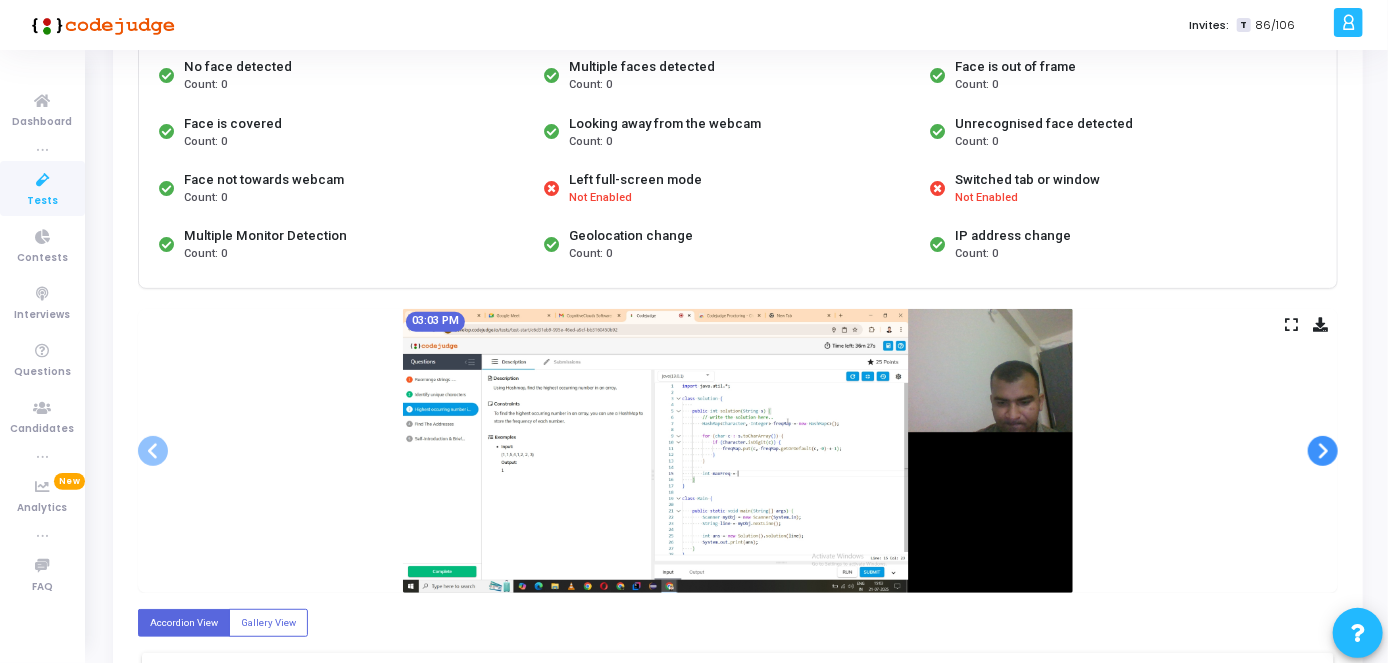 click at bounding box center (1323, 451) 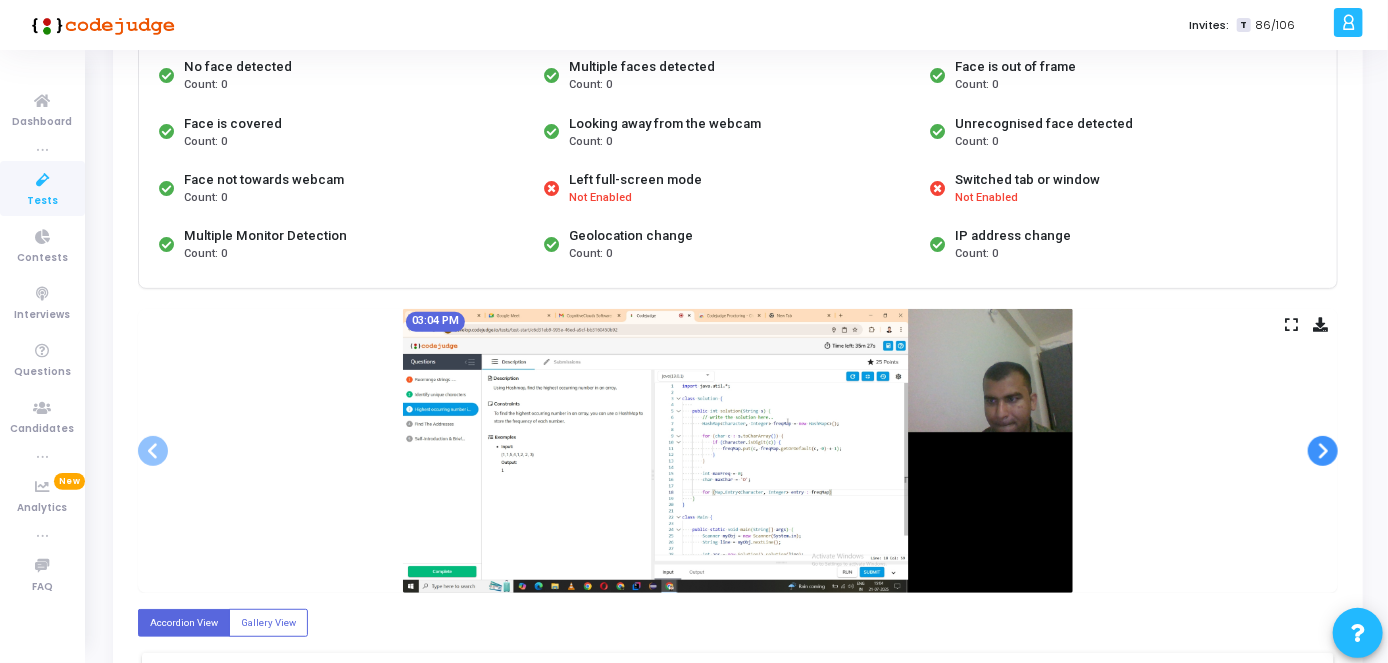 click at bounding box center [1323, 451] 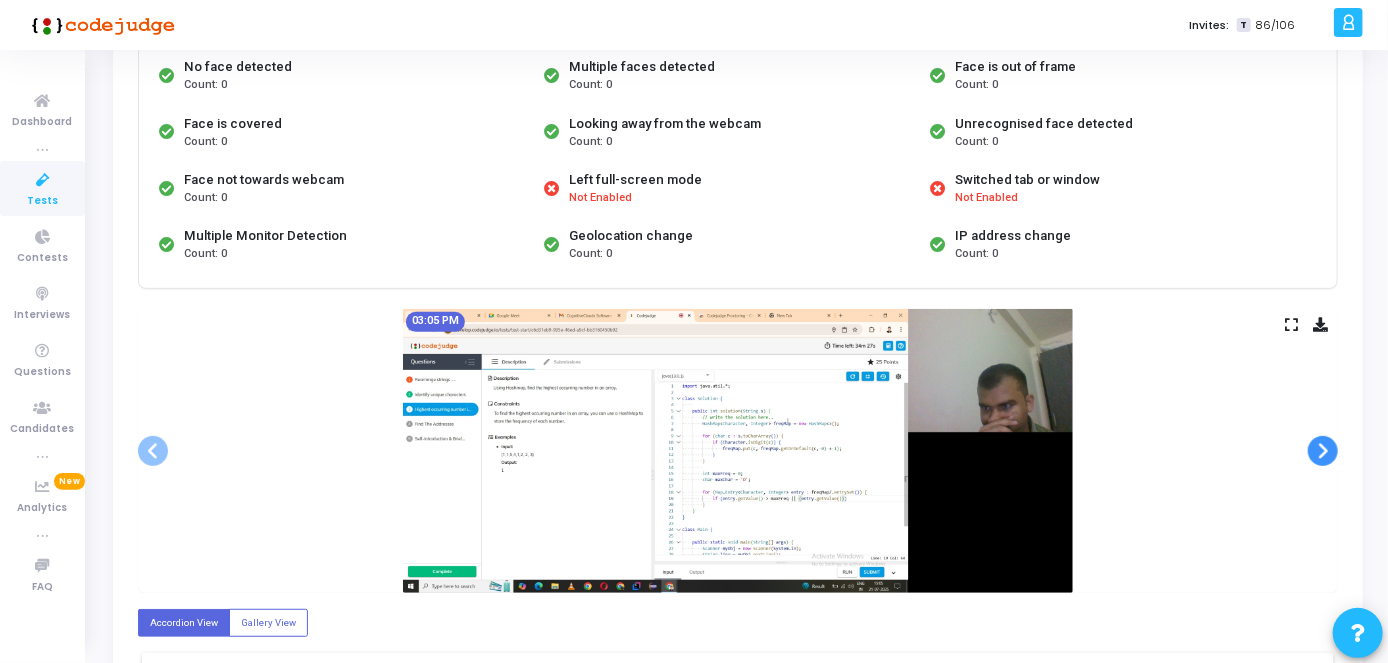 click at bounding box center (1323, 451) 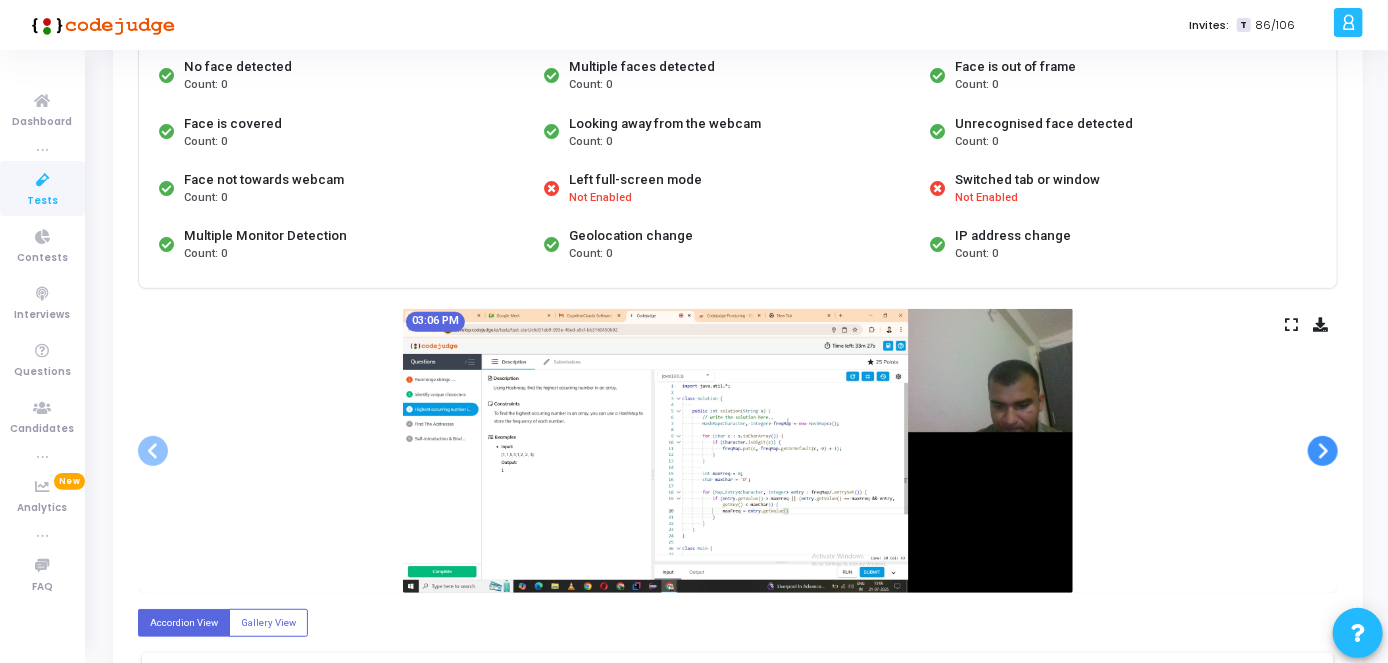 click at bounding box center (1323, 451) 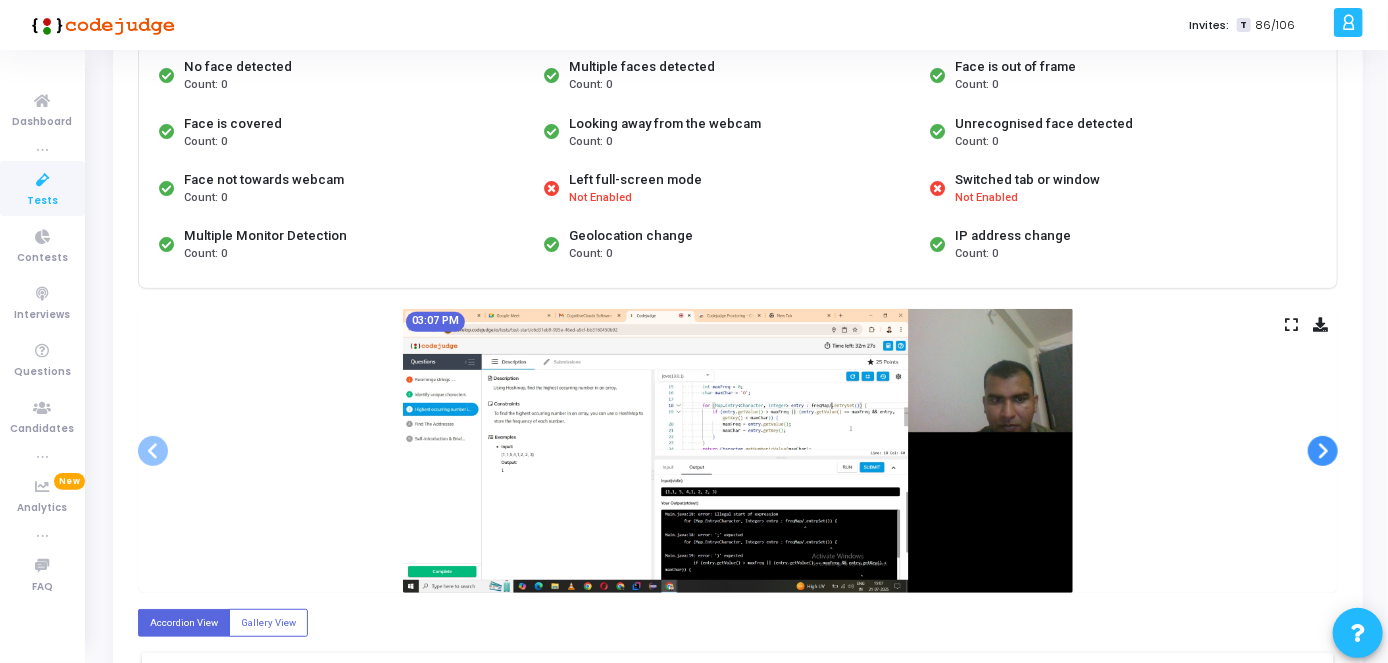 click at bounding box center [1323, 451] 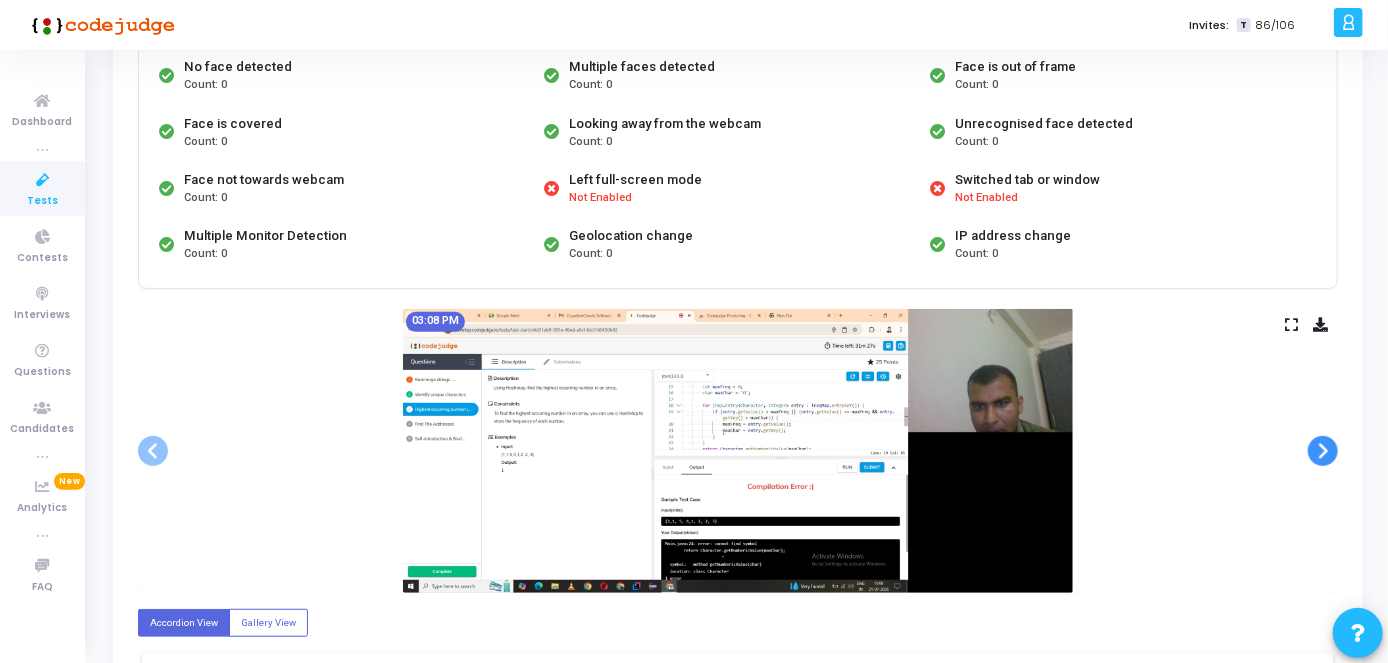 click at bounding box center (1323, 451) 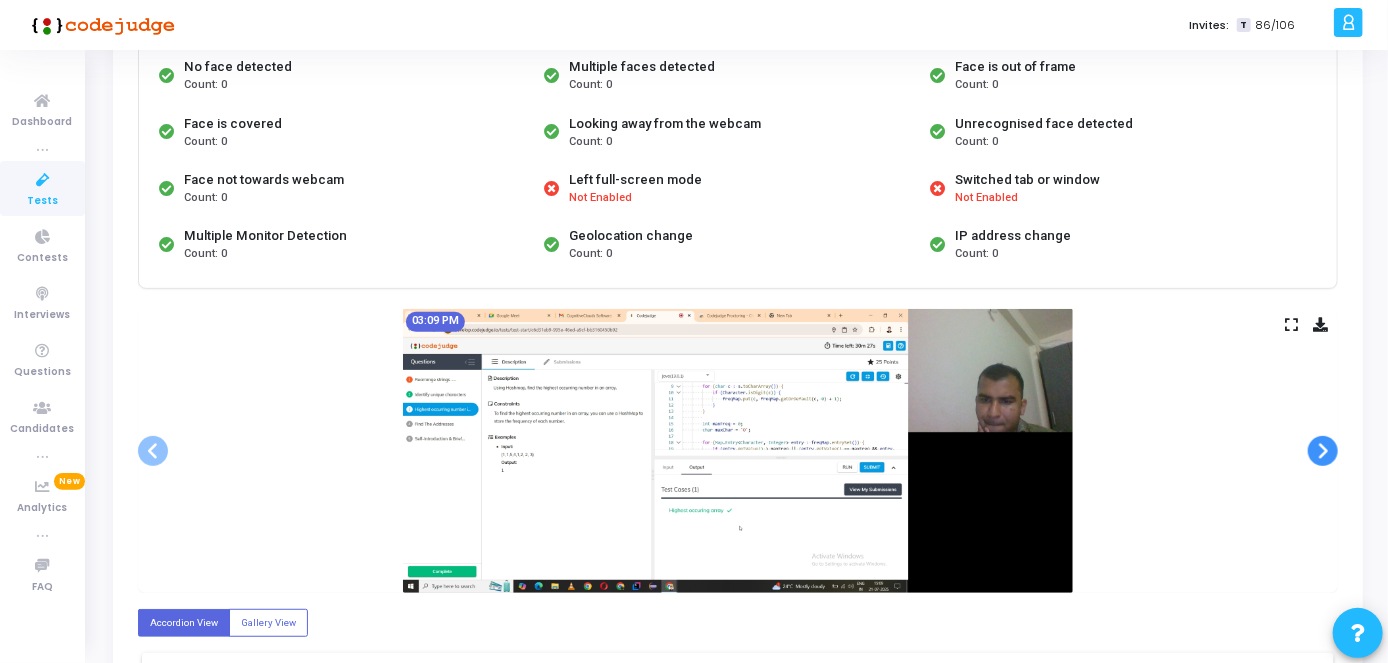 click at bounding box center (1323, 451) 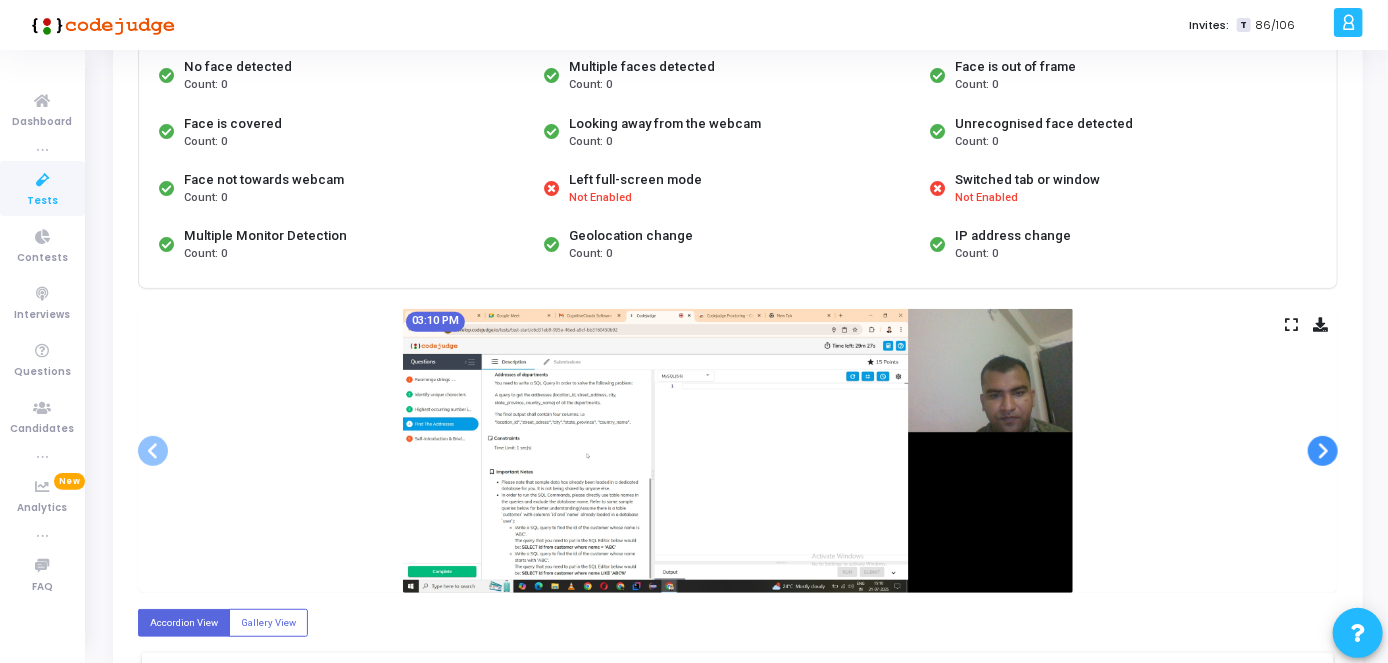 click at bounding box center (1323, 451) 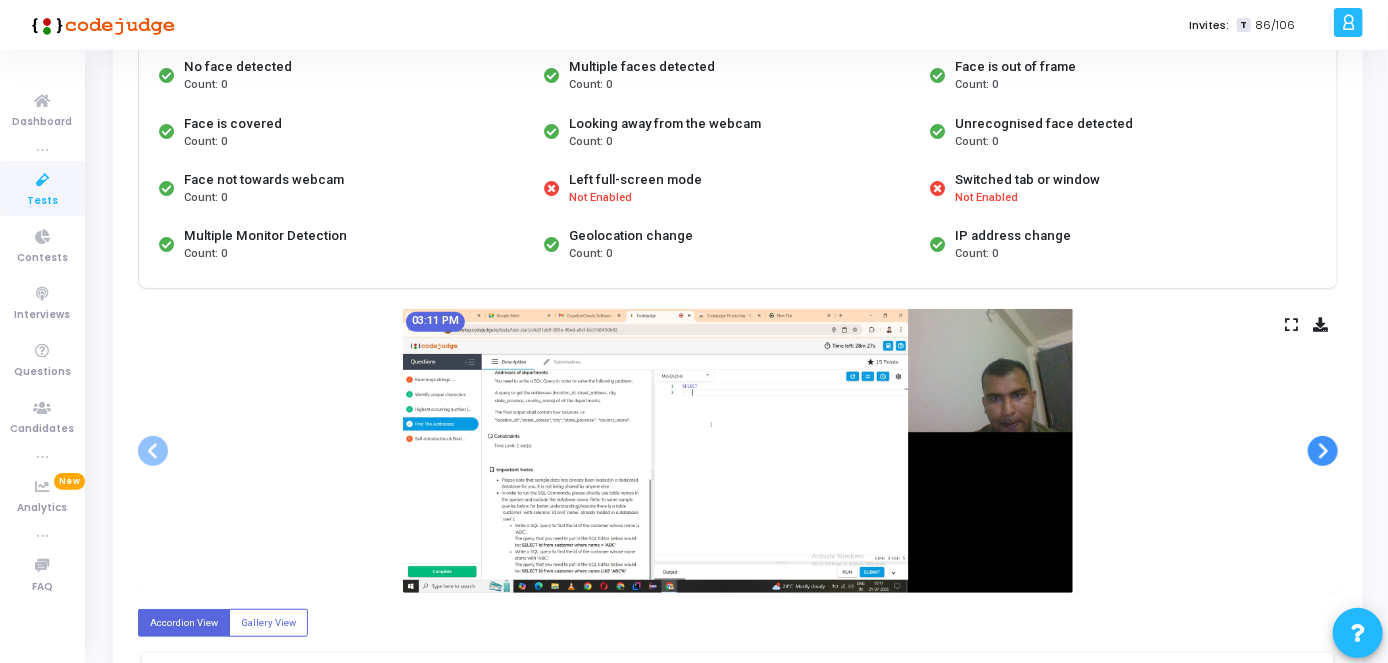 click at bounding box center (1323, 451) 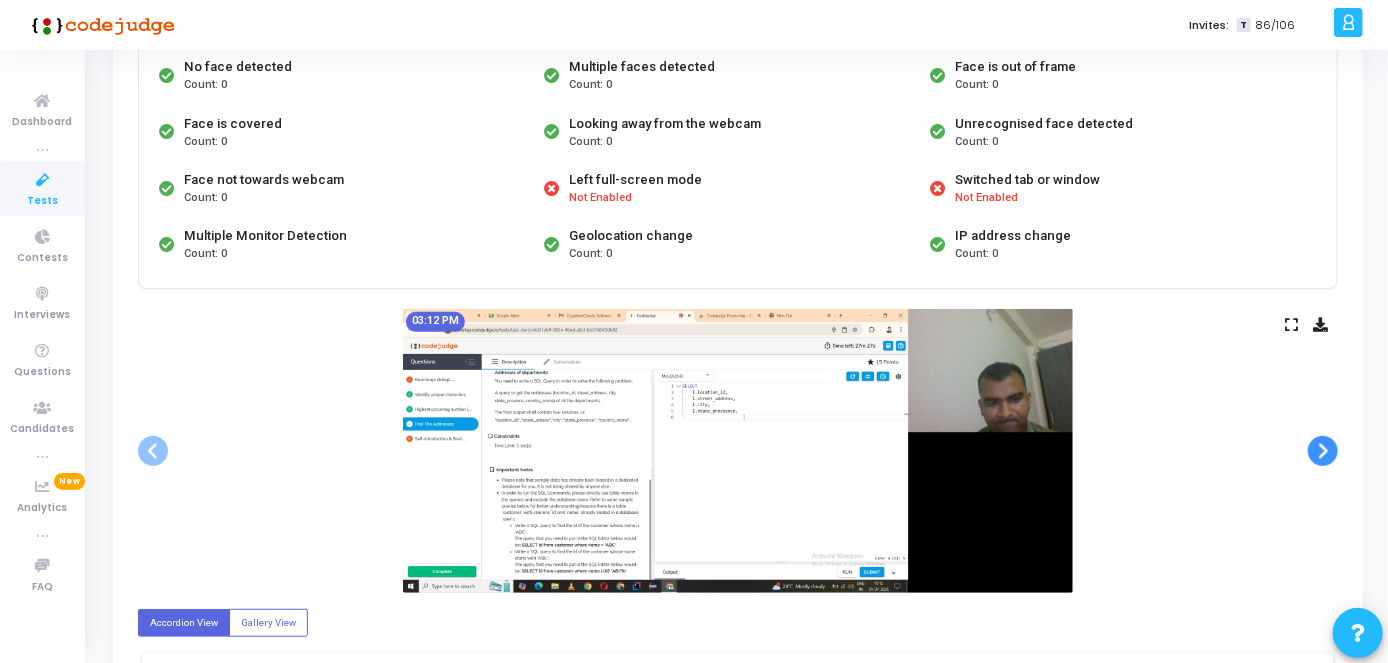 click at bounding box center (1323, 451) 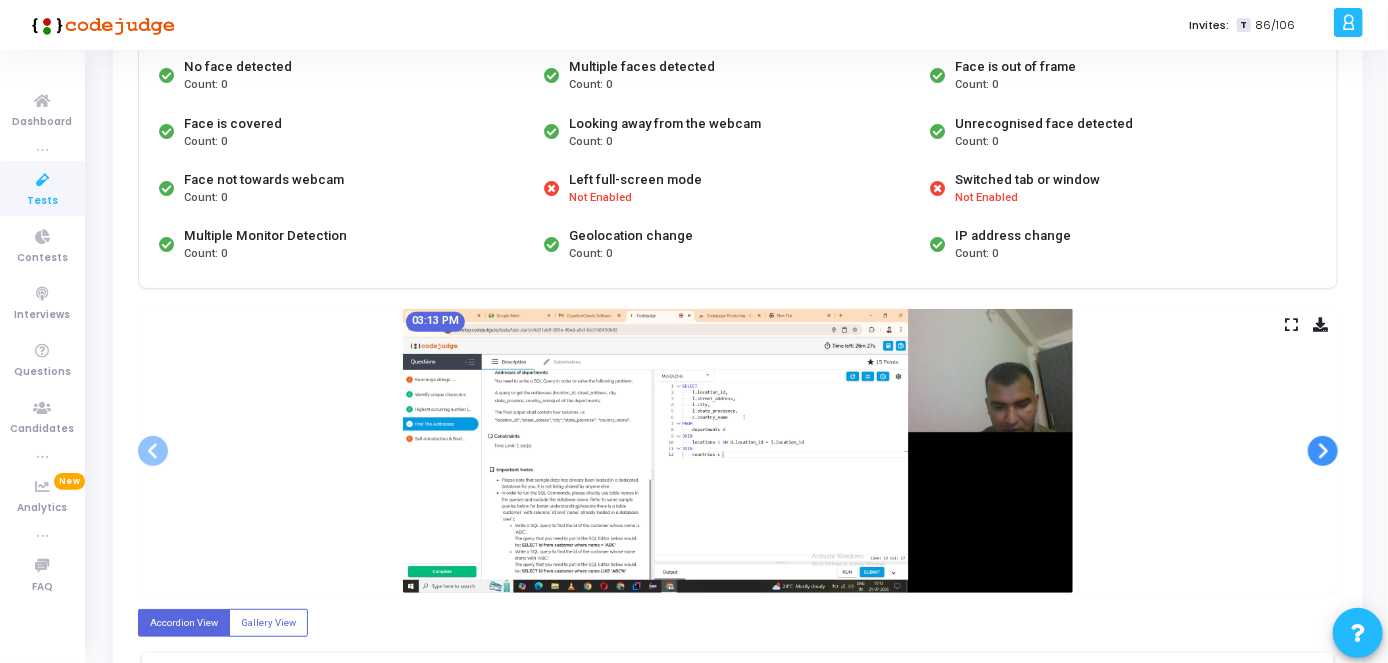 click at bounding box center [1323, 451] 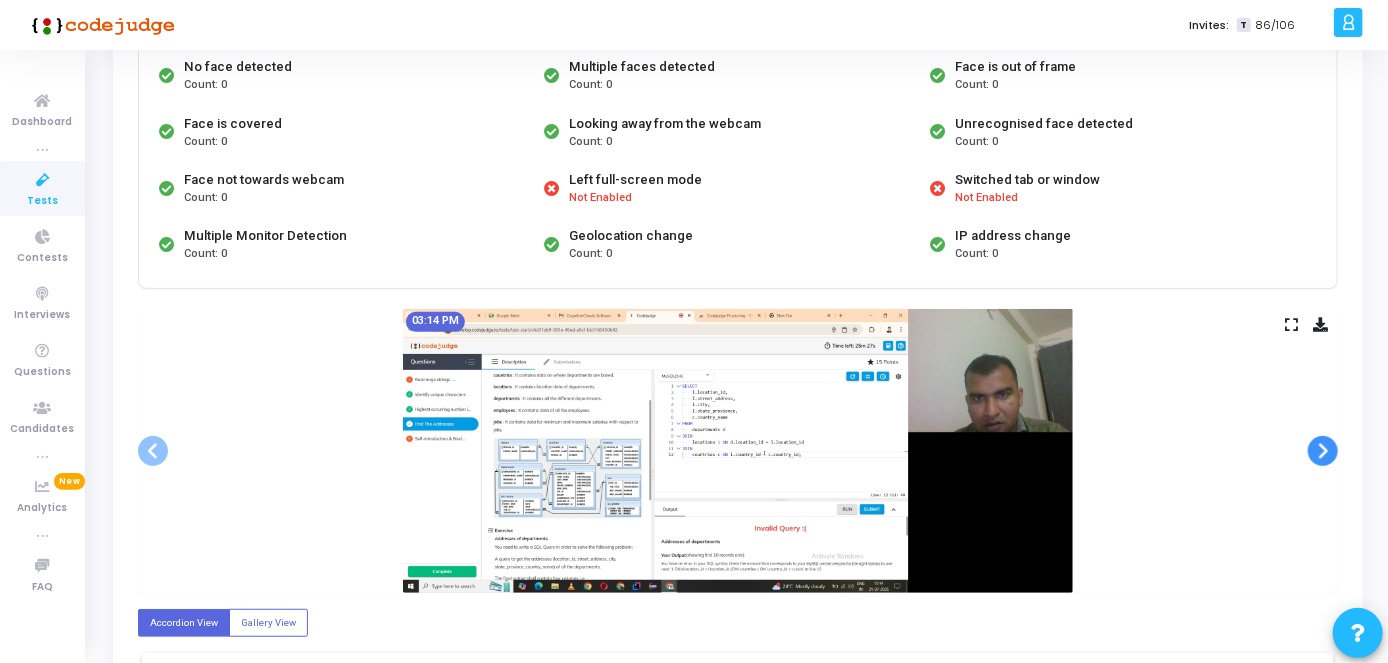 click at bounding box center [1323, 451] 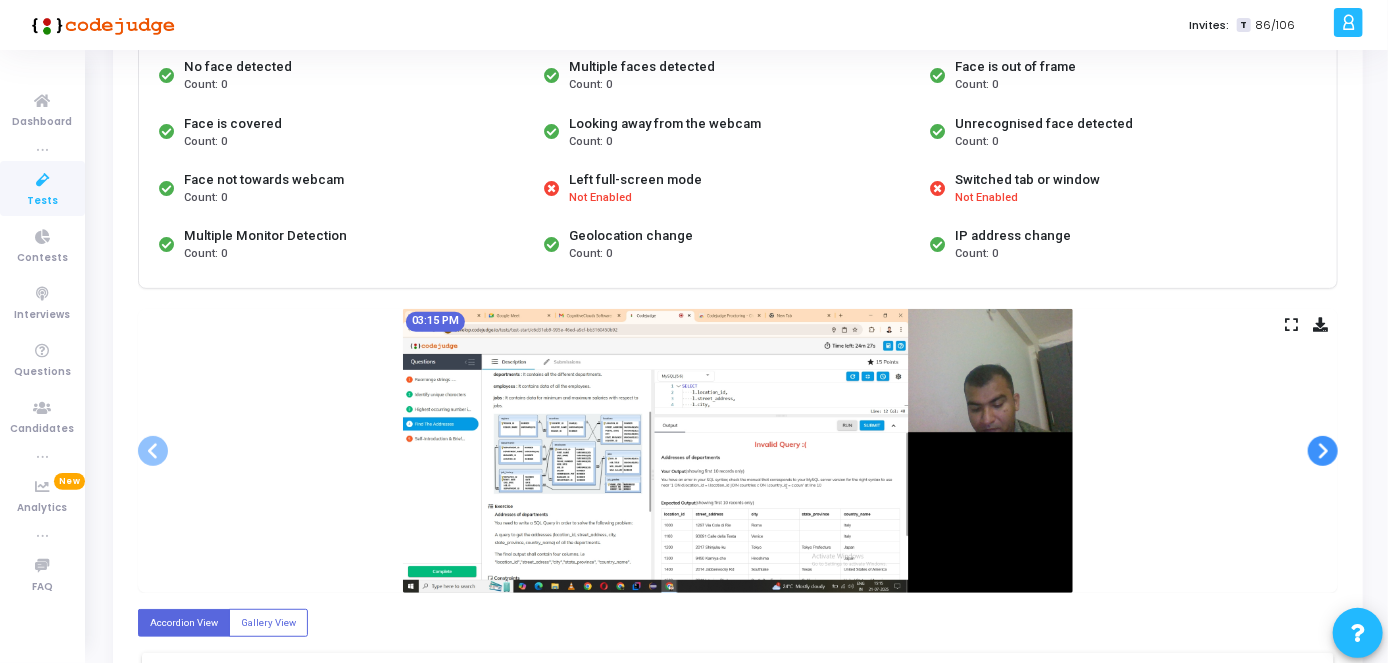 click at bounding box center (1323, 451) 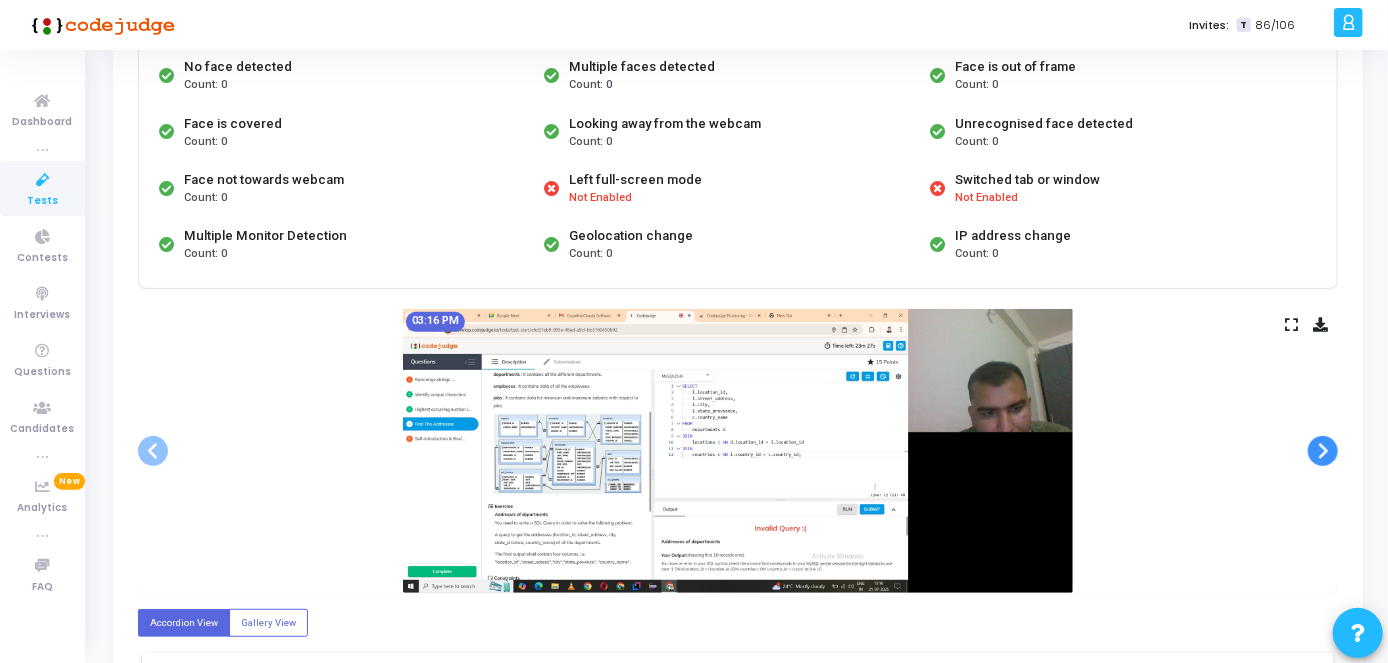 click at bounding box center (1323, 451) 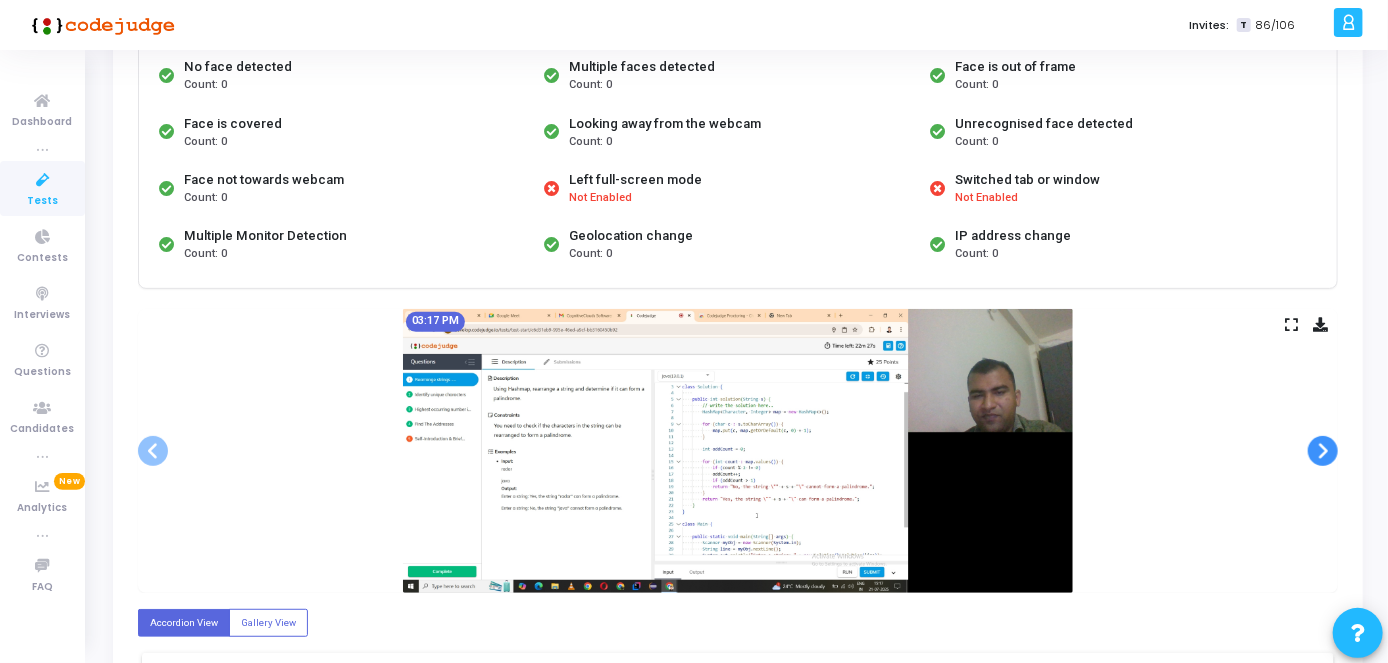 click at bounding box center (1323, 451) 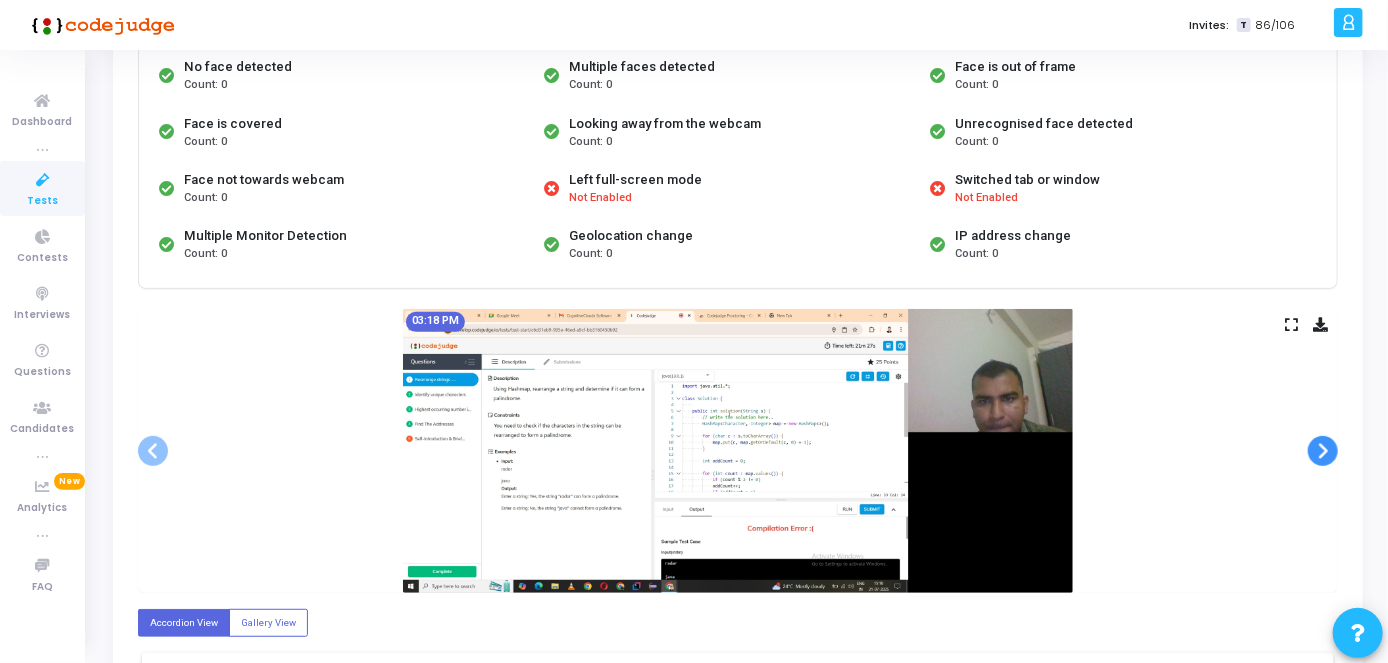 click at bounding box center (1323, 451) 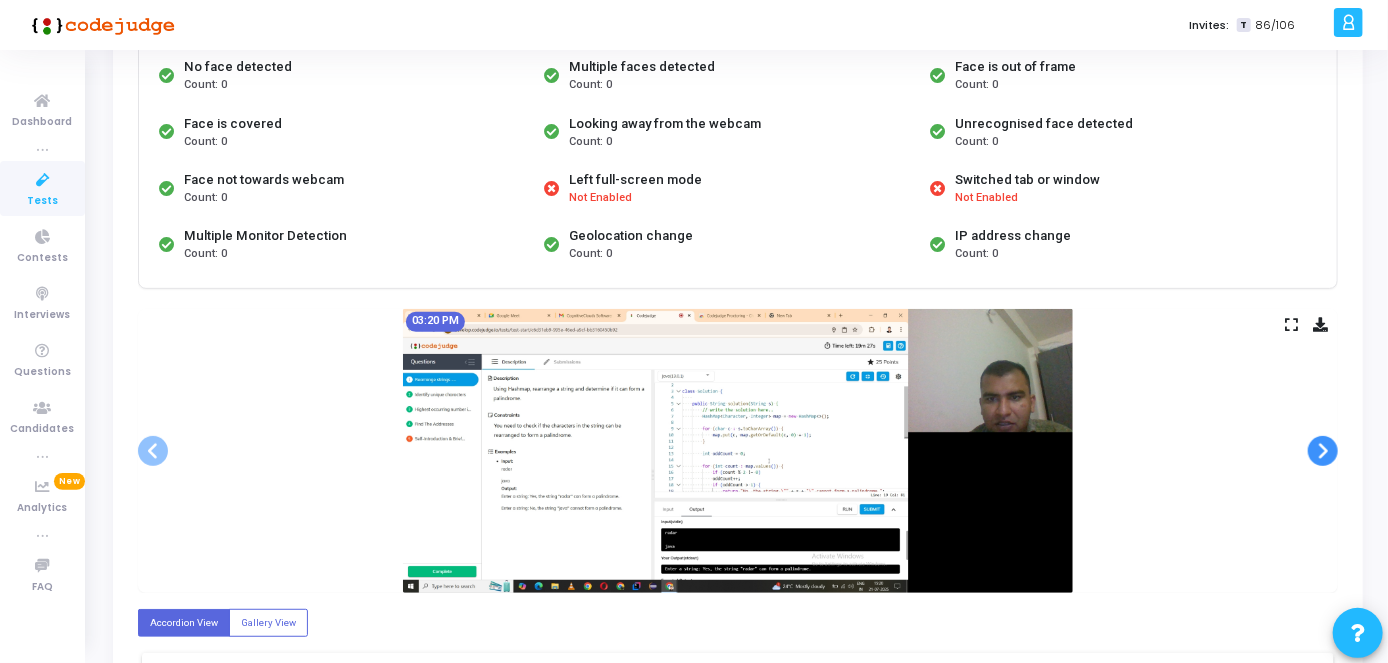 click at bounding box center [1323, 451] 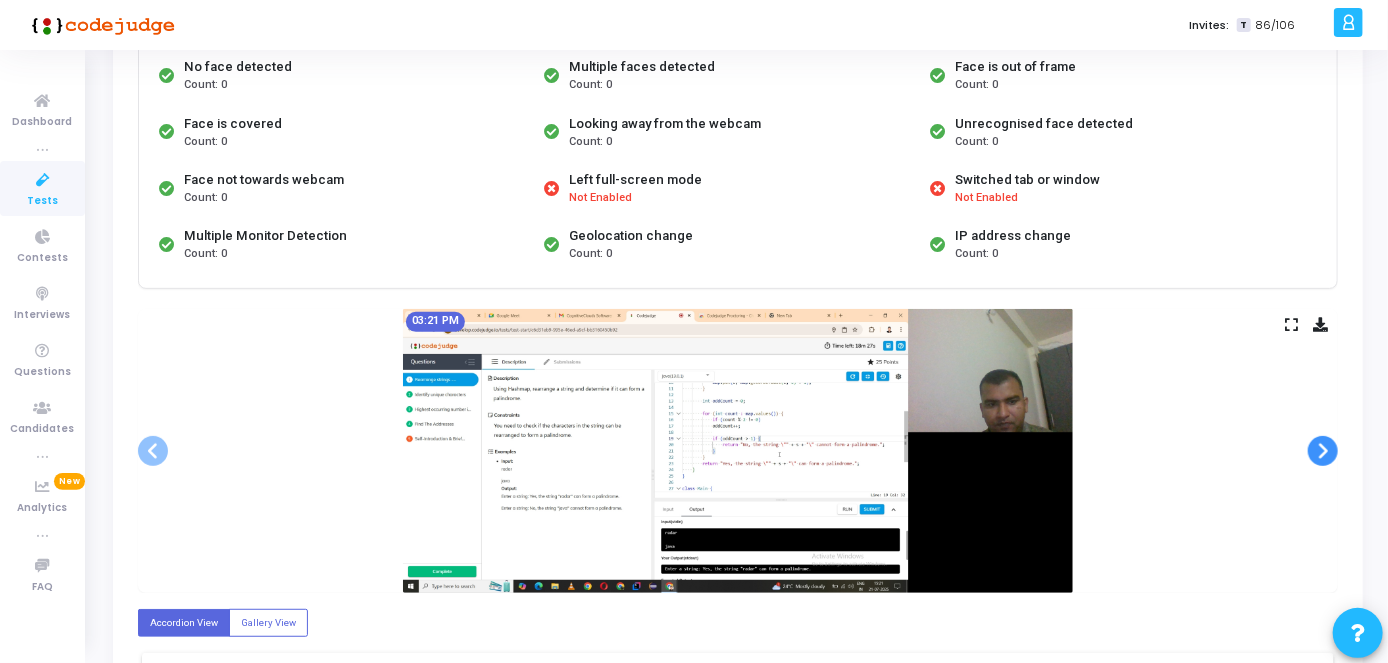 click at bounding box center [1323, 451] 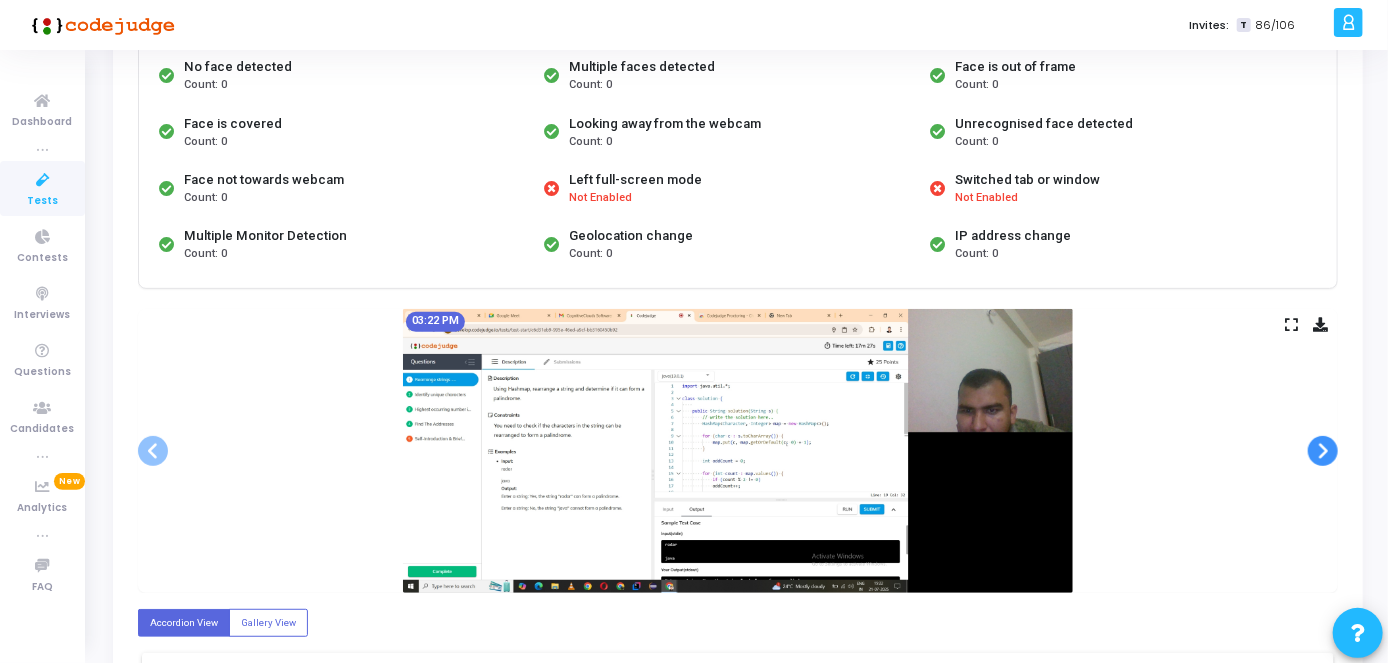 click at bounding box center (1323, 451) 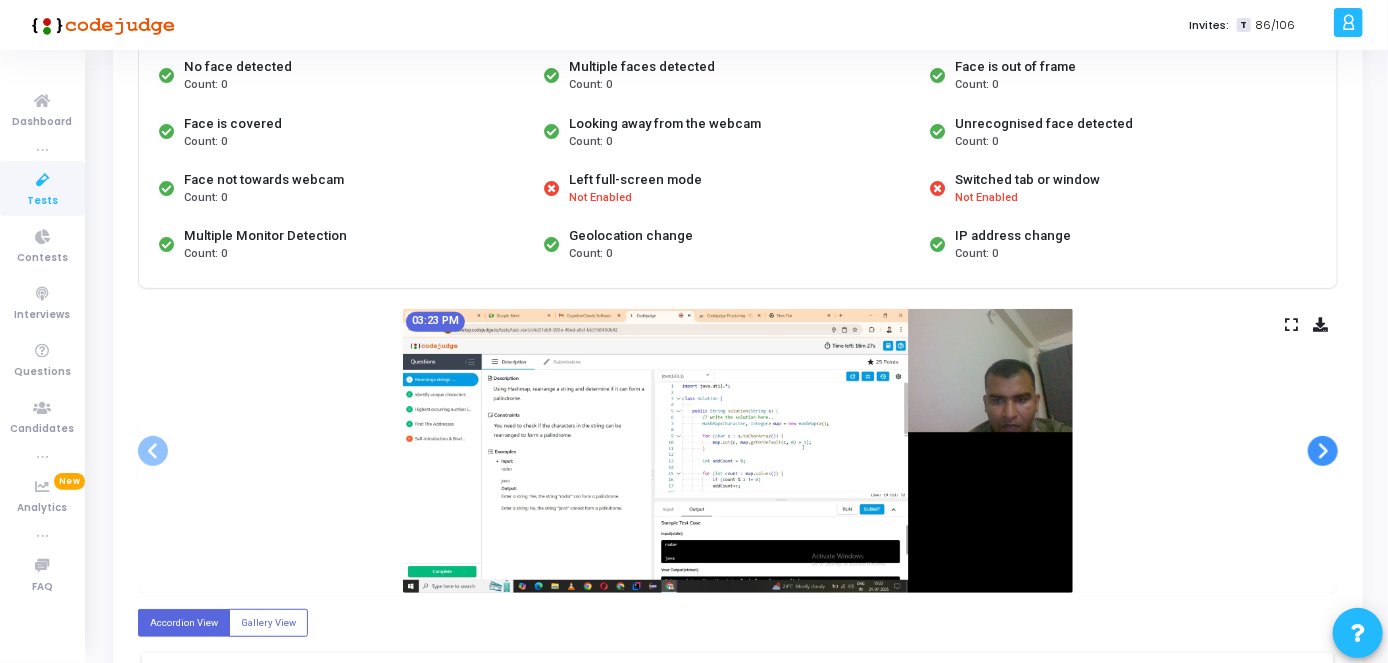 click at bounding box center (1323, 451) 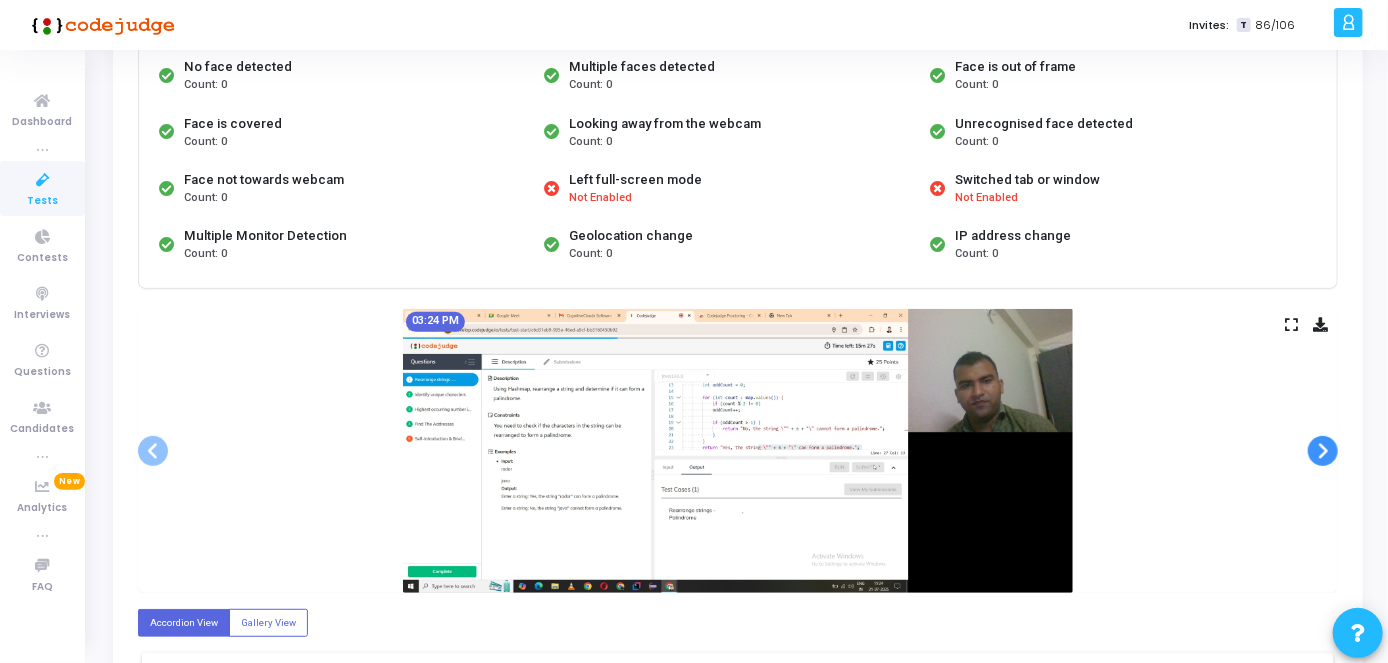 click at bounding box center (1323, 451) 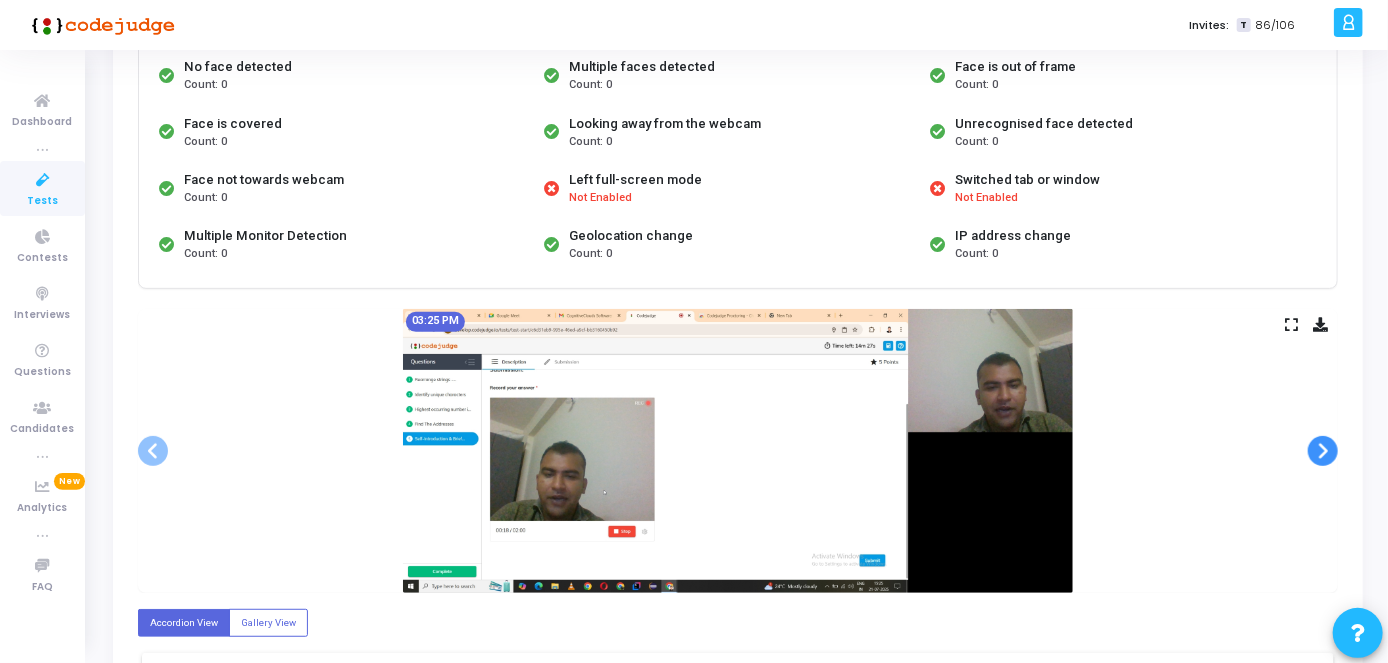click at bounding box center [1323, 451] 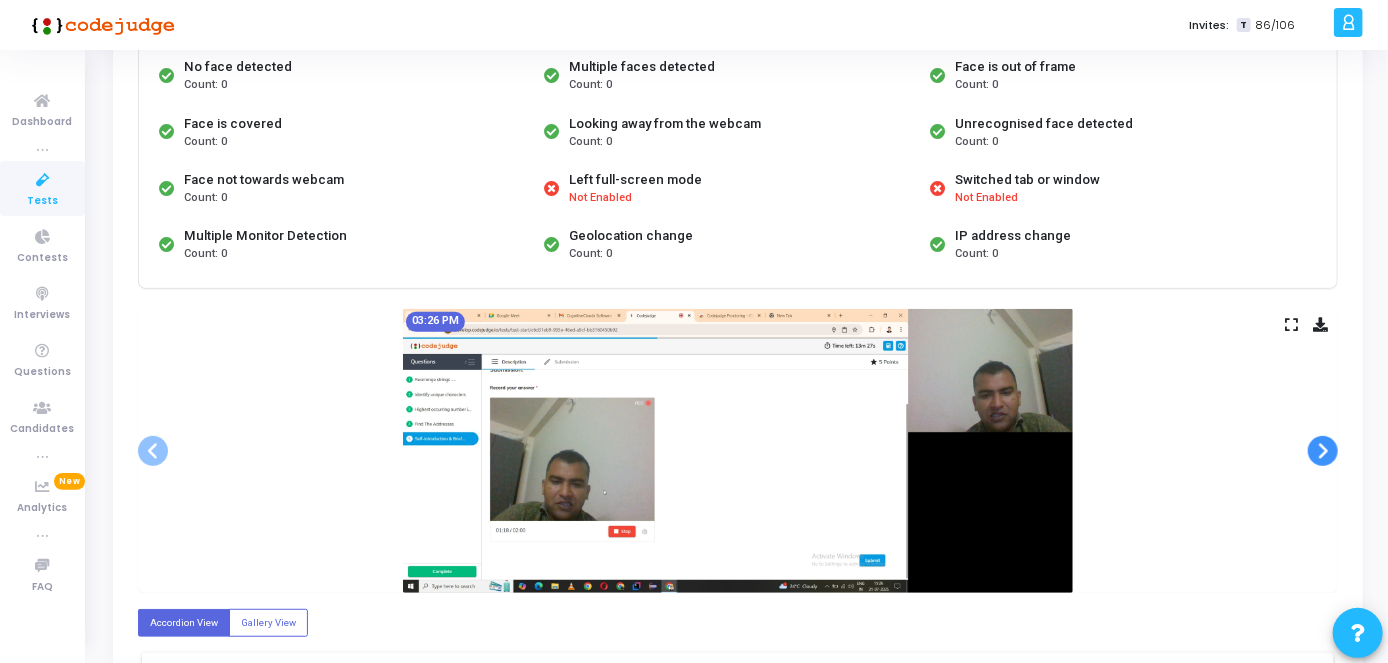click at bounding box center (1323, 451) 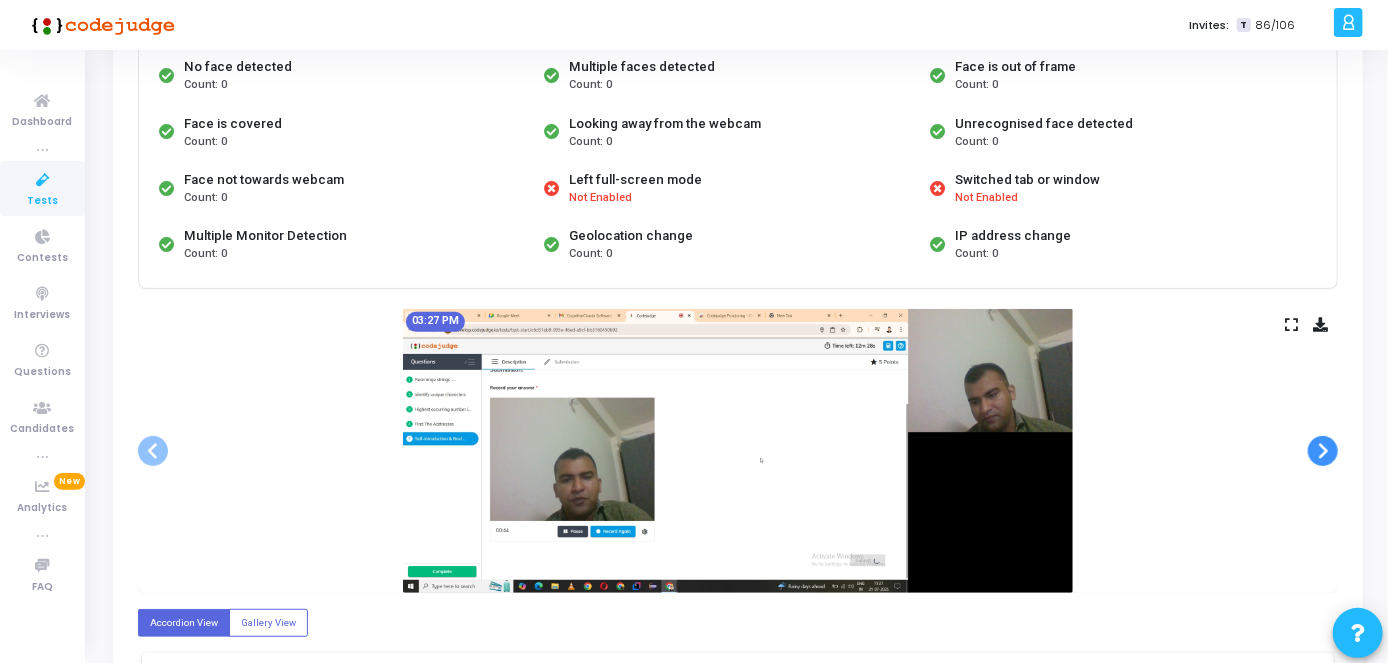 click at bounding box center [1323, 451] 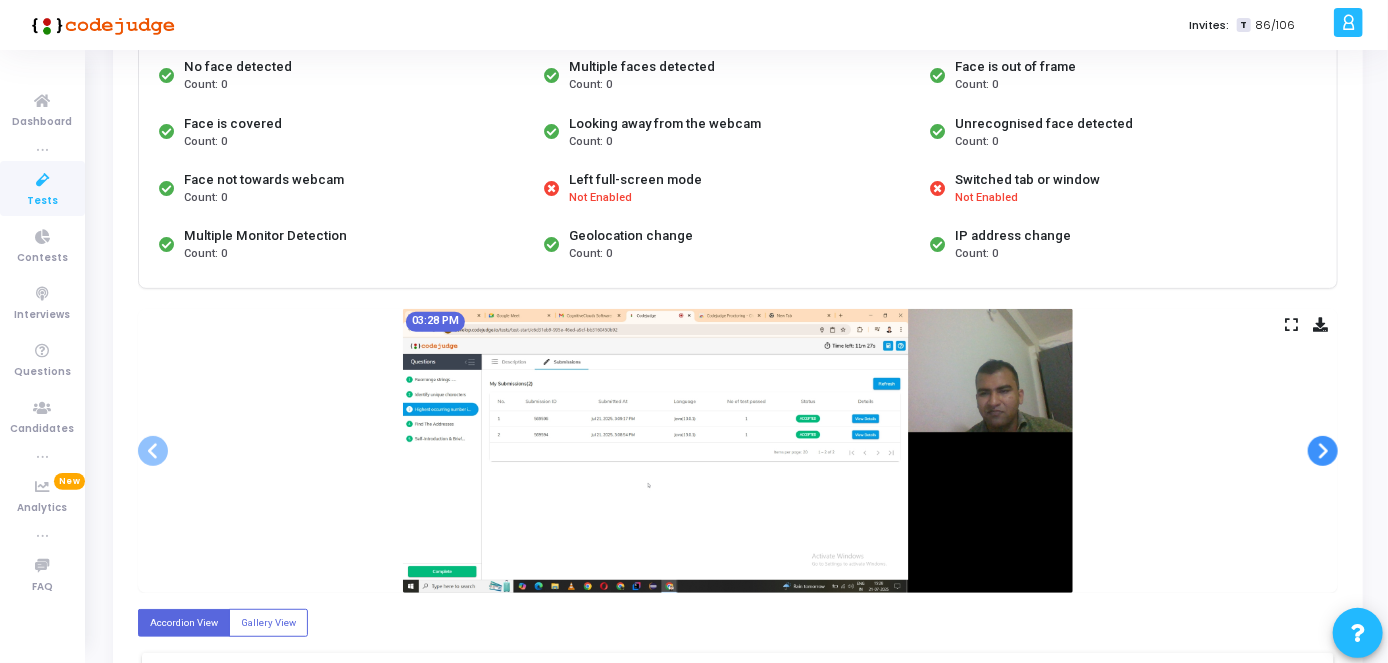 click at bounding box center (1323, 451) 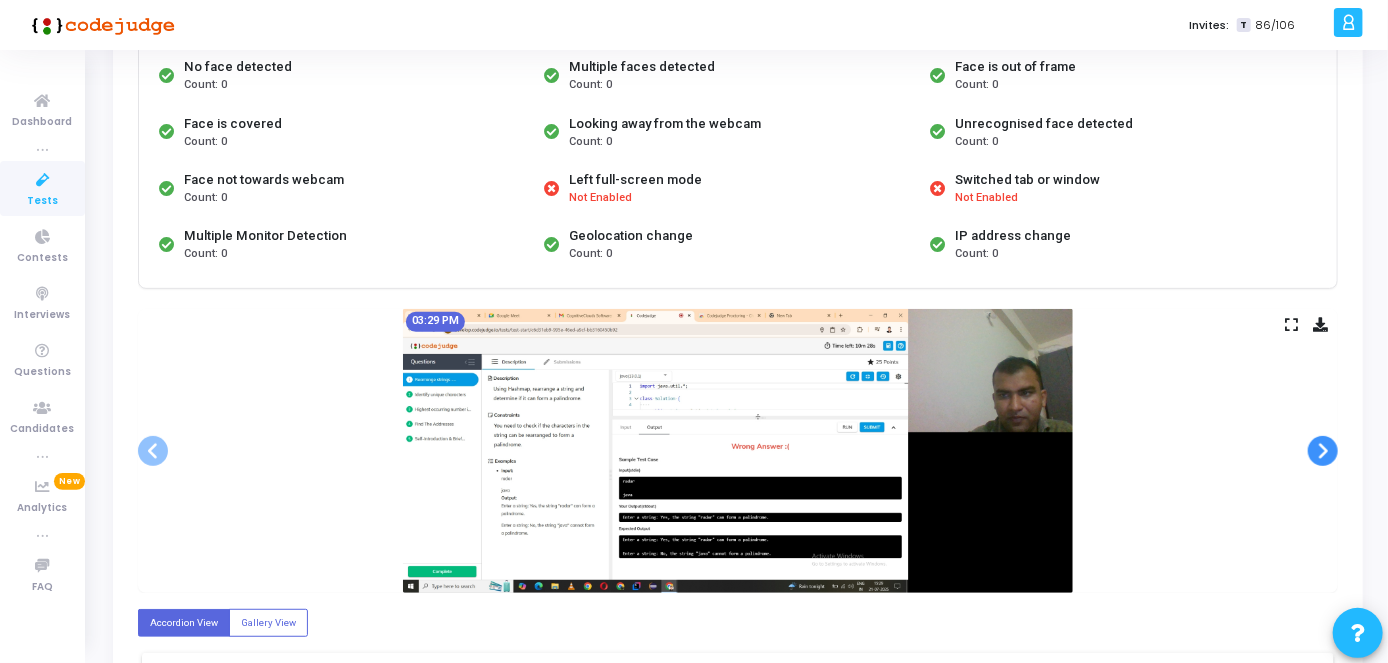 click at bounding box center (1323, 451) 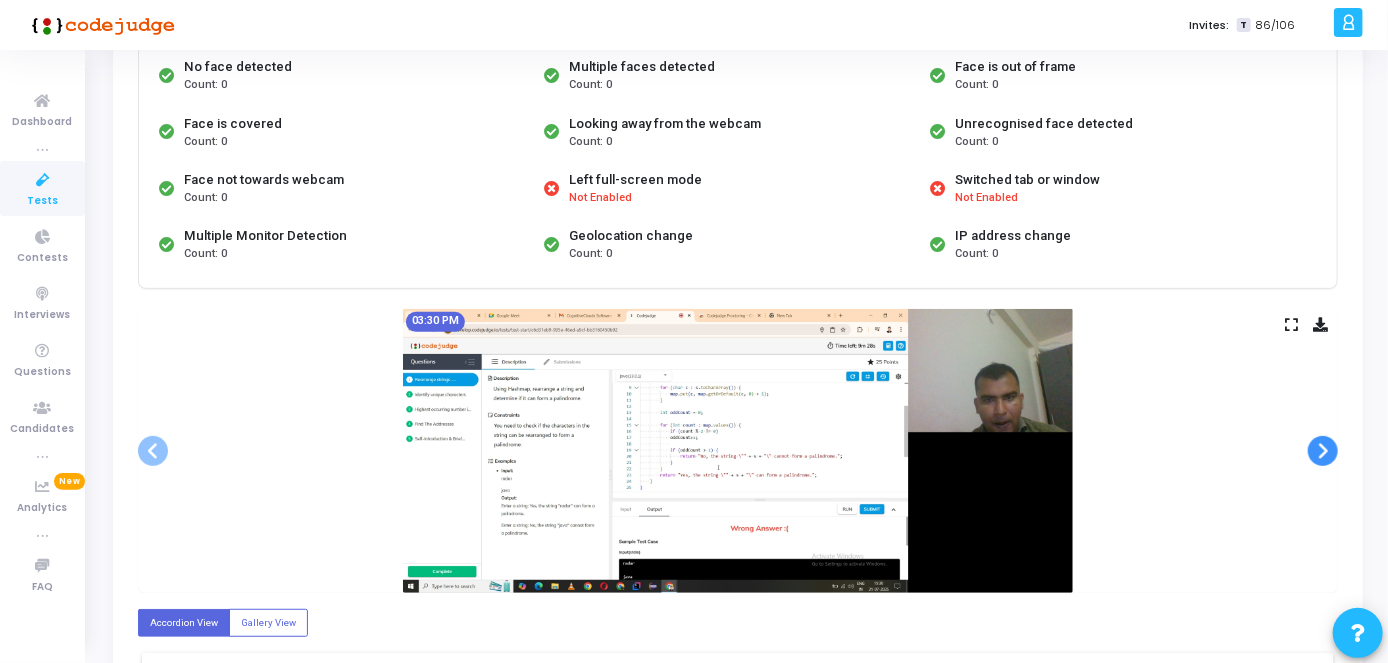 click at bounding box center (1323, 451) 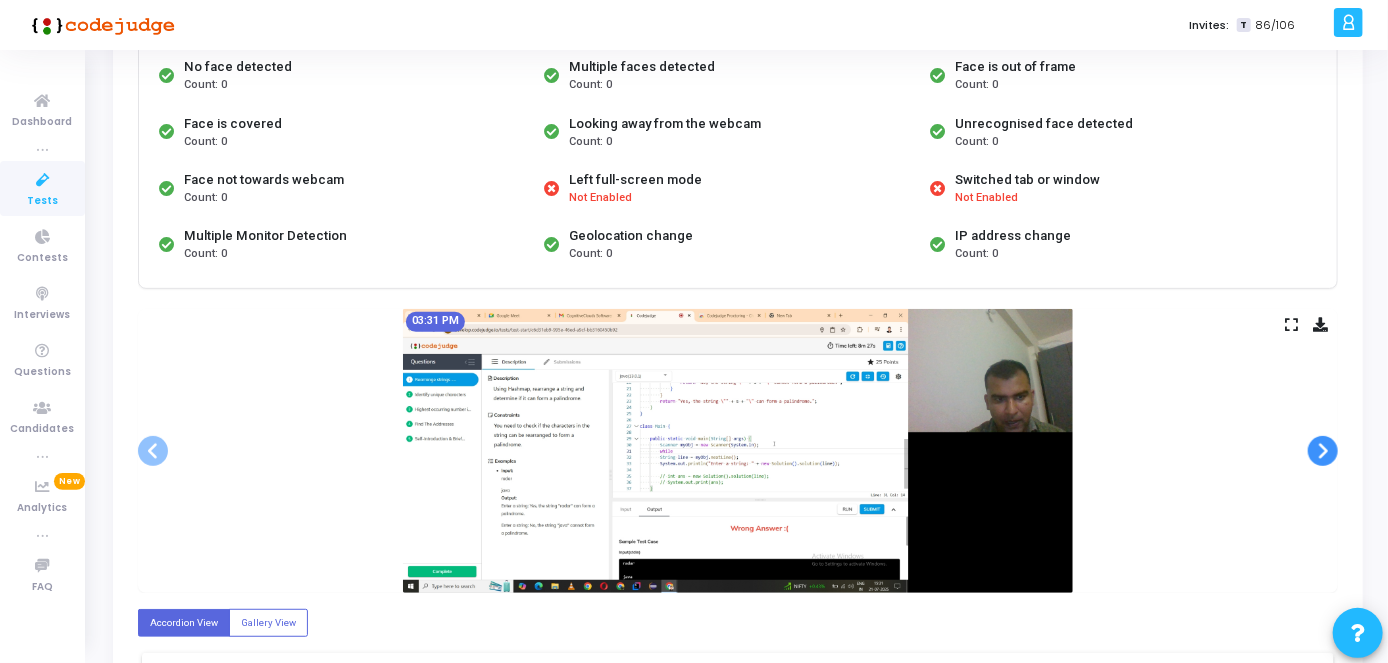 click at bounding box center (1323, 451) 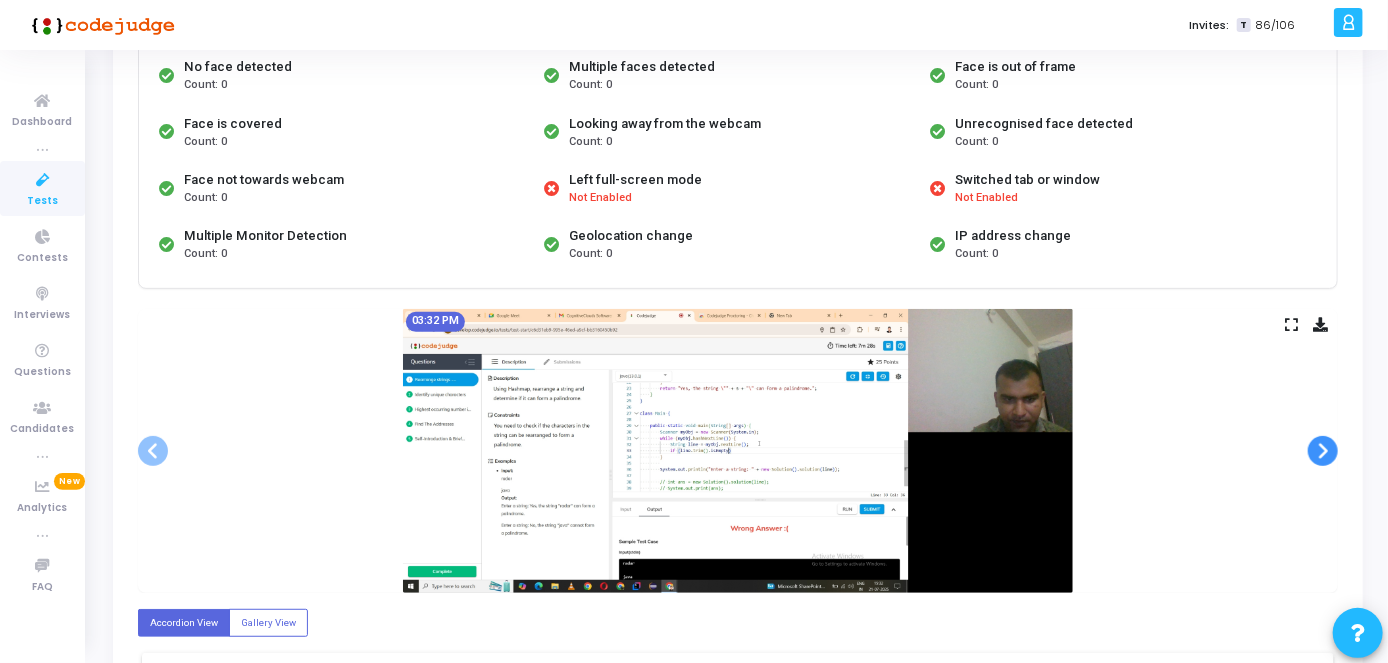 click at bounding box center [1323, 451] 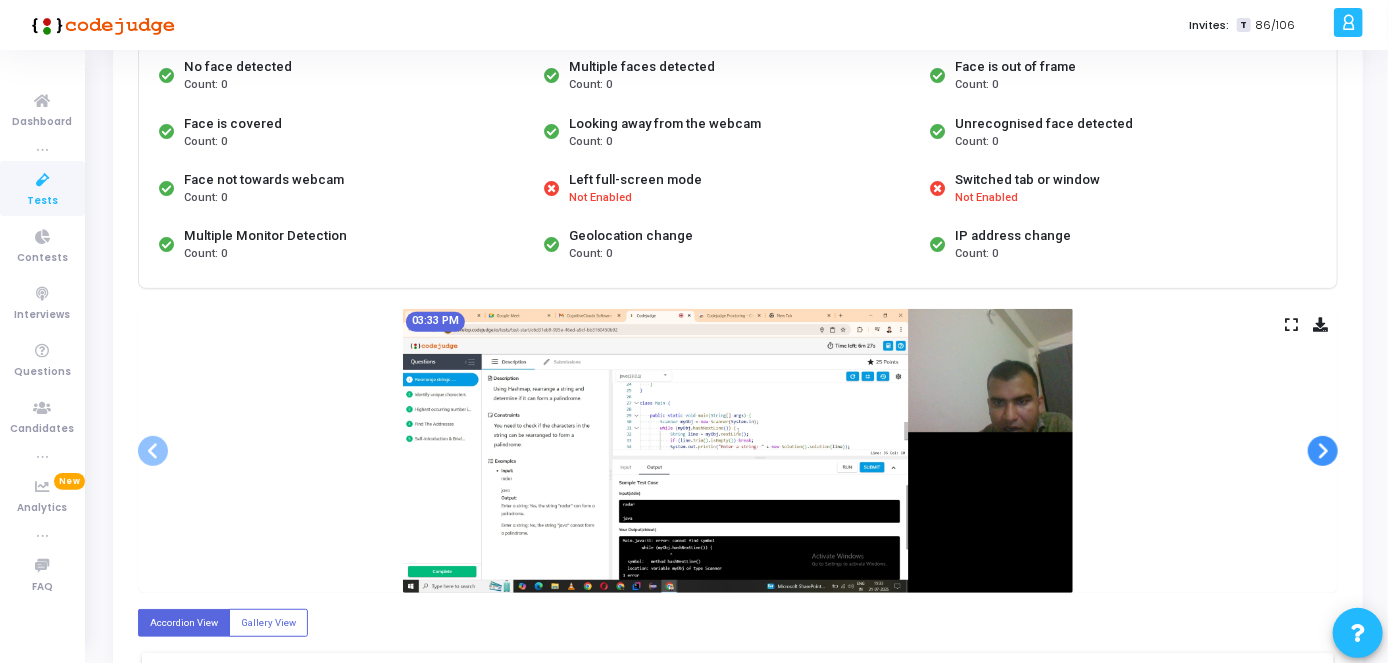 click at bounding box center (1323, 451) 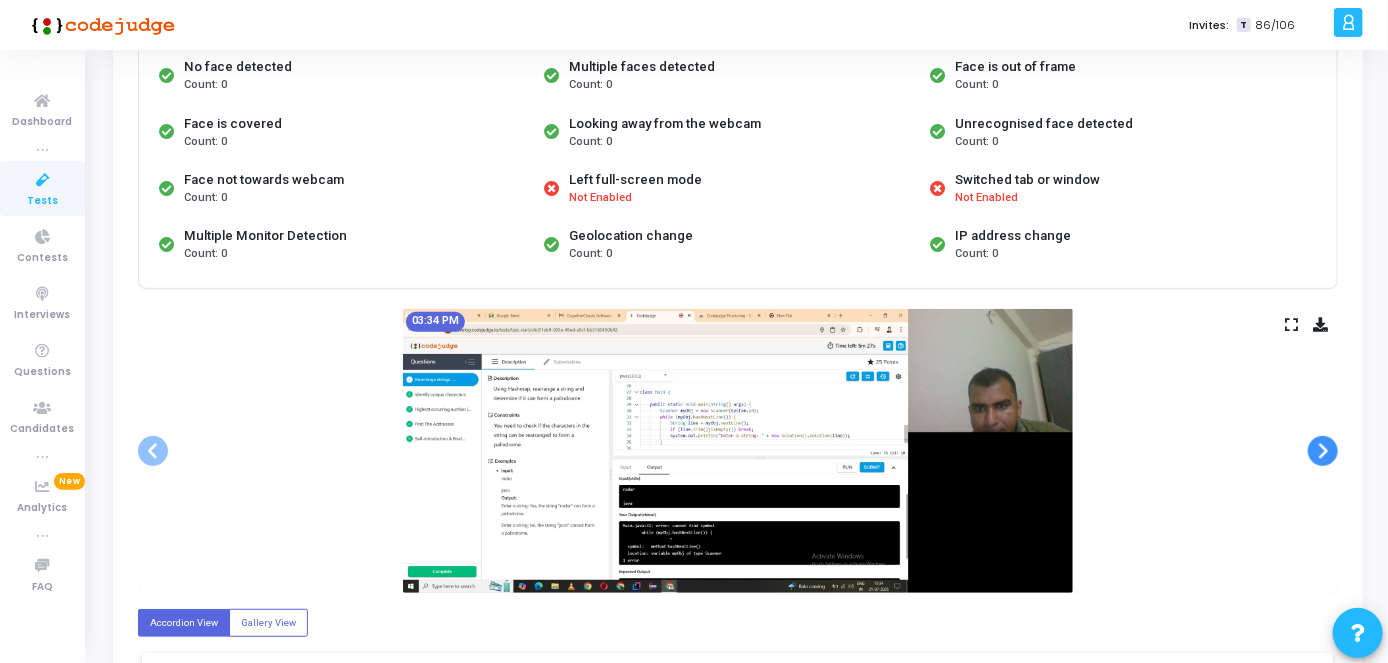 click at bounding box center [1323, 451] 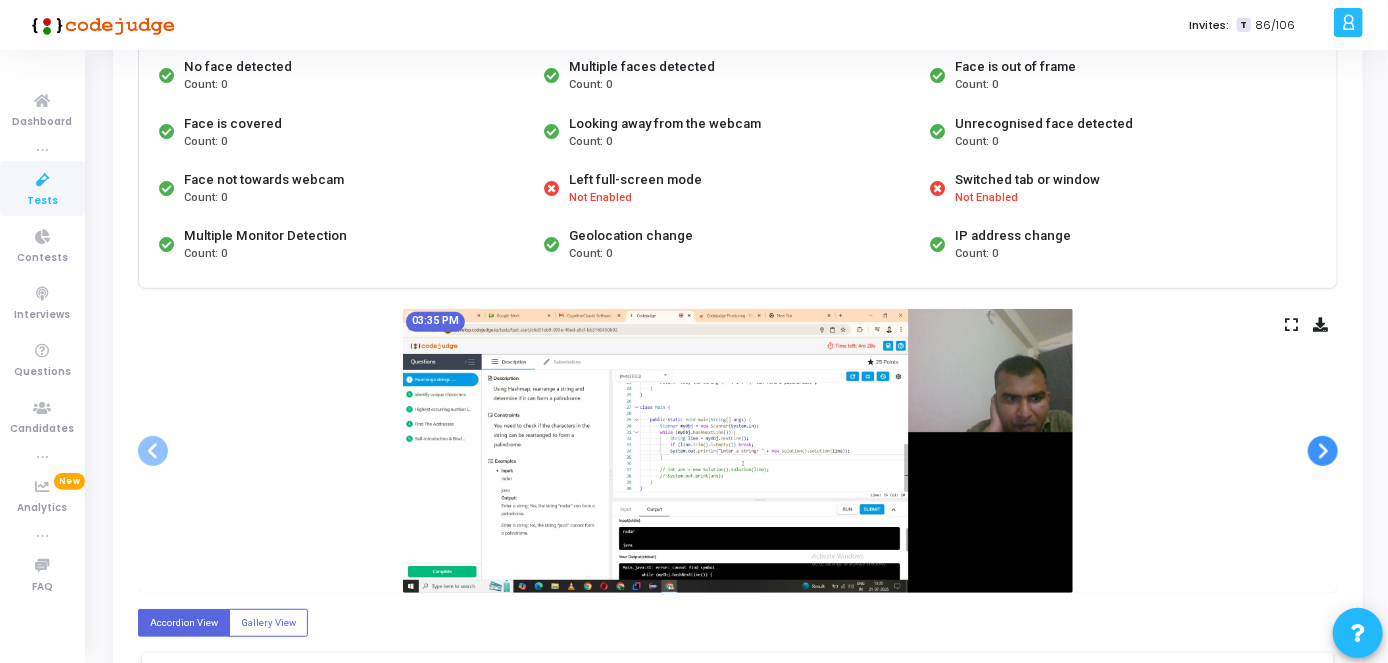 click at bounding box center (1323, 451) 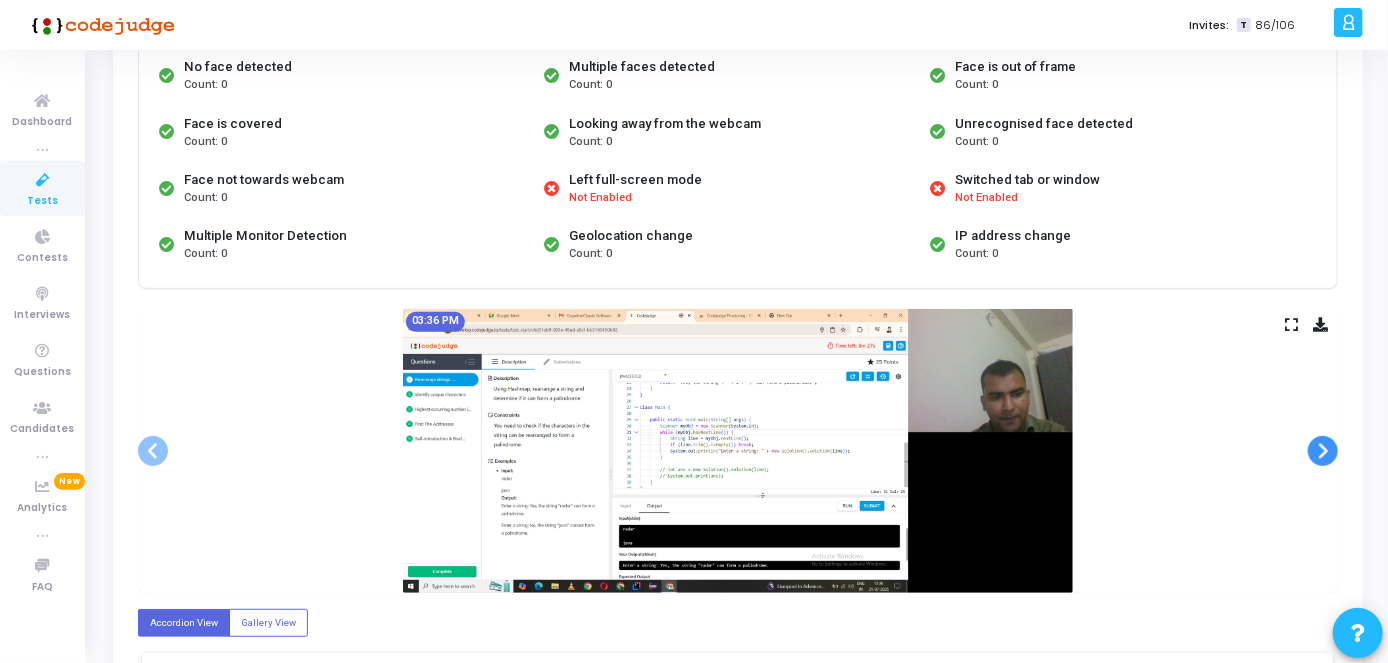 click at bounding box center [1323, 451] 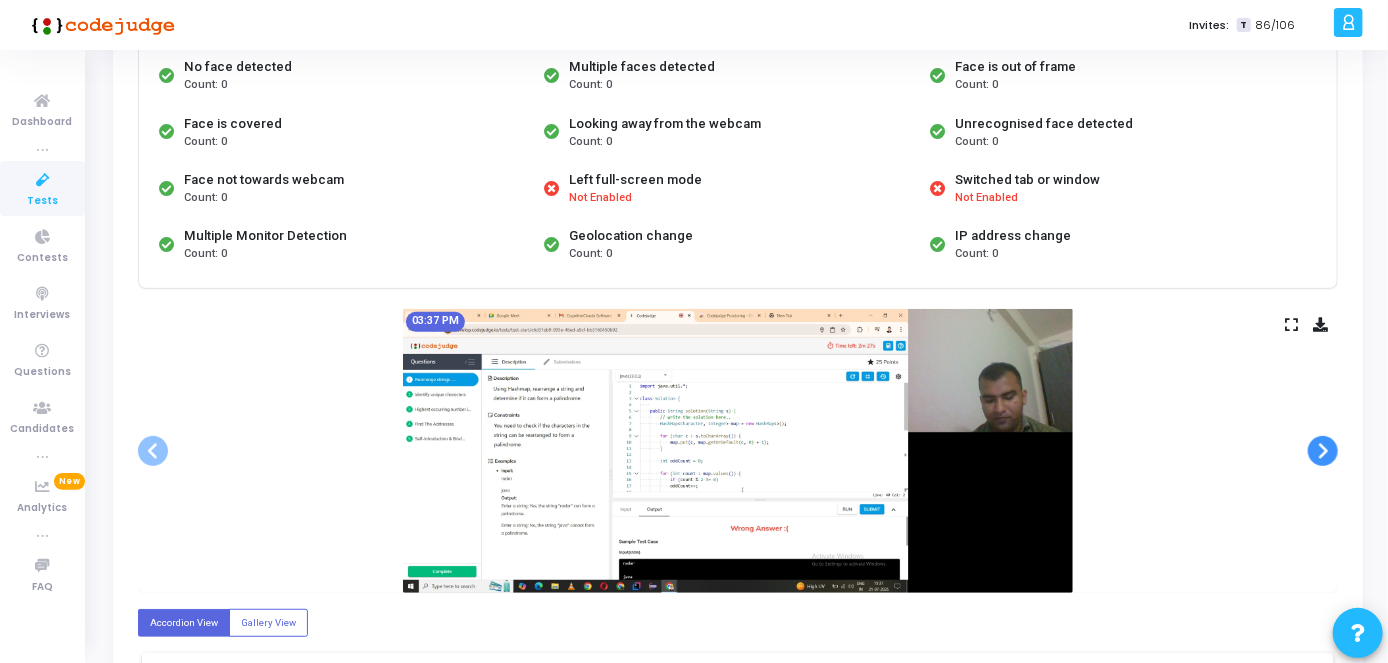 click at bounding box center (1323, 451) 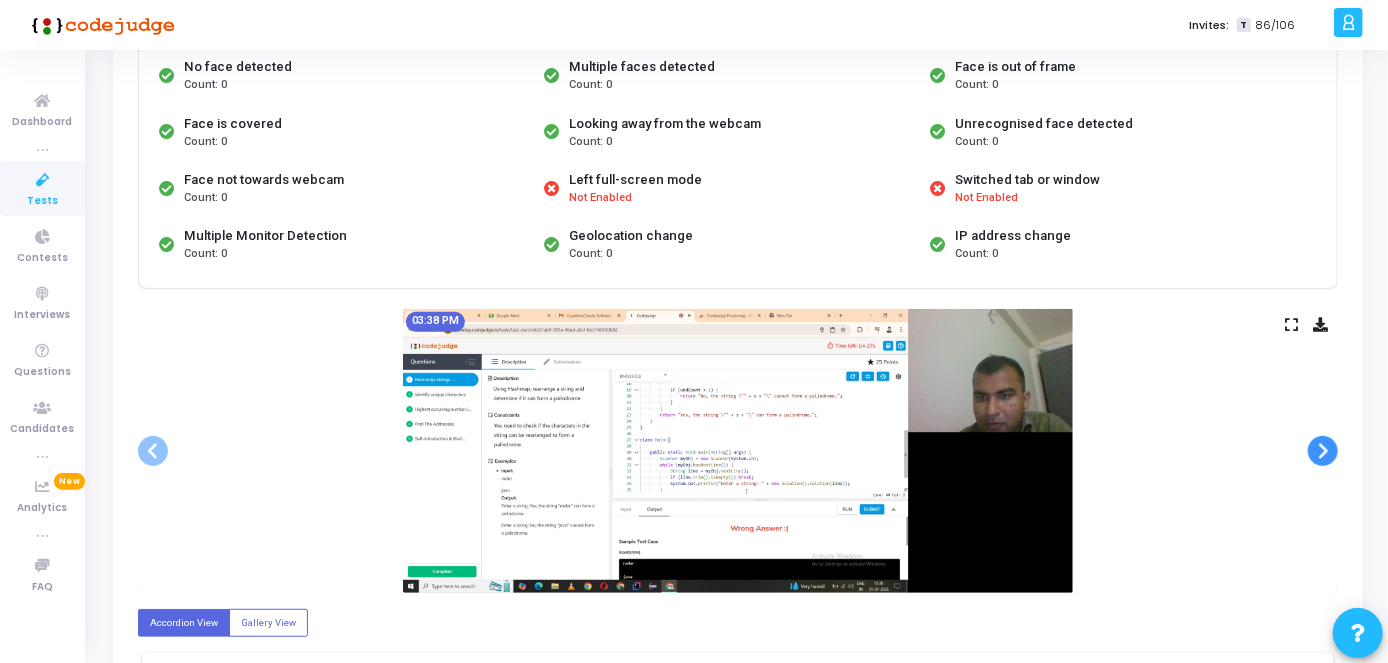 click at bounding box center [1323, 451] 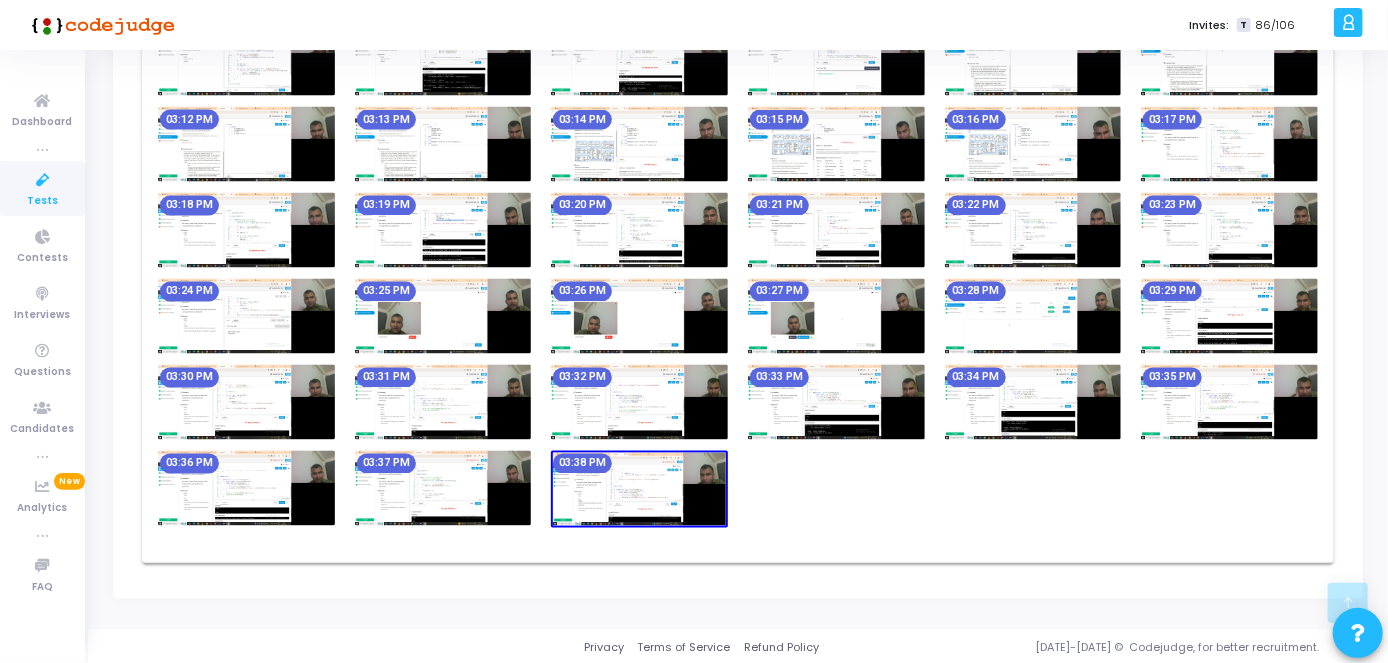 scroll, scrollTop: 50, scrollLeft: 0, axis: vertical 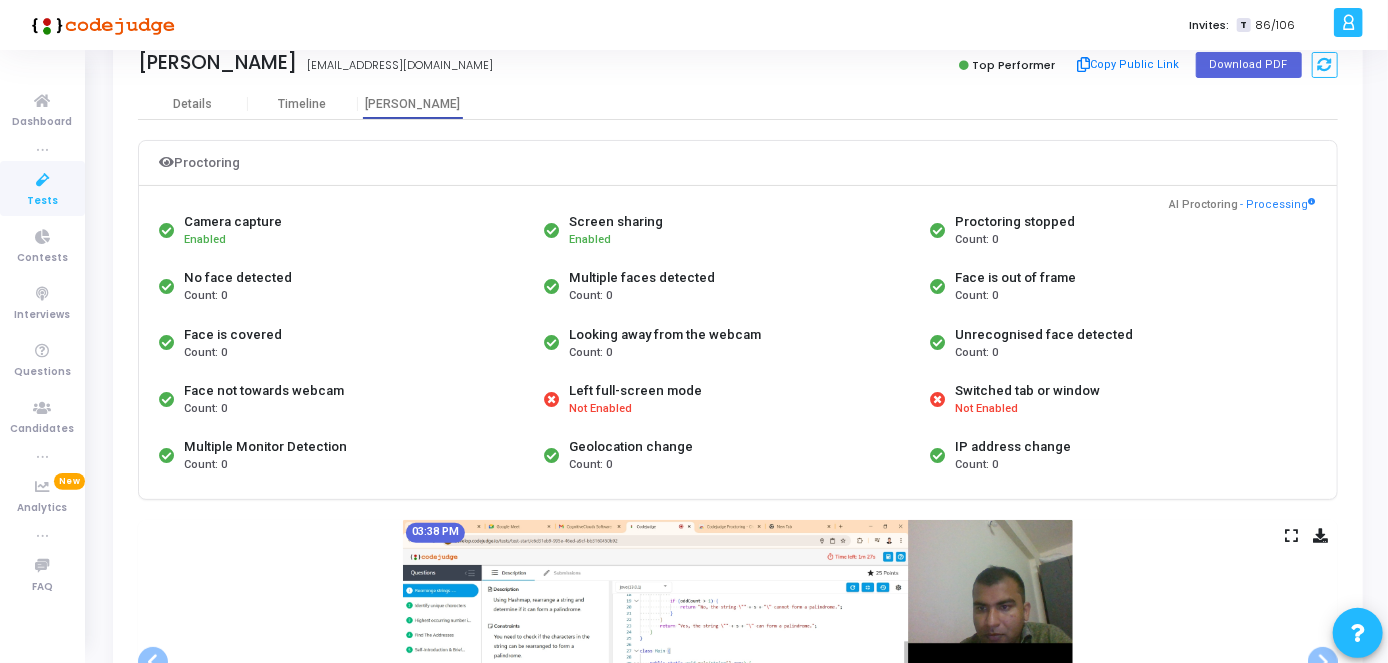 click on "Tests" at bounding box center [42, 188] 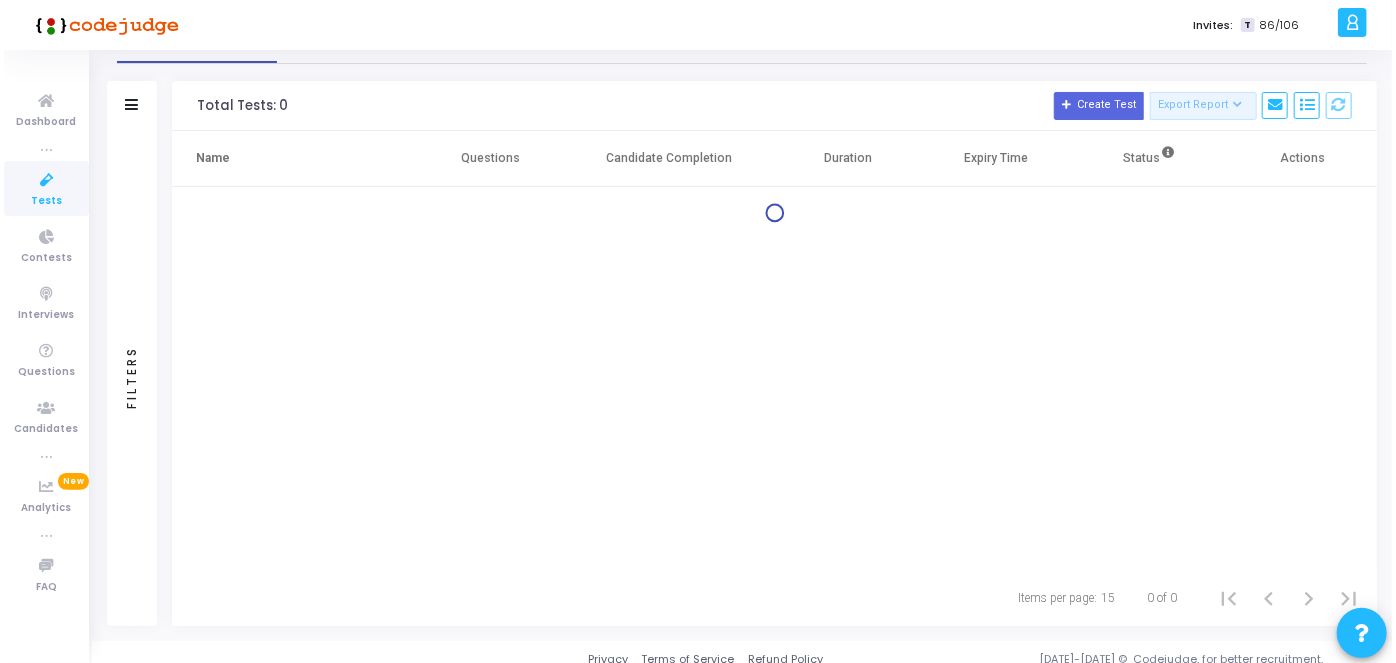 scroll, scrollTop: 0, scrollLeft: 0, axis: both 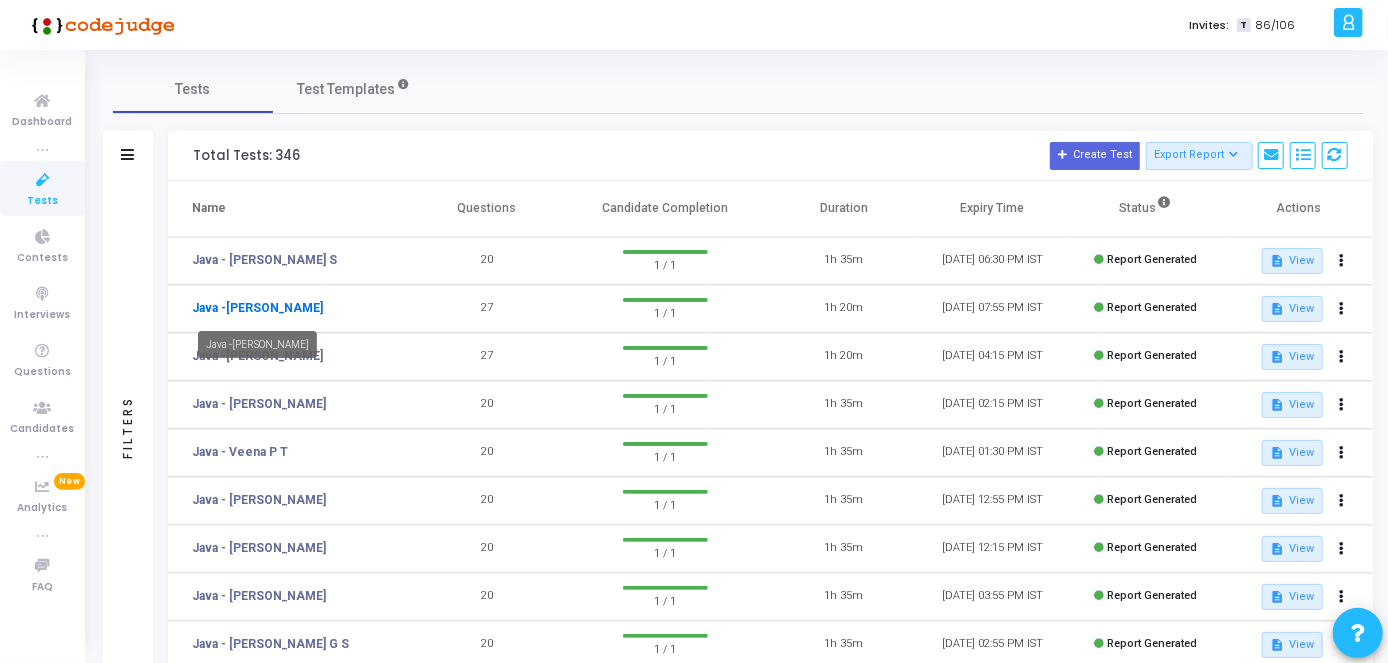 click on "Java -[PERSON_NAME]" 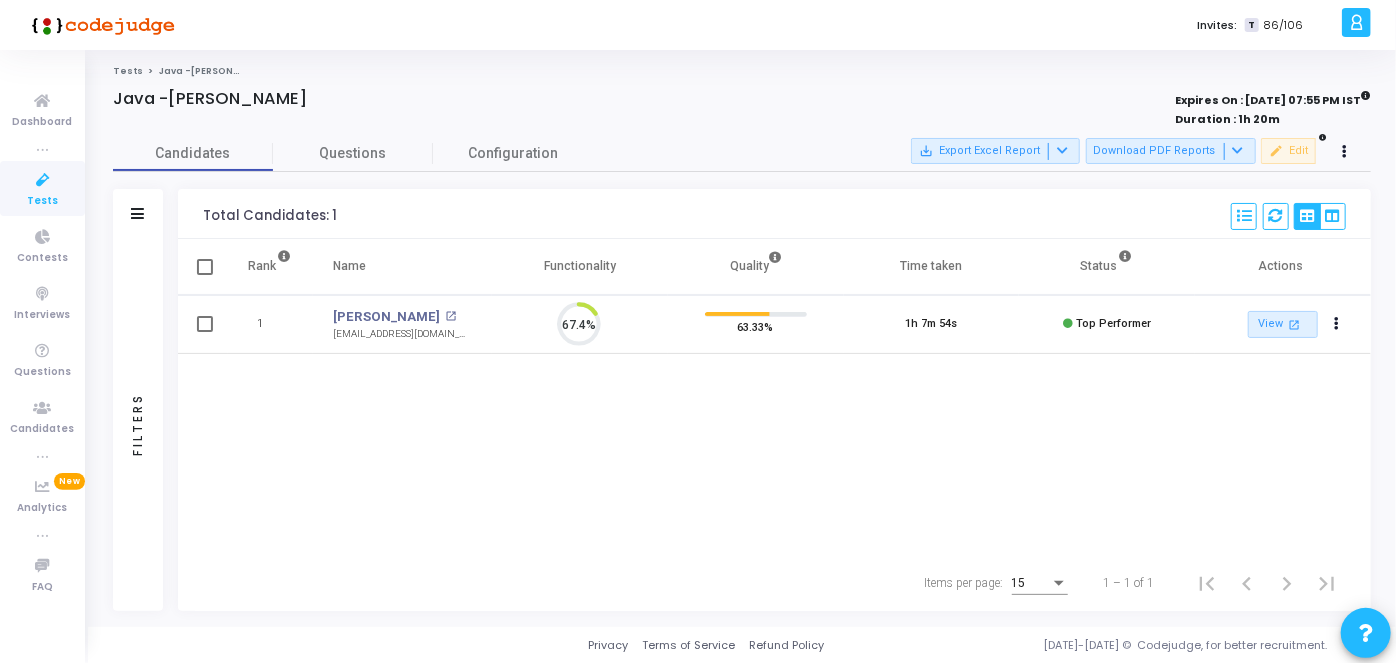 scroll, scrollTop: 8, scrollLeft: 9, axis: both 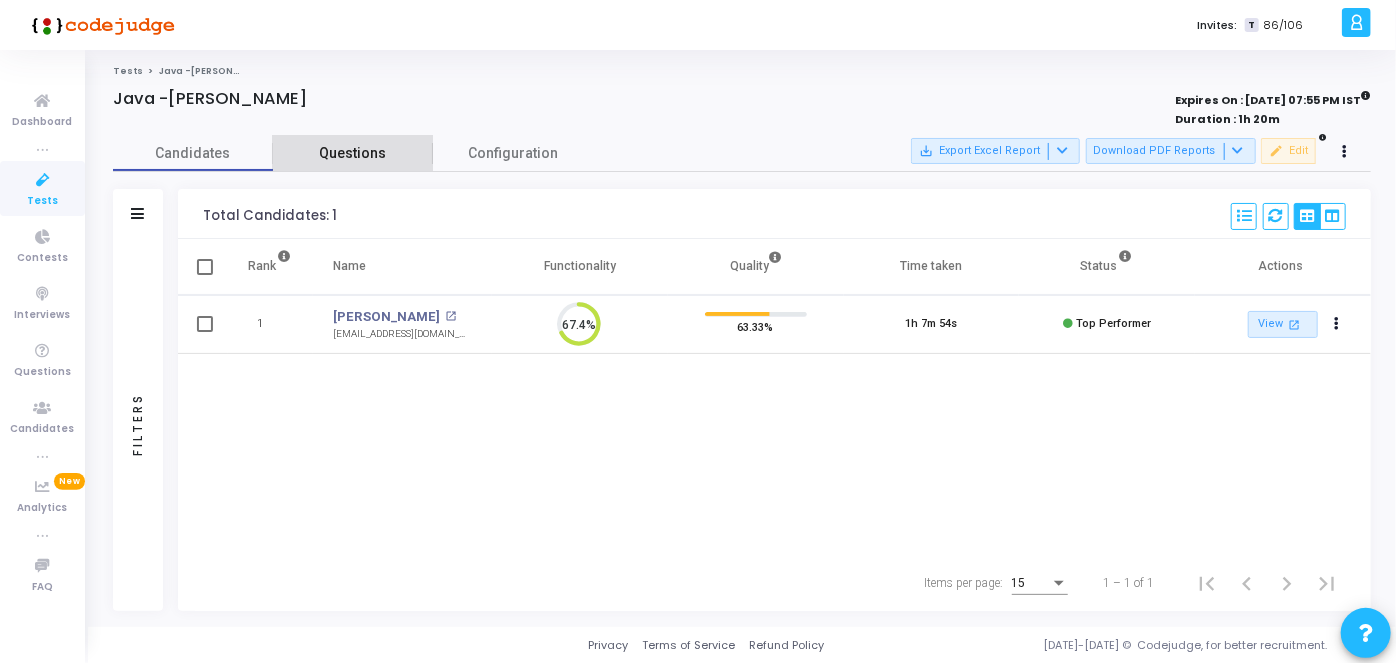 click on "Questions" at bounding box center (353, 153) 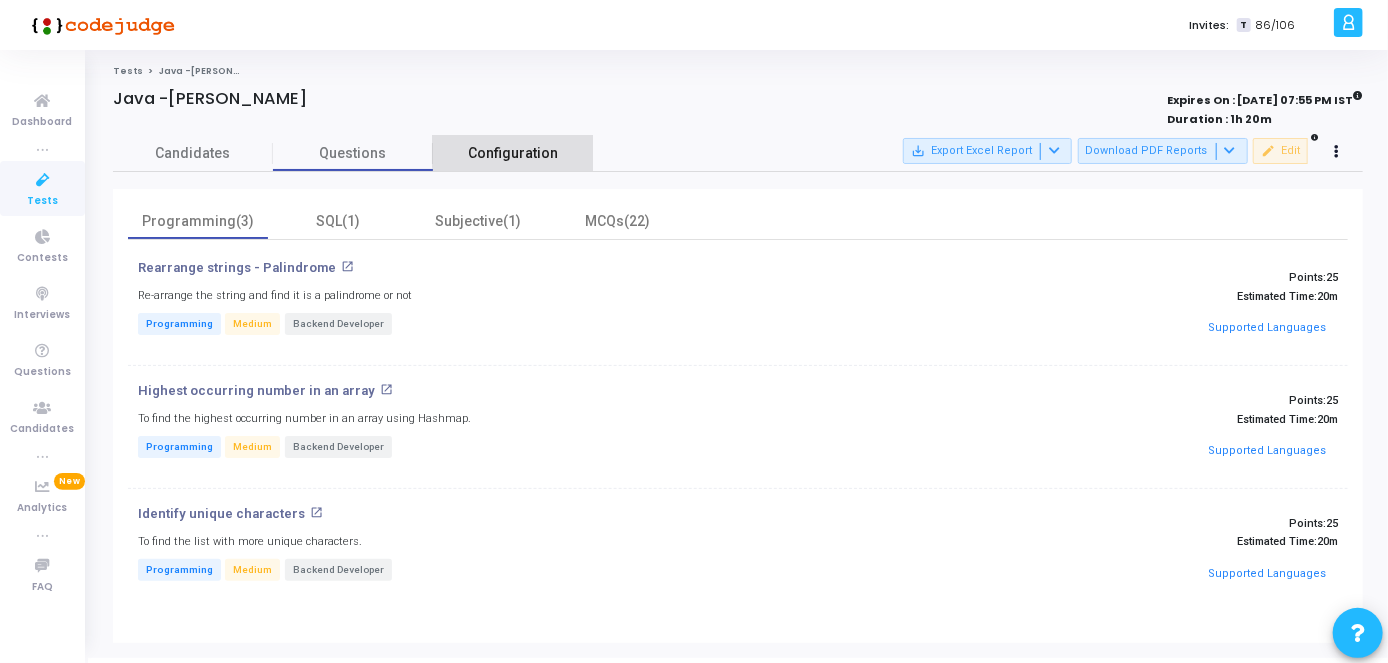 click on "Configuration" at bounding box center (513, 153) 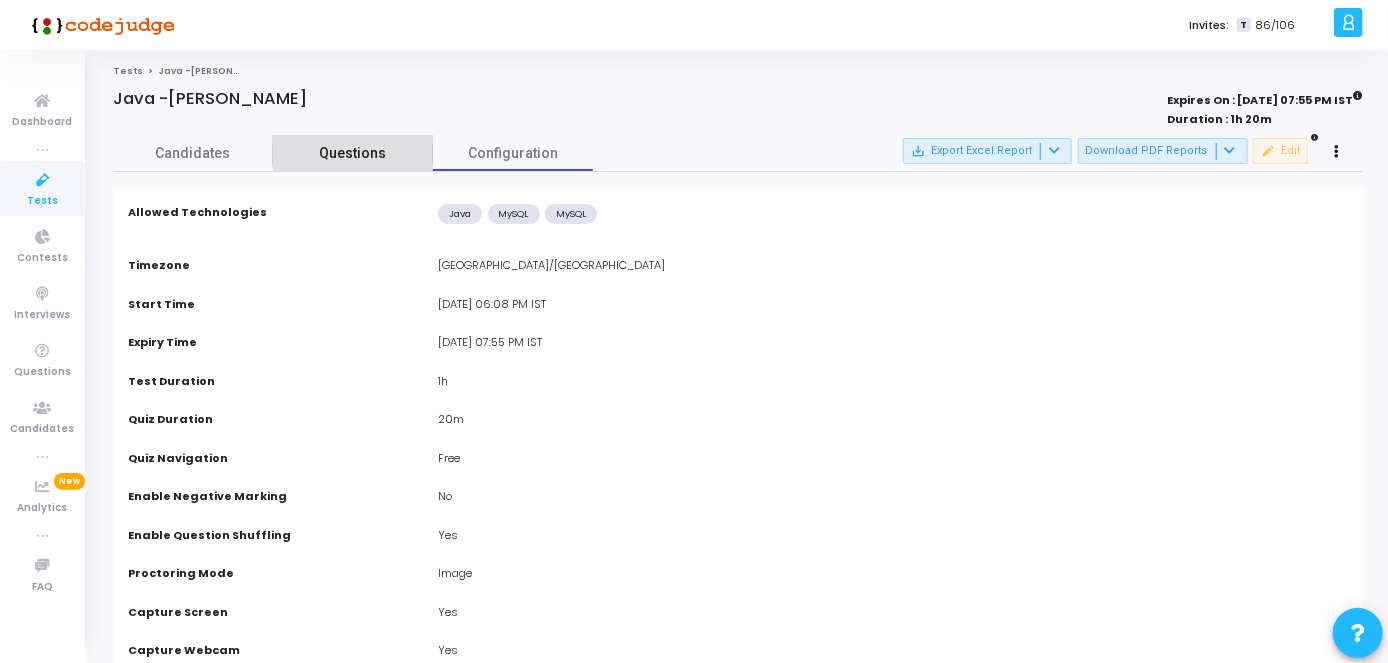 click on "Questions" at bounding box center [353, 153] 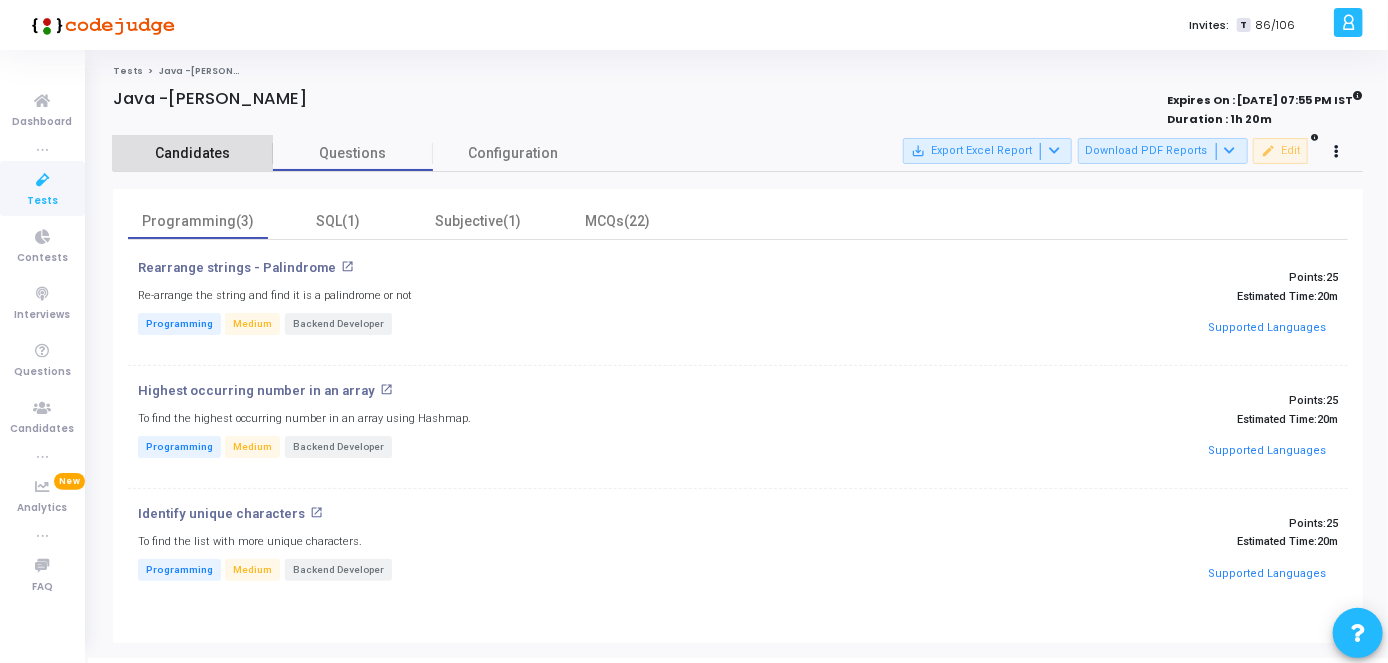 click on "Candidates" at bounding box center [193, 153] 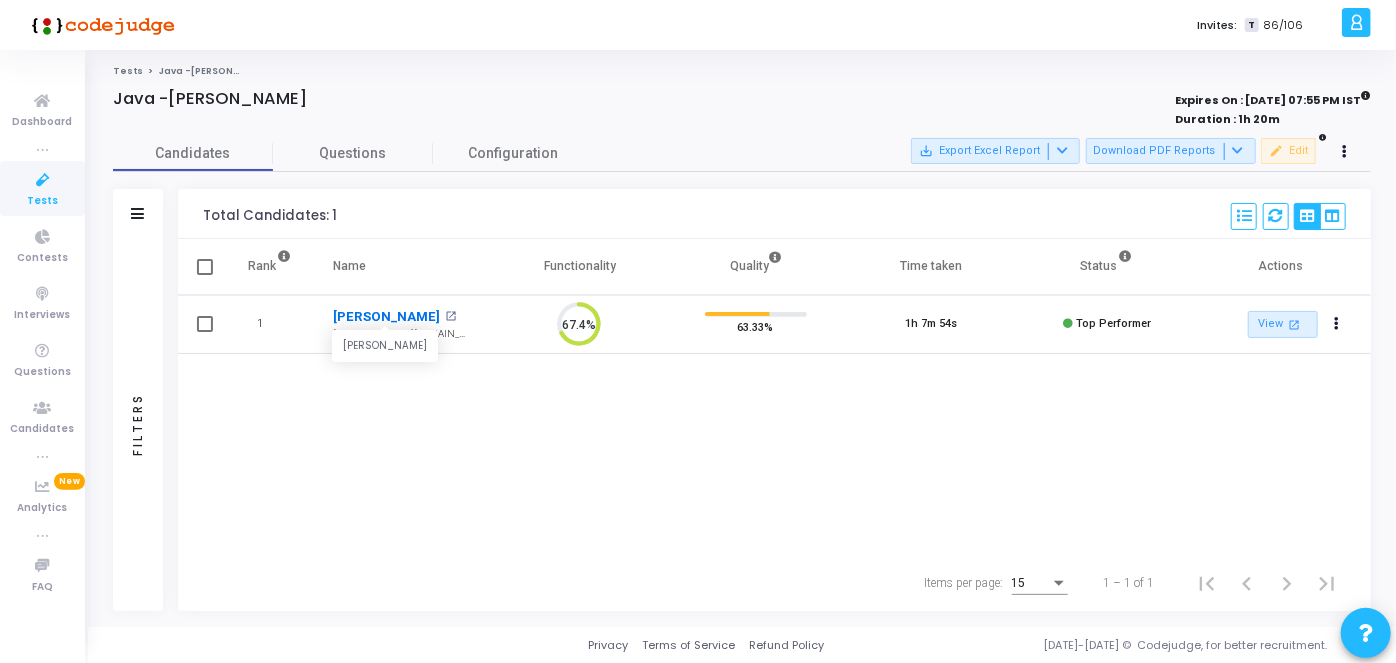 click on "[PERSON_NAME]" at bounding box center (386, 317) 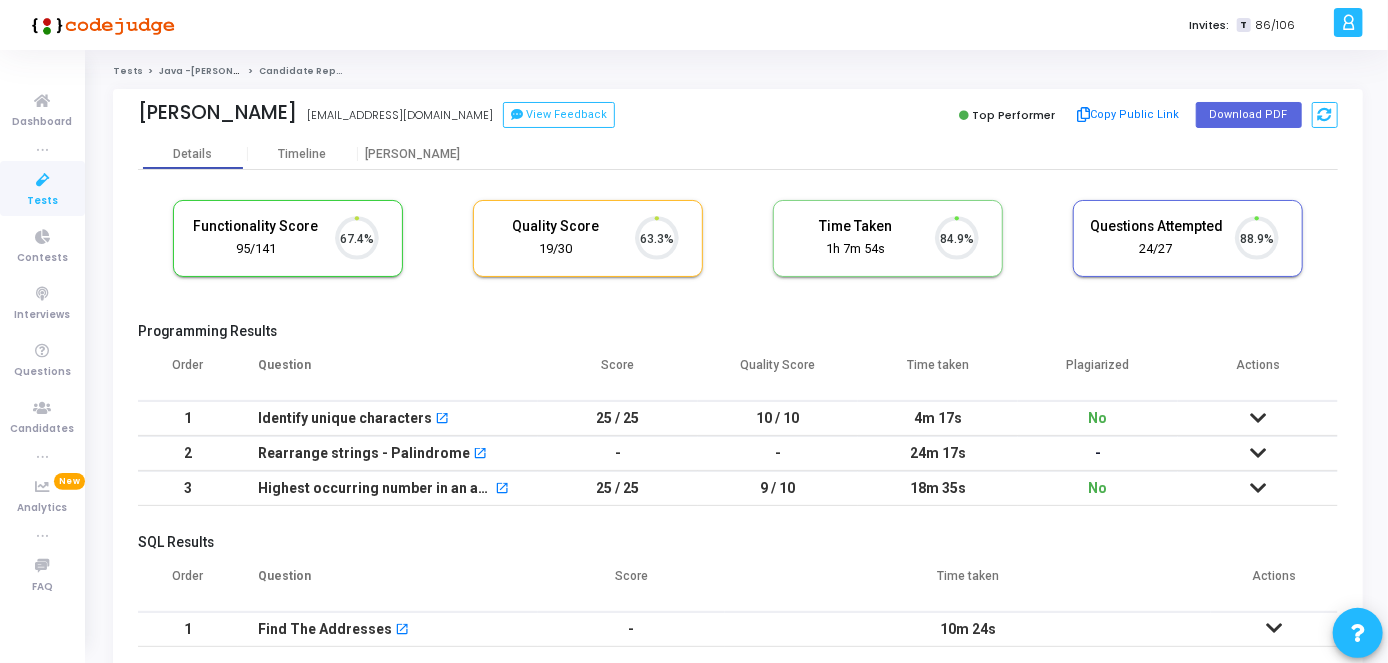 scroll, scrollTop: 8, scrollLeft: 9, axis: both 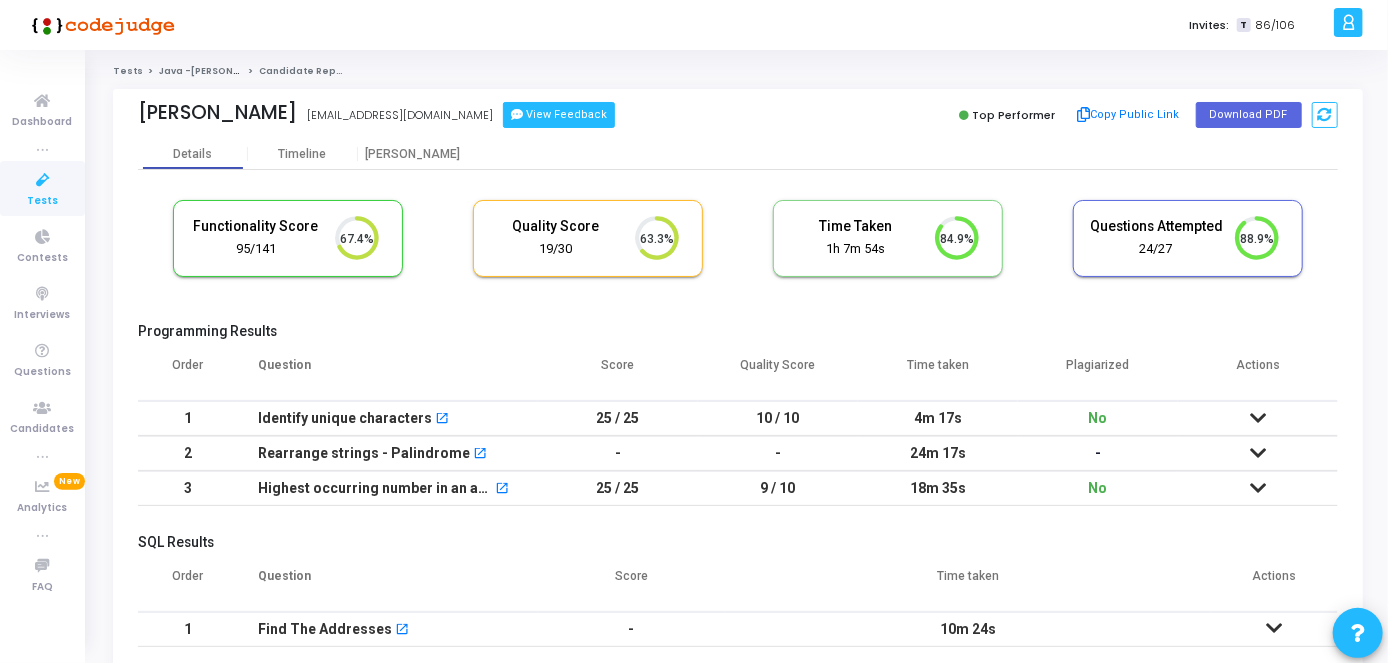 click on "View Feedback" 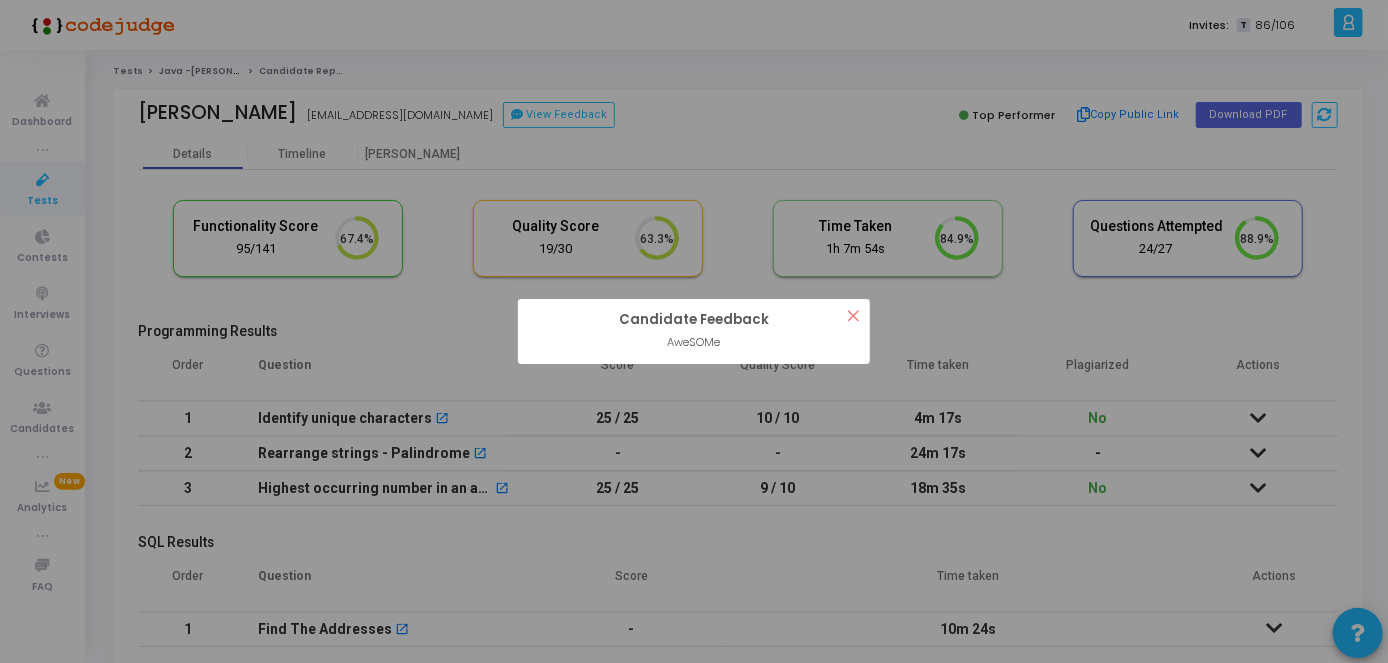click on "×" at bounding box center (853, 315) 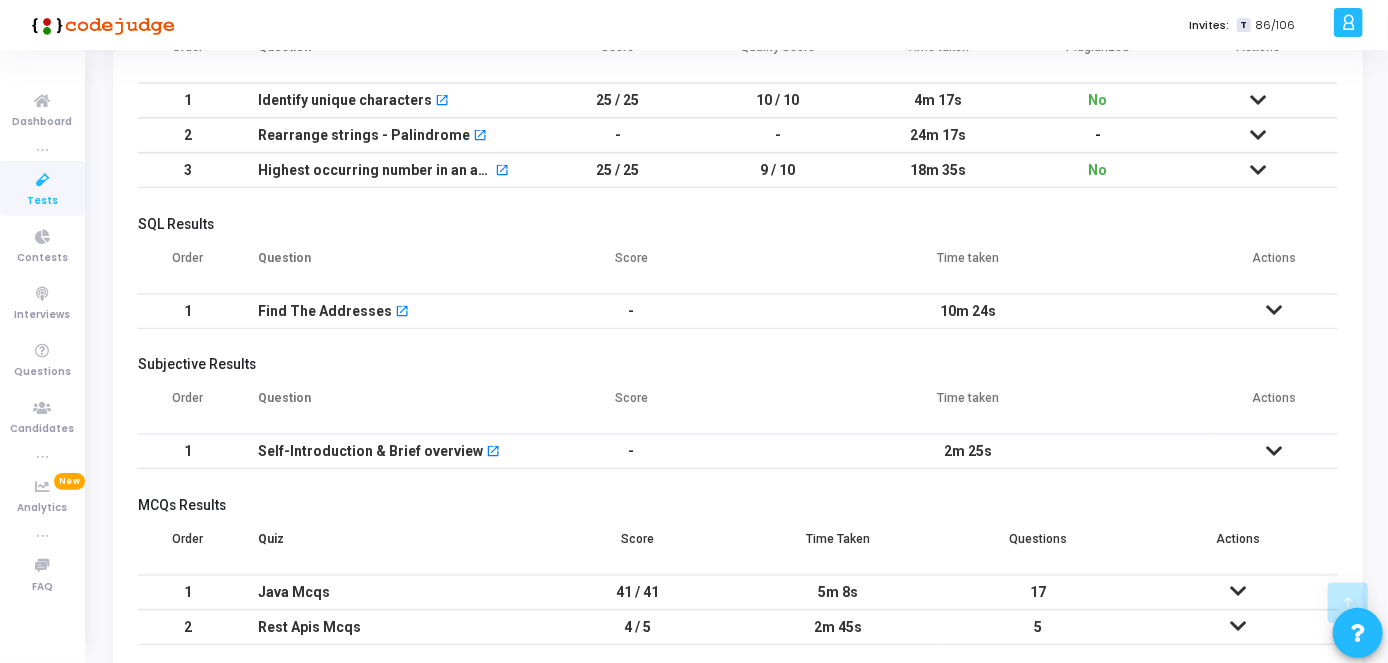 scroll, scrollTop: 321, scrollLeft: 0, axis: vertical 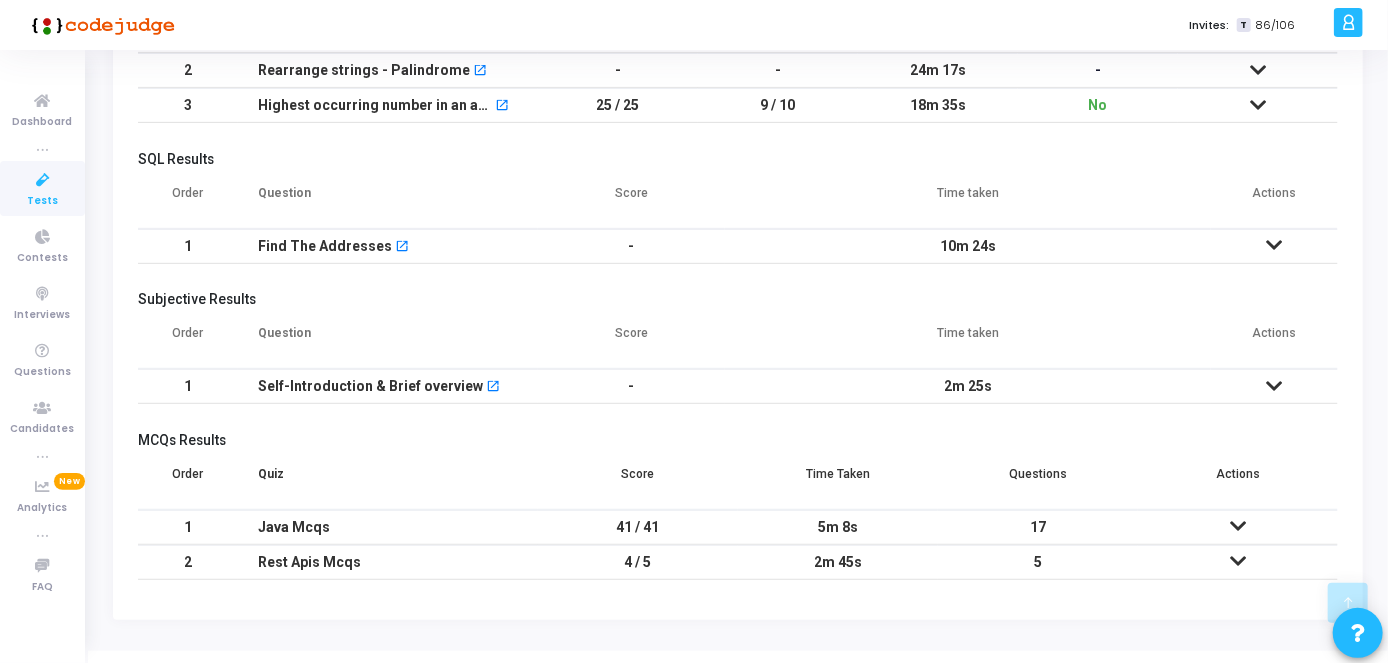 click at bounding box center [1275, 386] 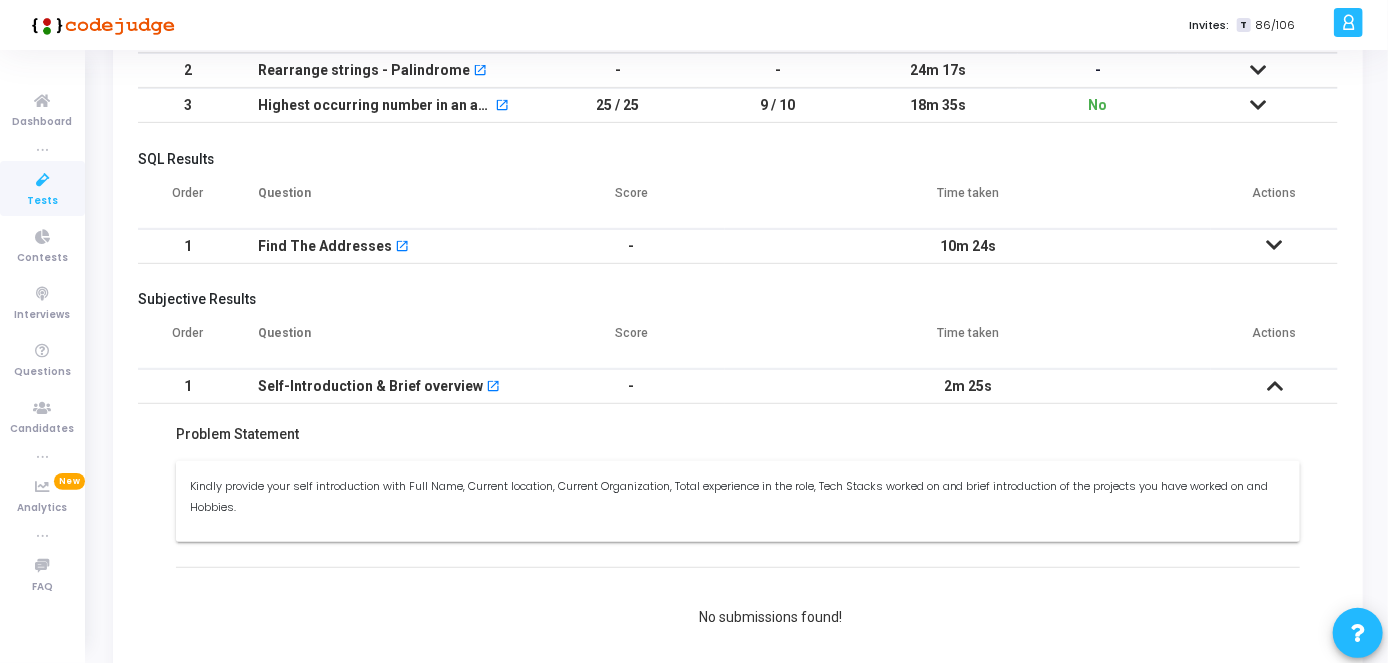 scroll, scrollTop: 0, scrollLeft: 0, axis: both 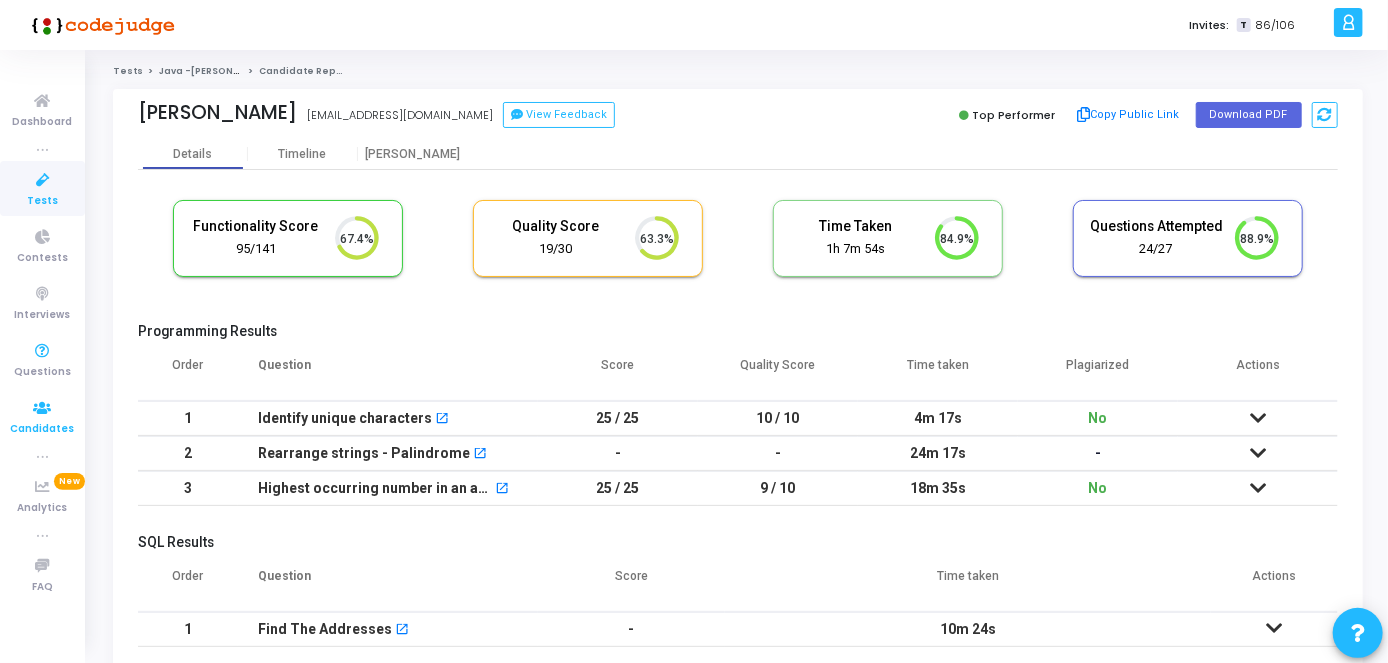 click at bounding box center (43, 408) 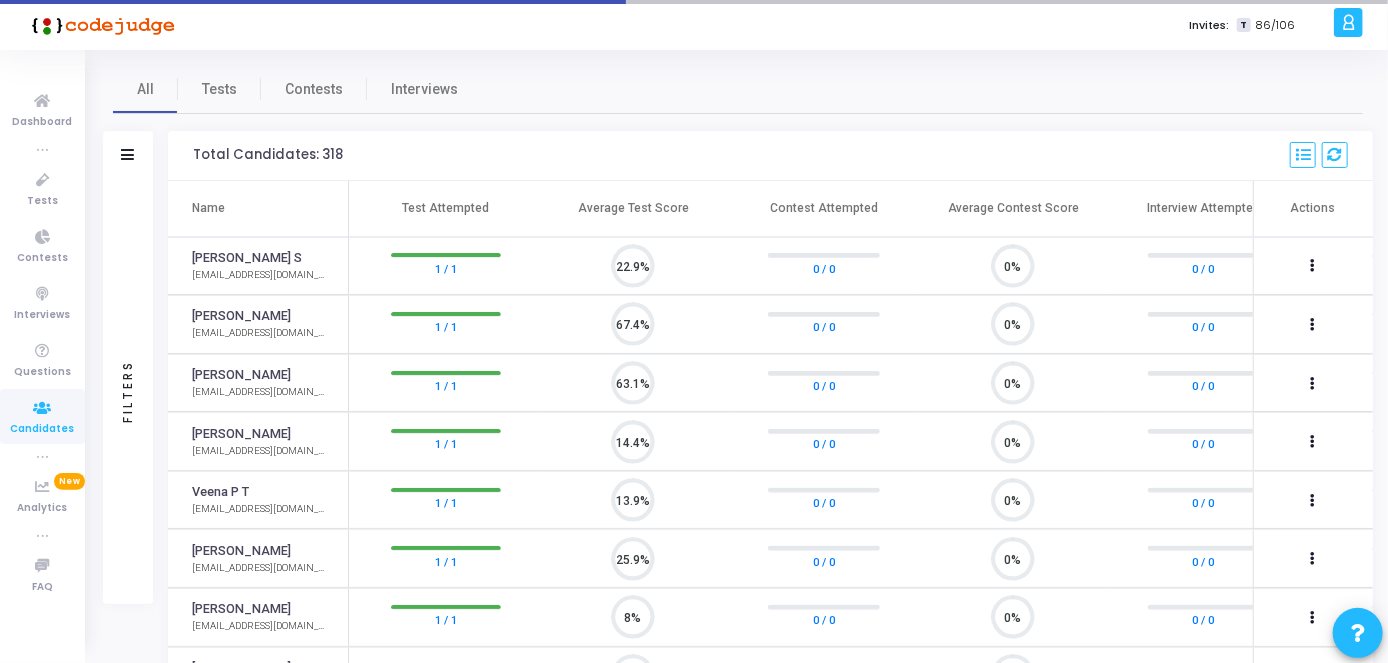 scroll, scrollTop: 8, scrollLeft: 9, axis: both 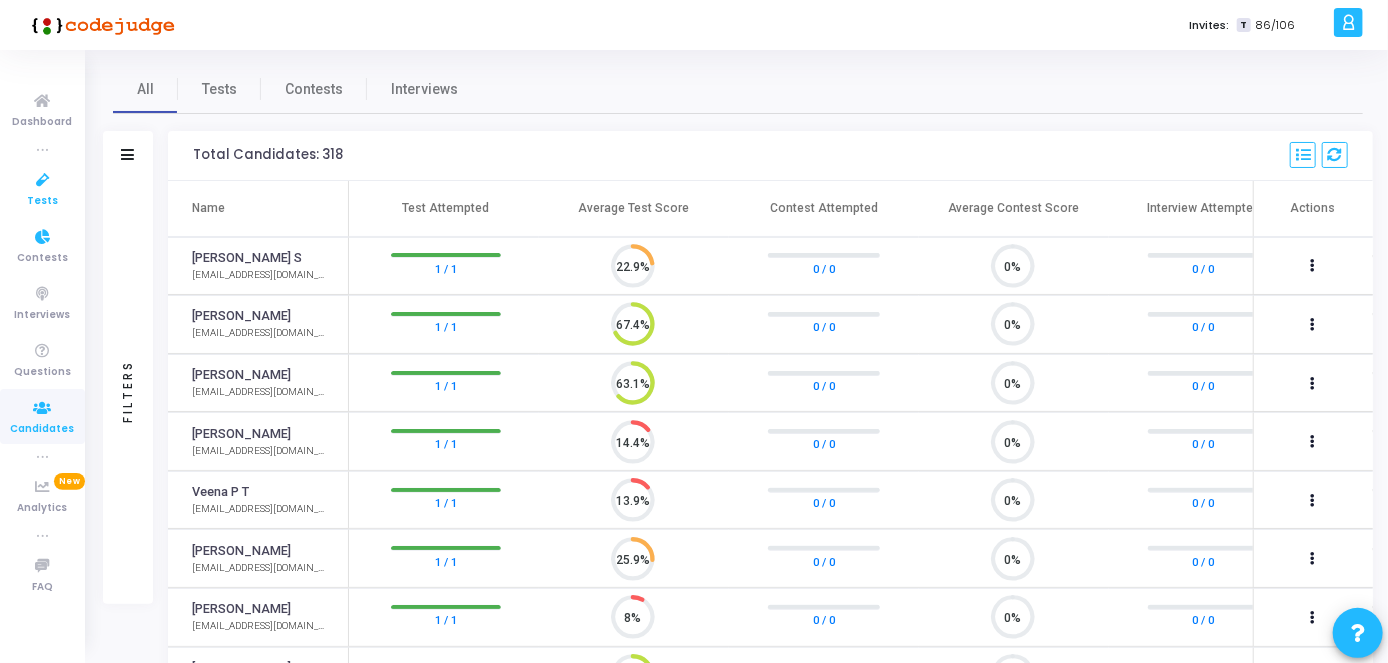 click on "Tests" at bounding box center (42, 201) 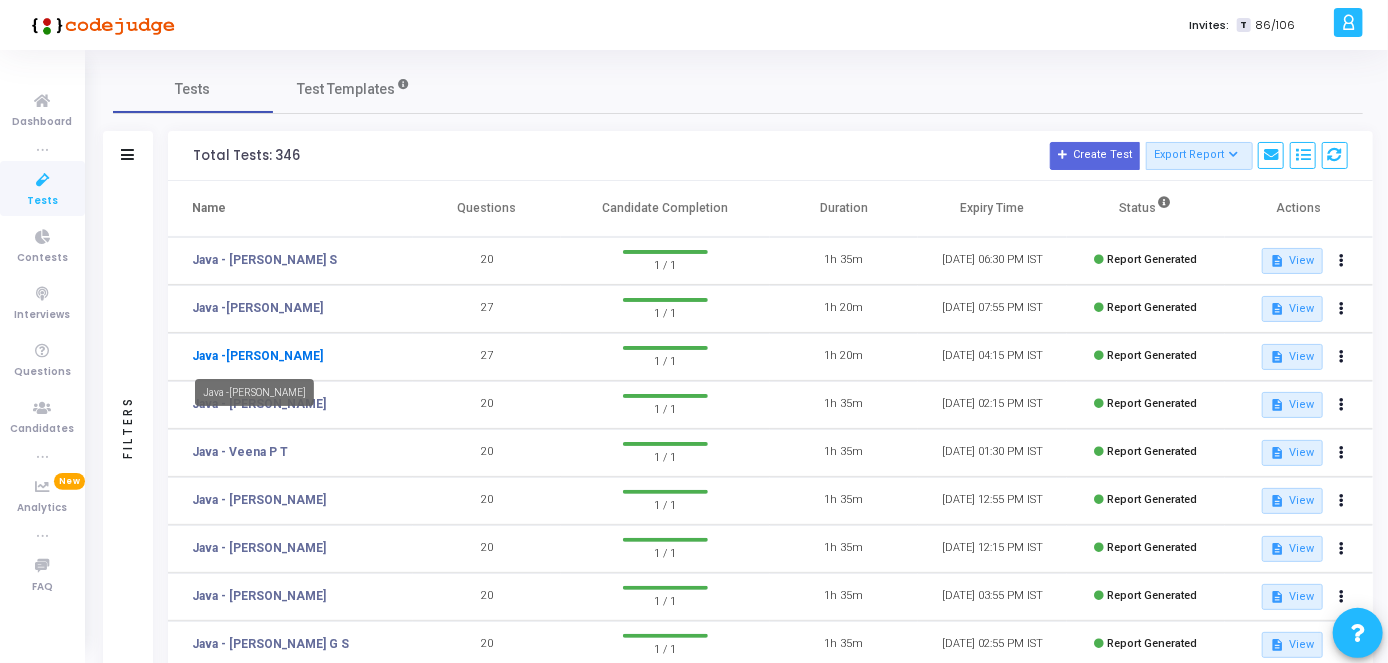 click on "Java -[PERSON_NAME]" 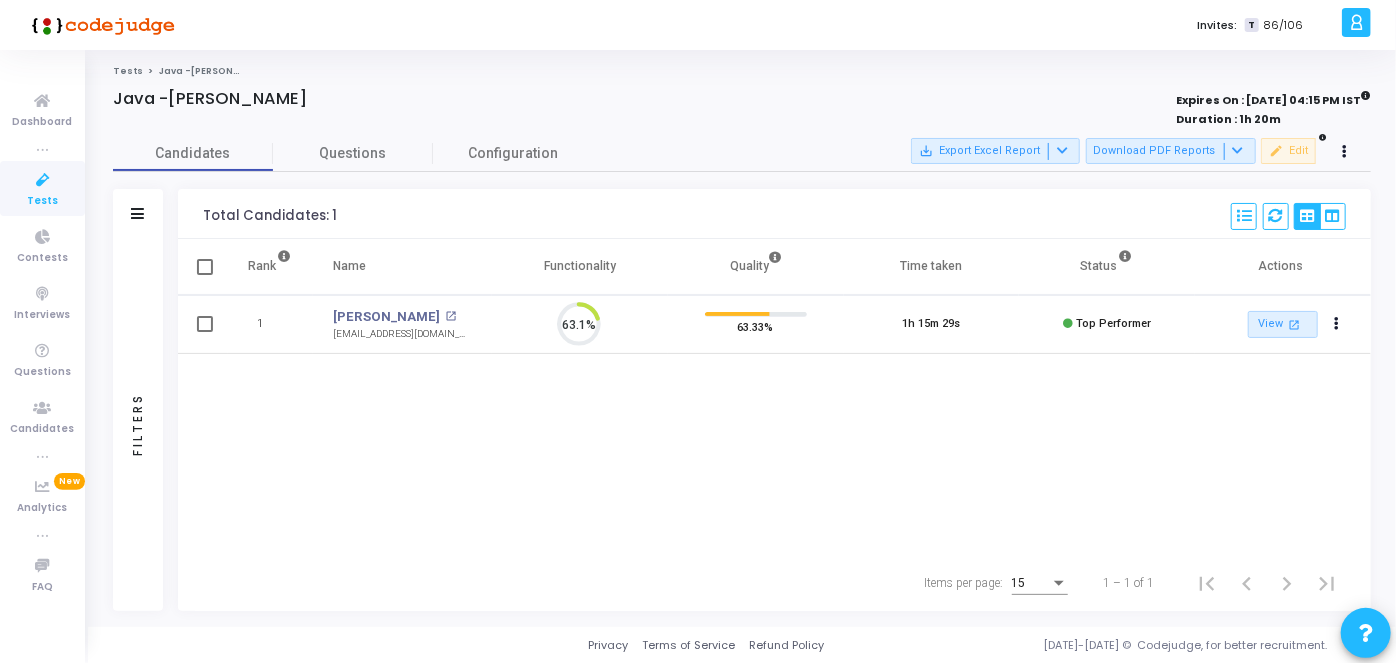 scroll, scrollTop: 8, scrollLeft: 9, axis: both 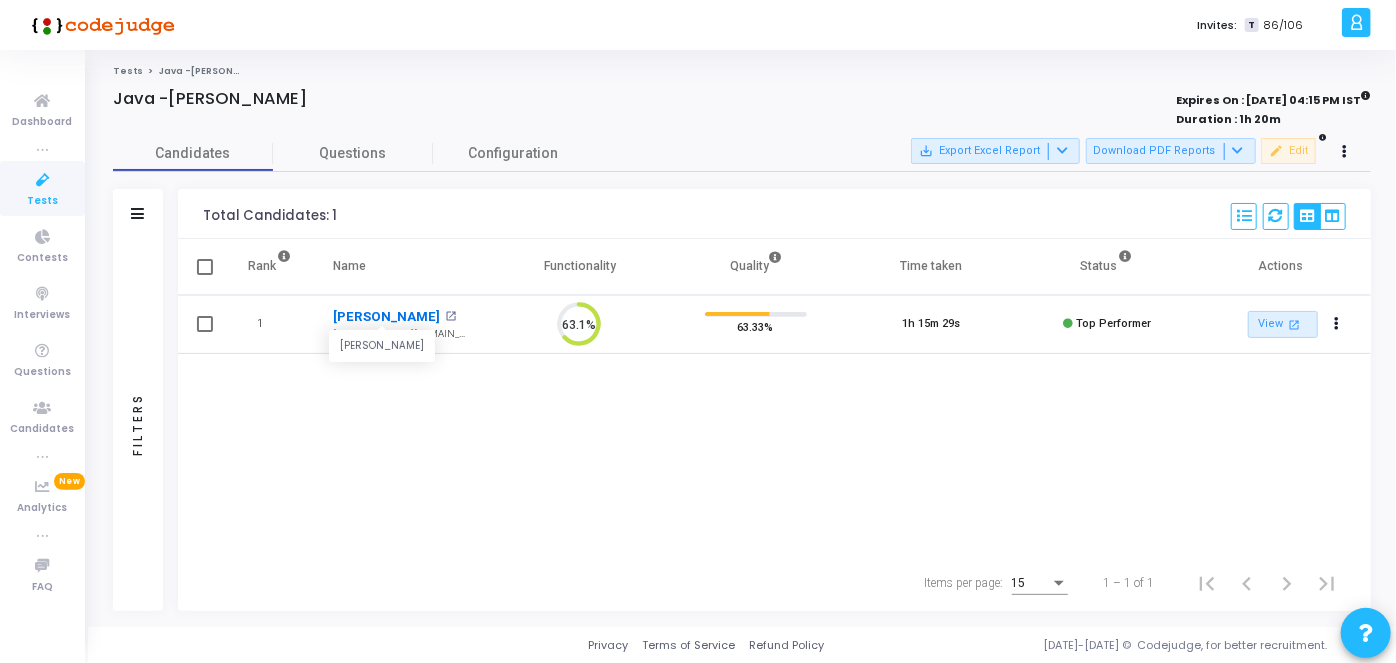 click on "[PERSON_NAME]" at bounding box center (386, 317) 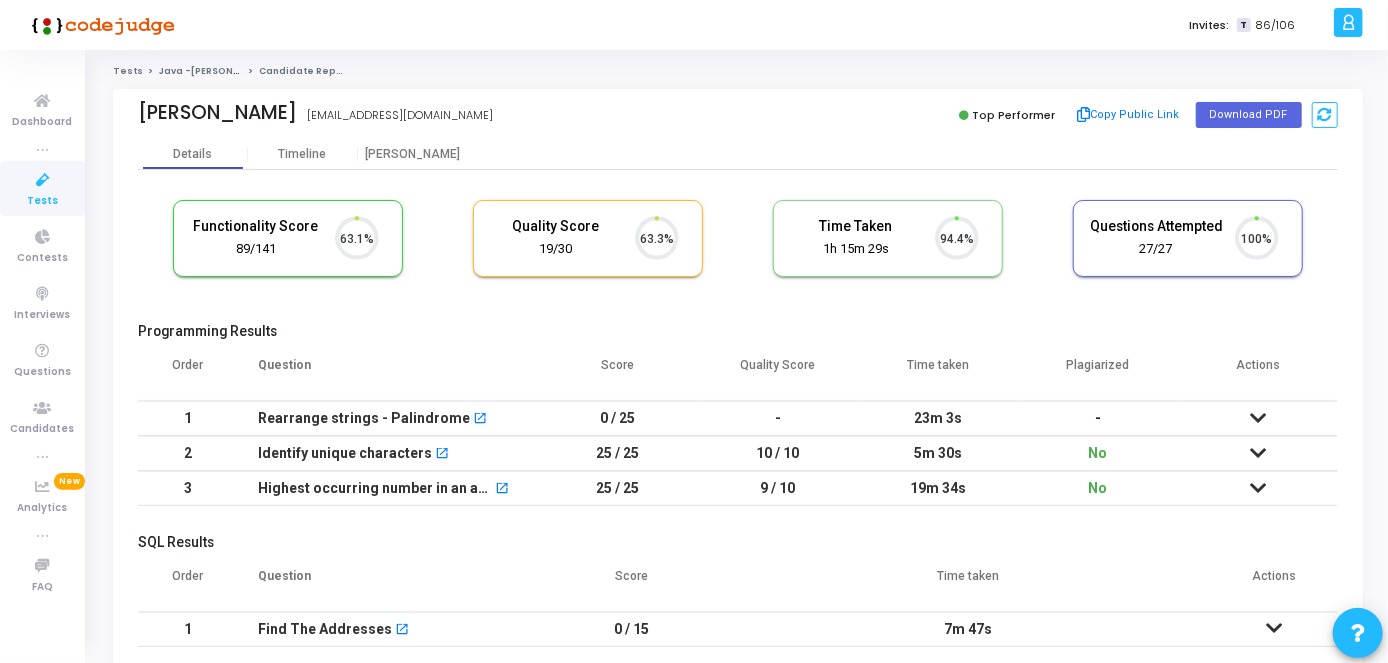 scroll, scrollTop: 8, scrollLeft: 9, axis: both 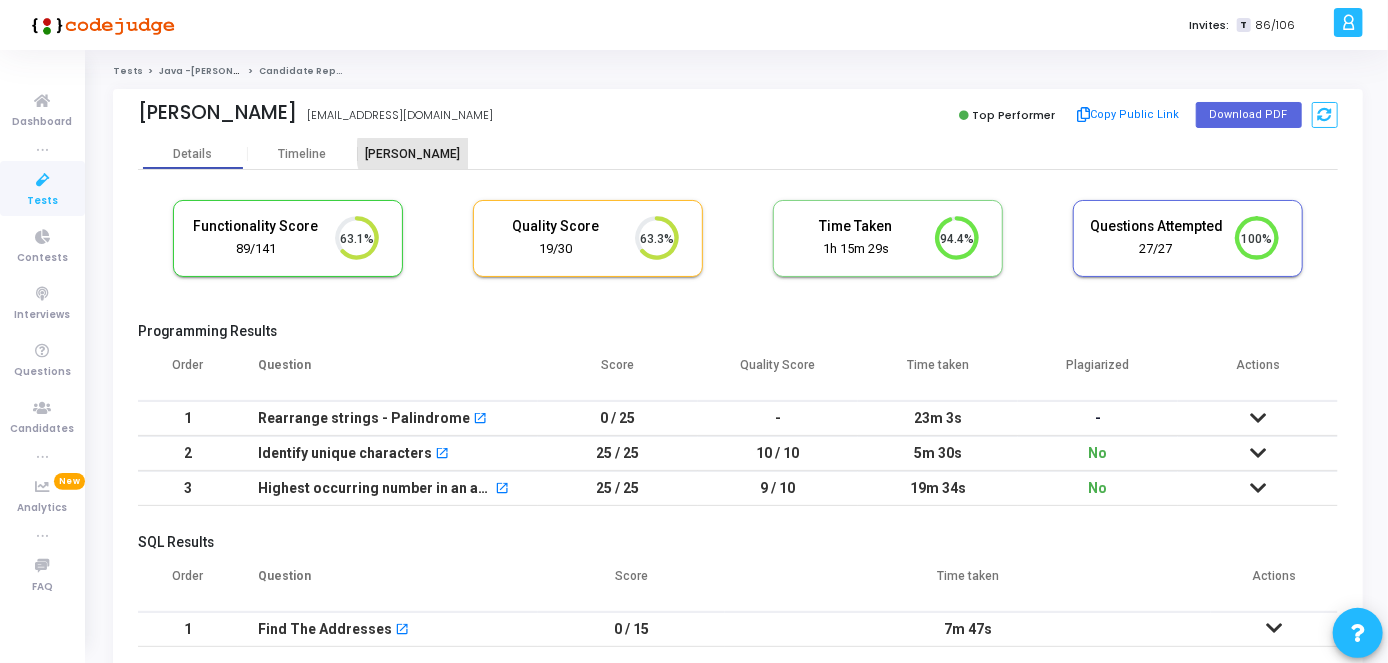 click on "[PERSON_NAME]" at bounding box center [413, 154] 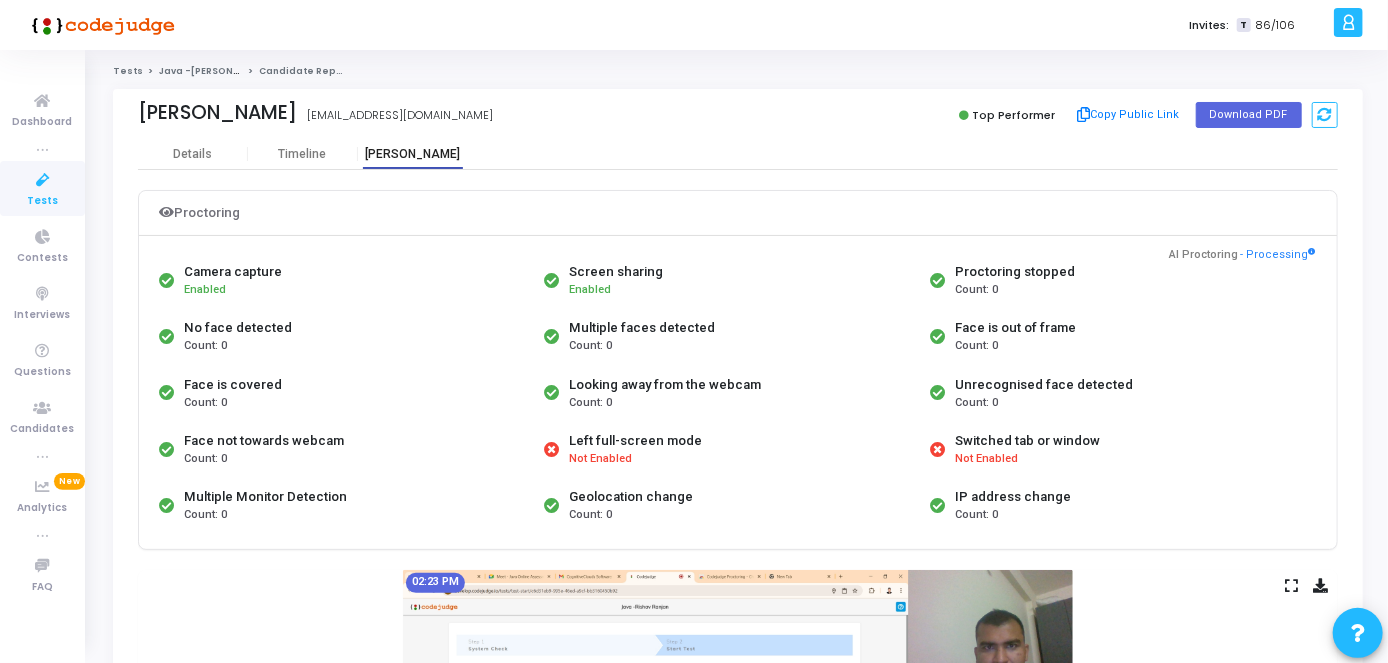 scroll, scrollTop: 580, scrollLeft: 0, axis: vertical 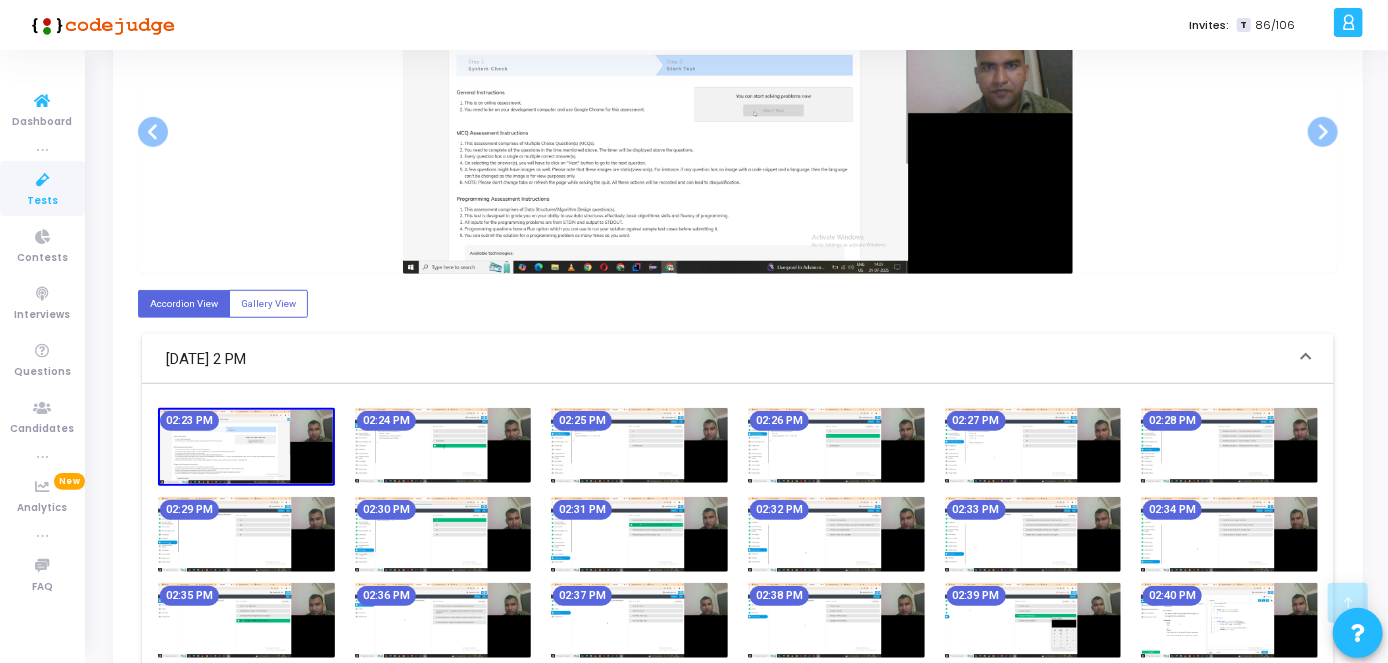 click on "Tests" at bounding box center [42, 188] 